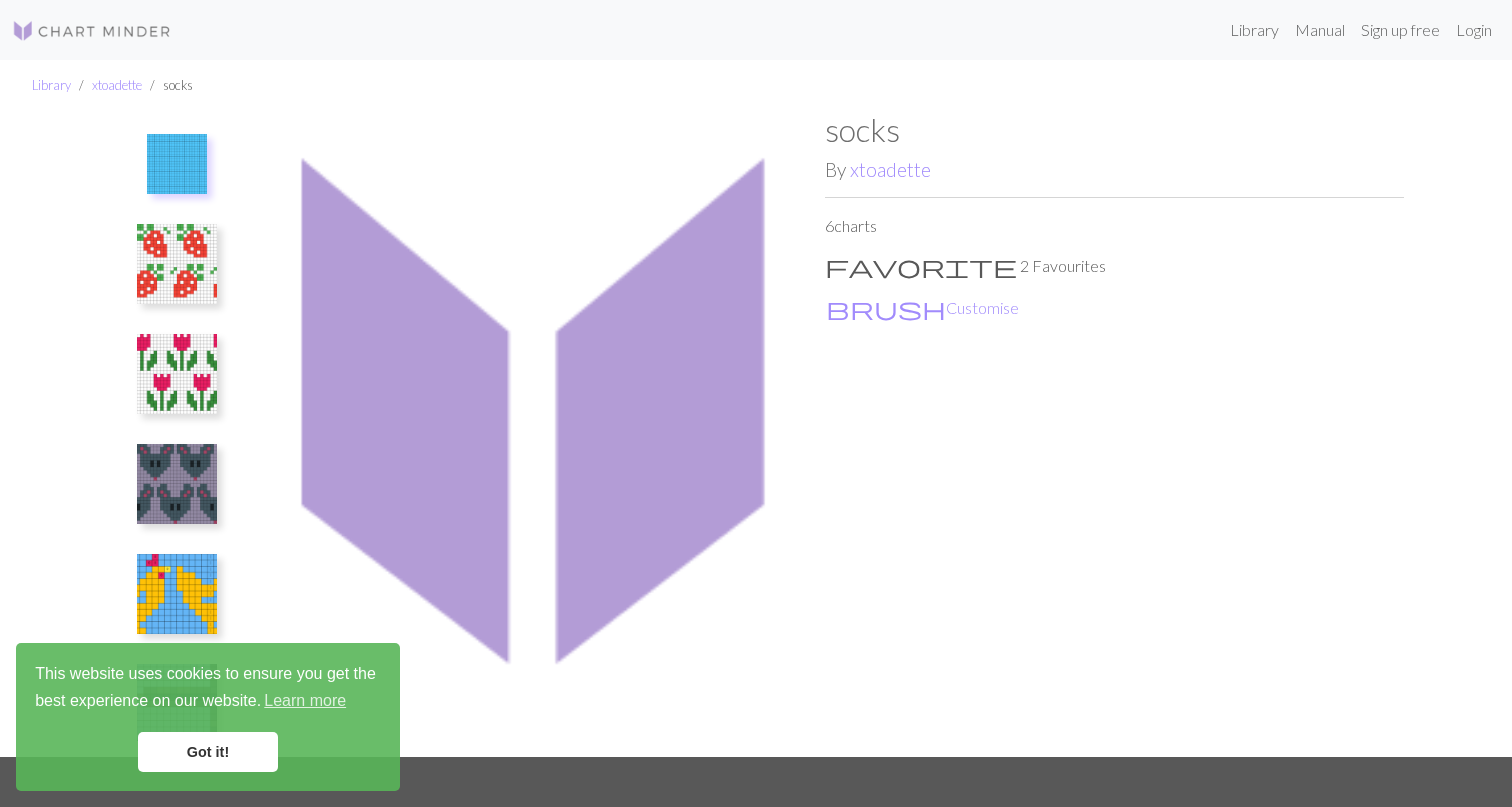 scroll, scrollTop: 0, scrollLeft: 0, axis: both 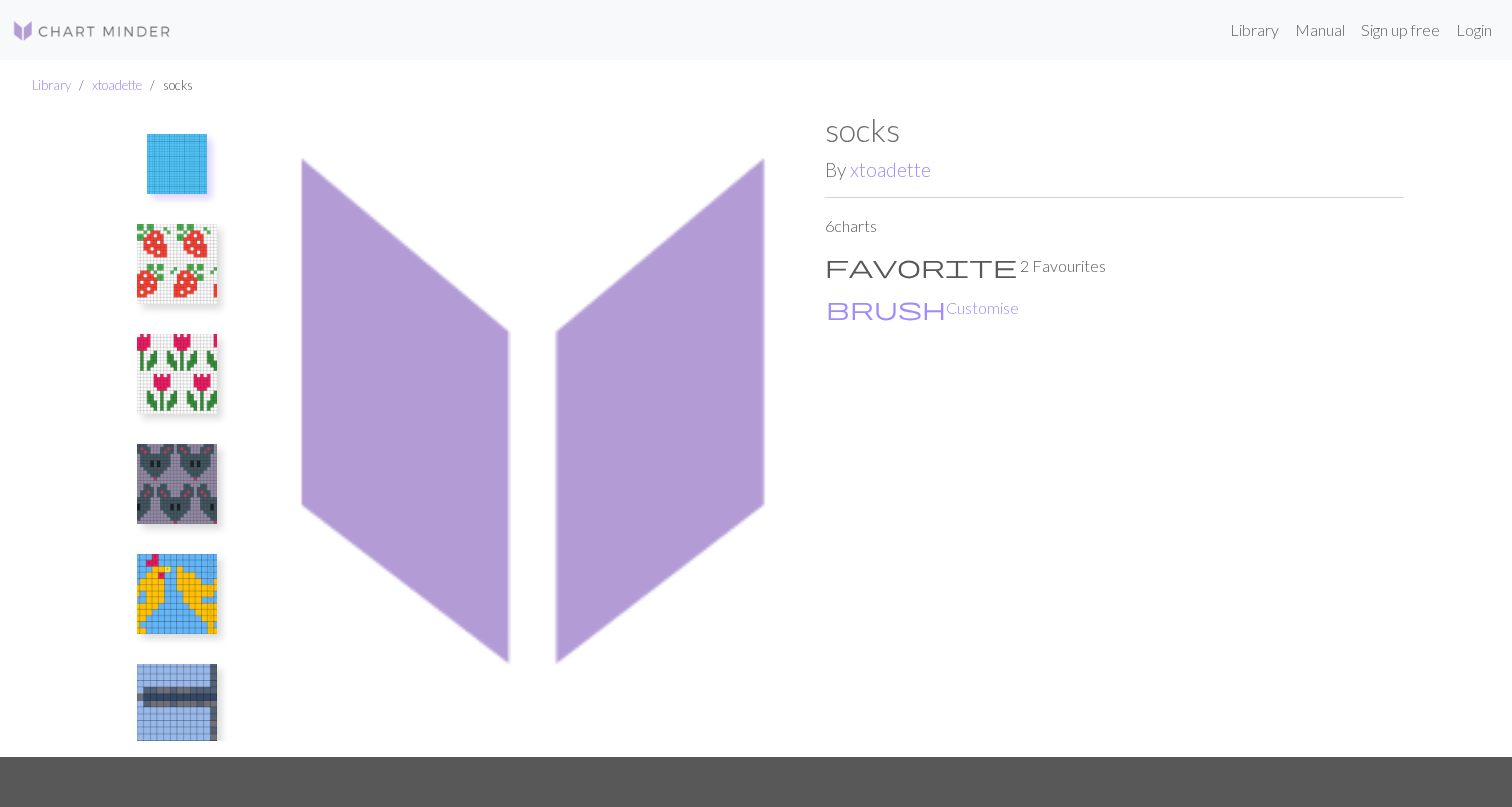 click at bounding box center [177, 264] 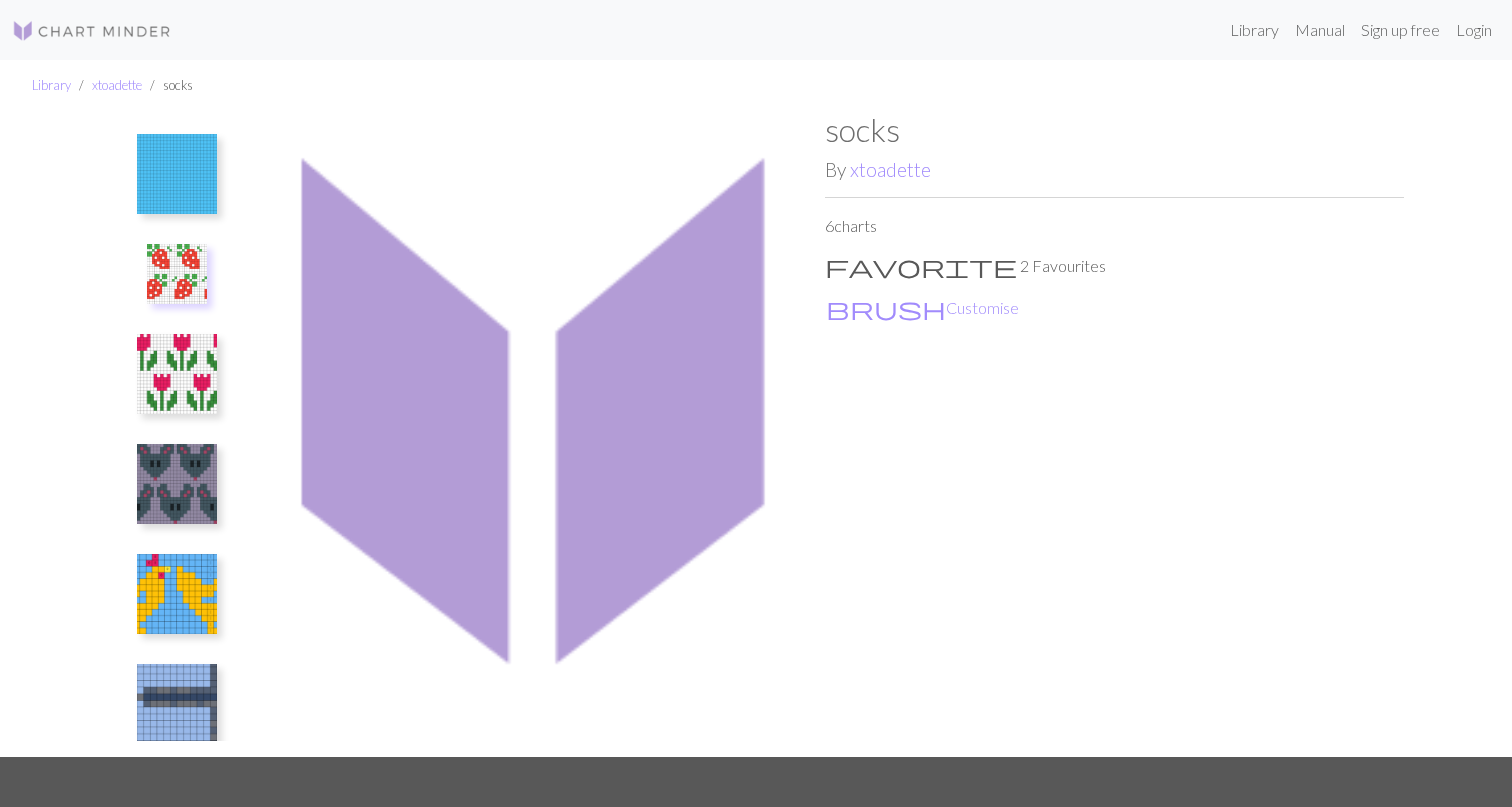 click at bounding box center [177, 374] 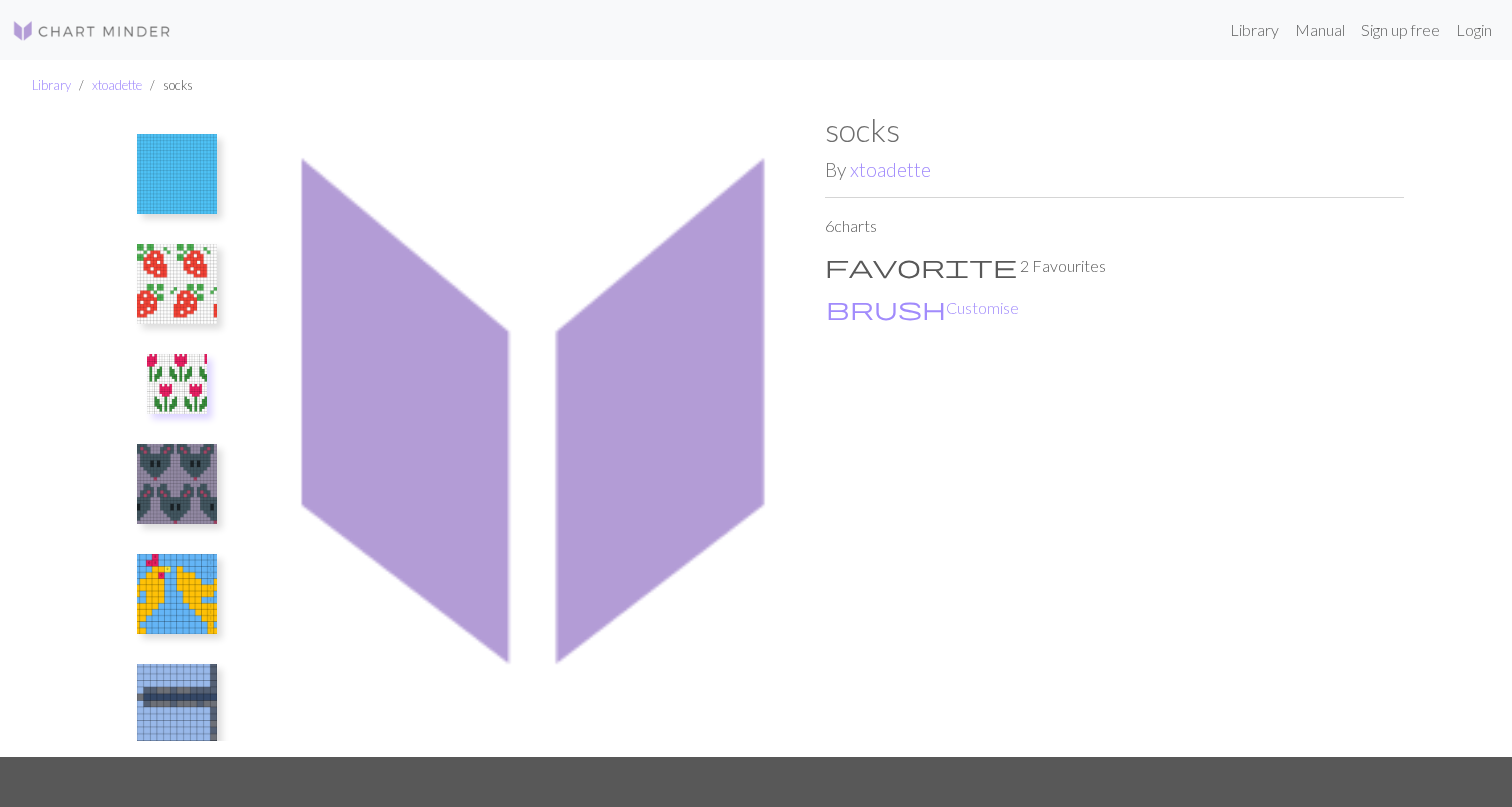 click at bounding box center [177, 484] 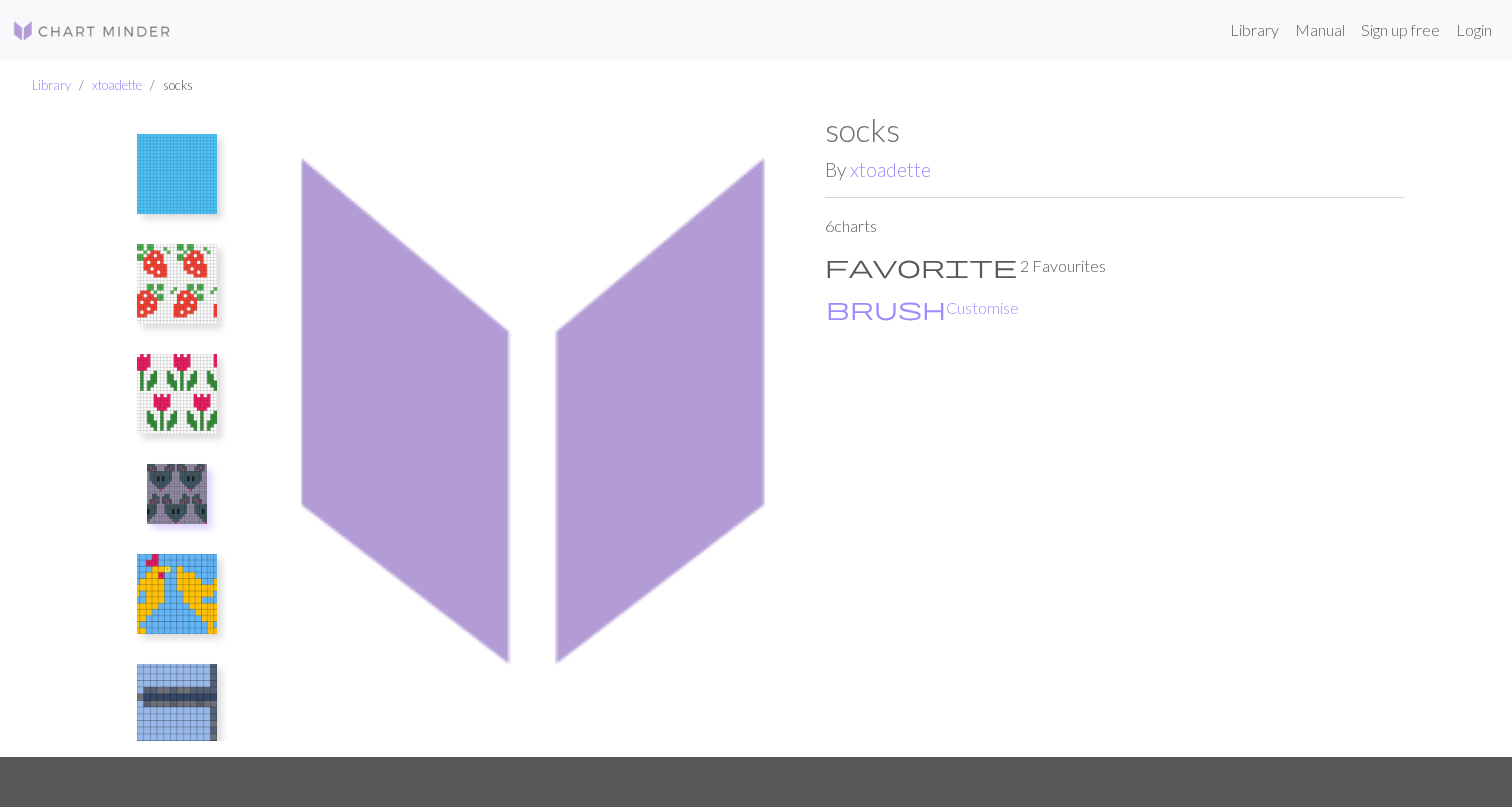 click at bounding box center [177, 594] 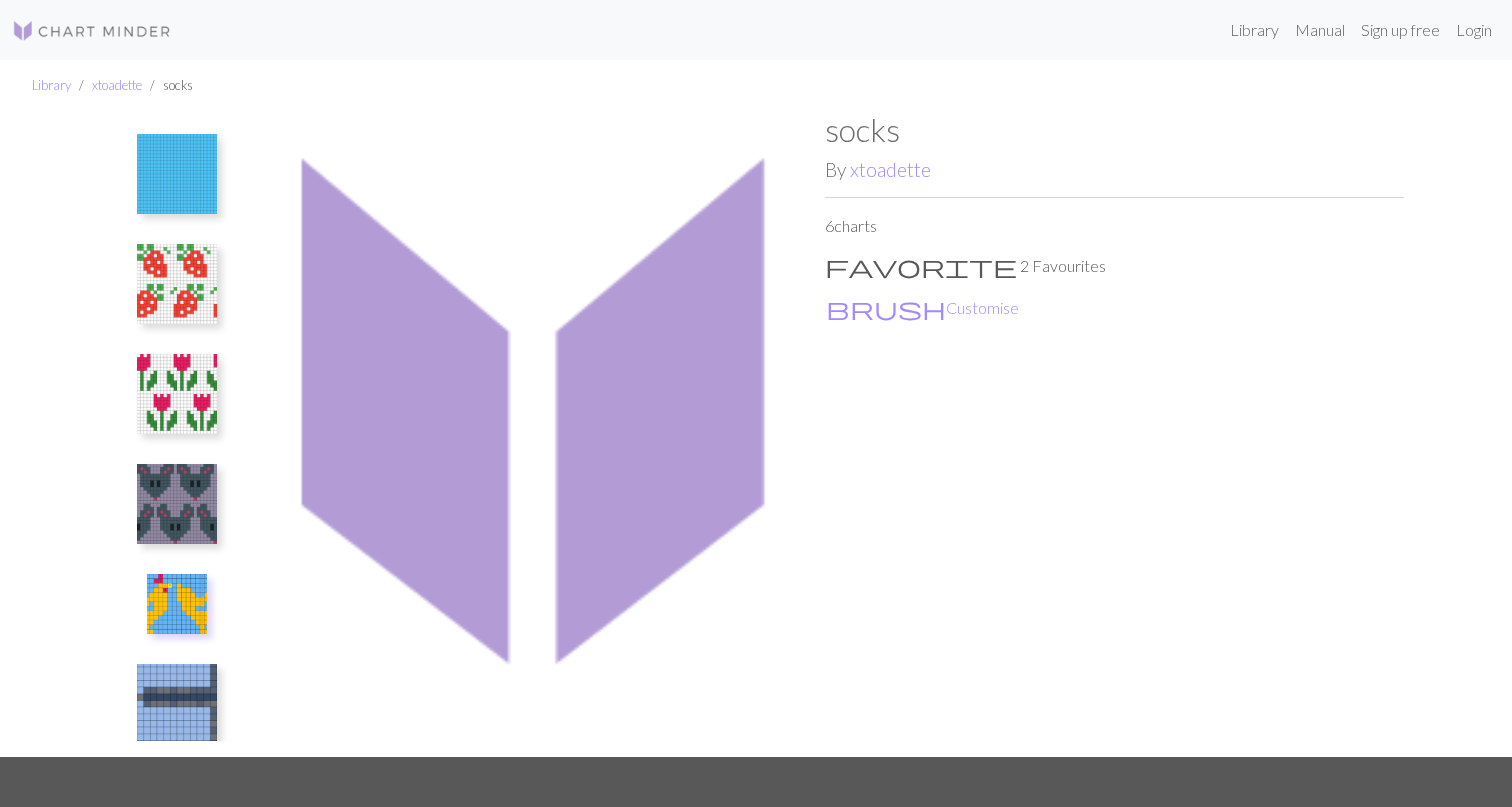 click at bounding box center [177, 704] 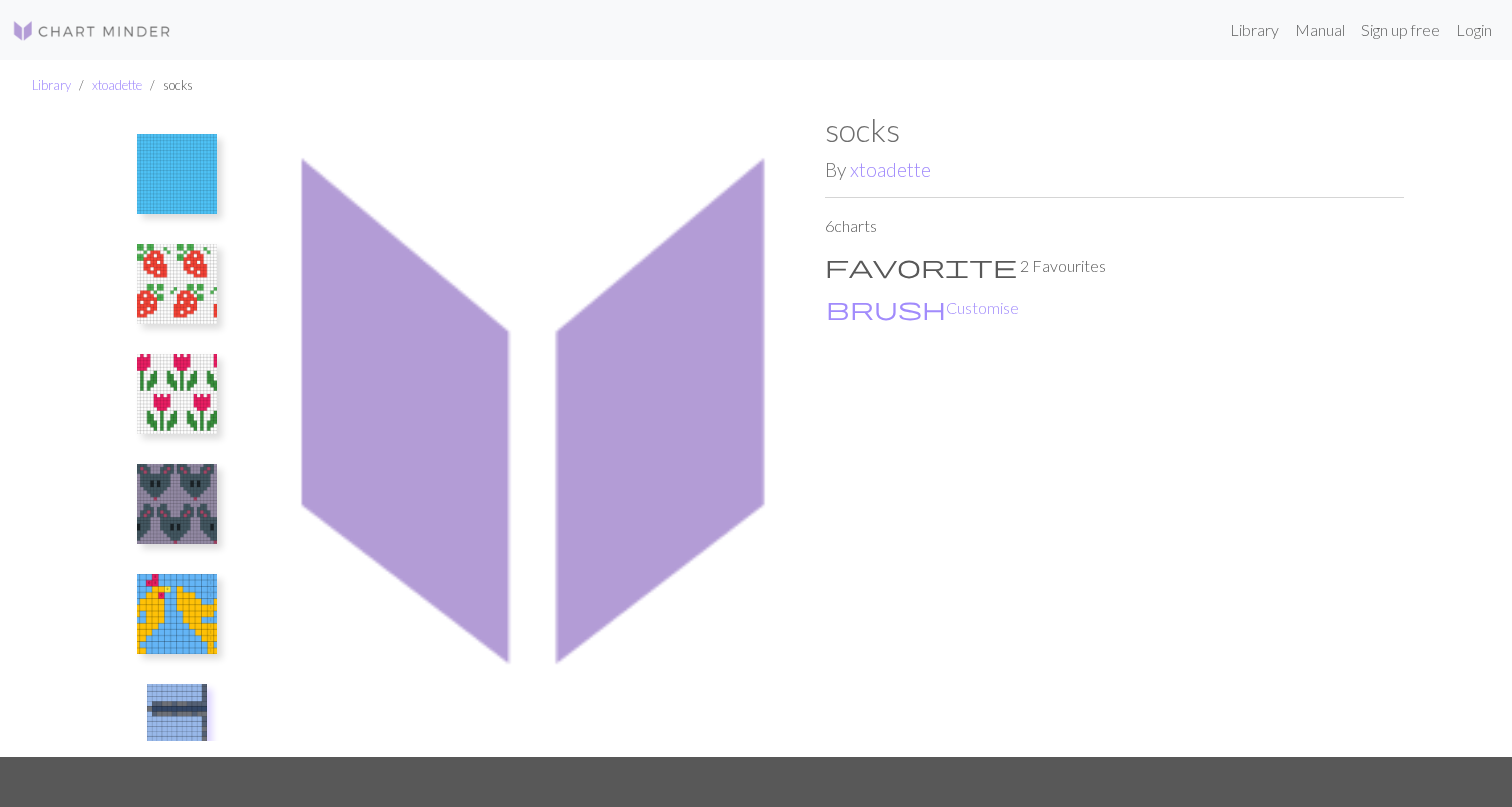 click at bounding box center [177, 714] 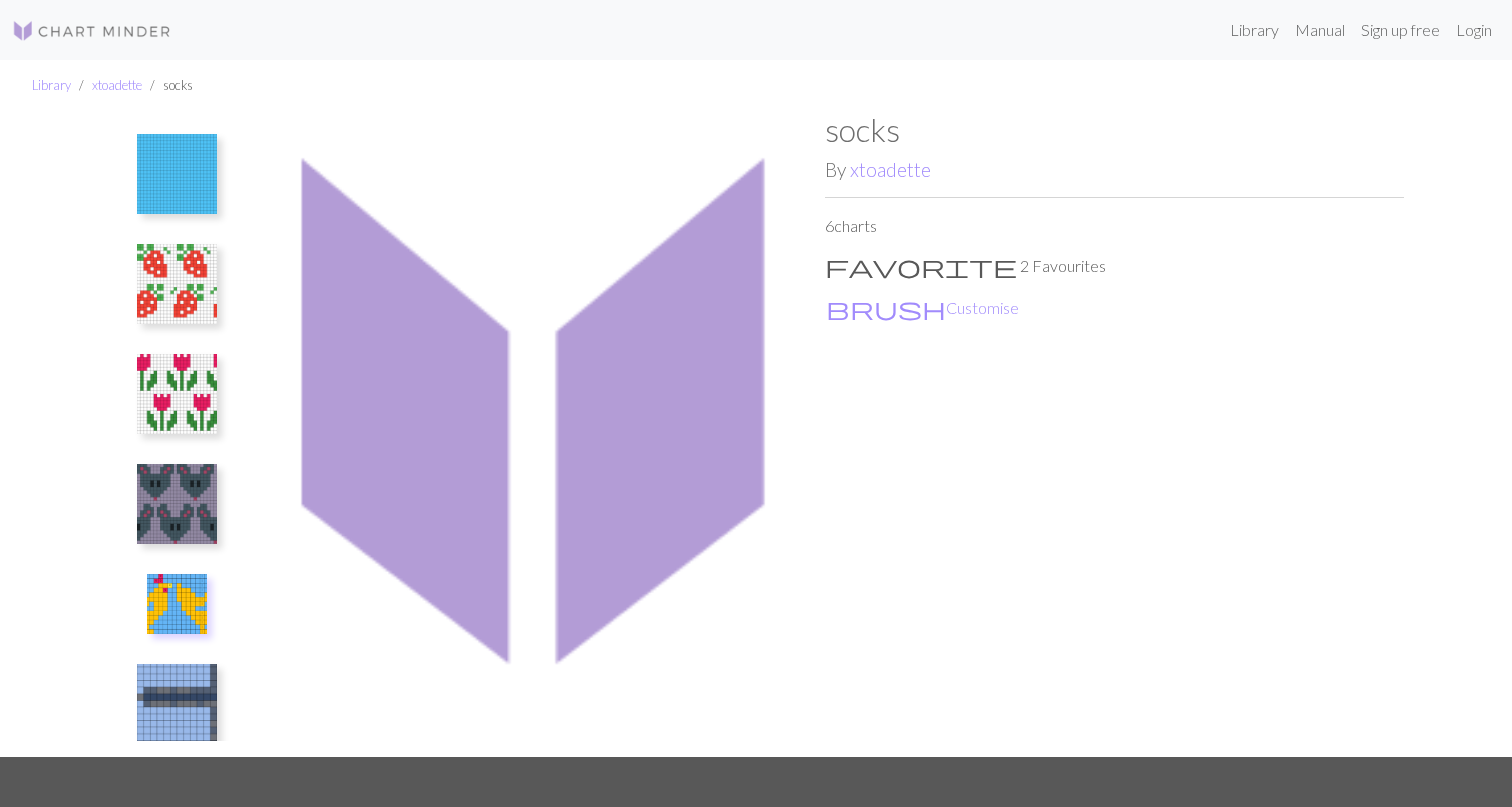click at bounding box center (177, 504) 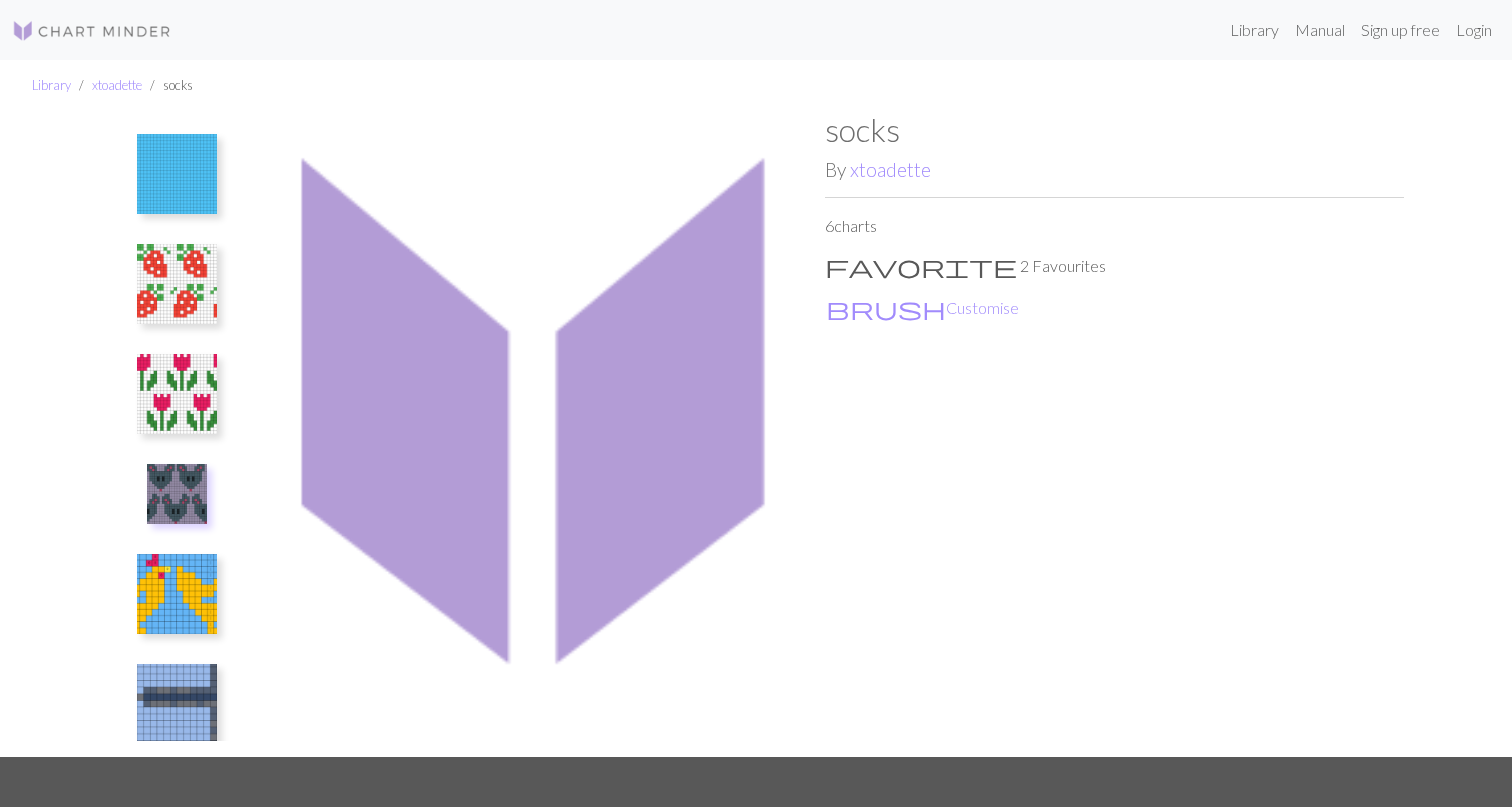 click at bounding box center [177, 394] 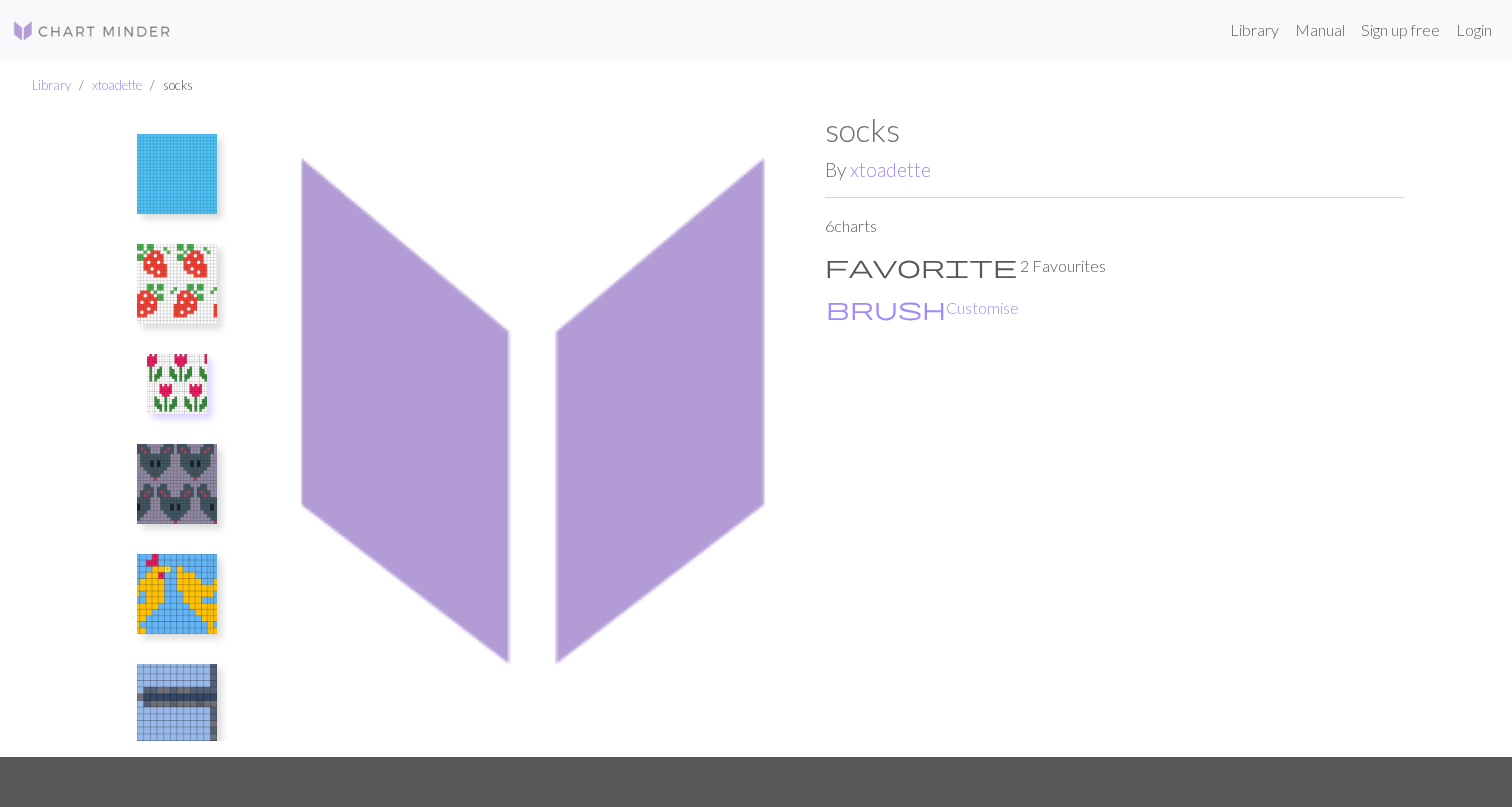click at bounding box center [177, 284] 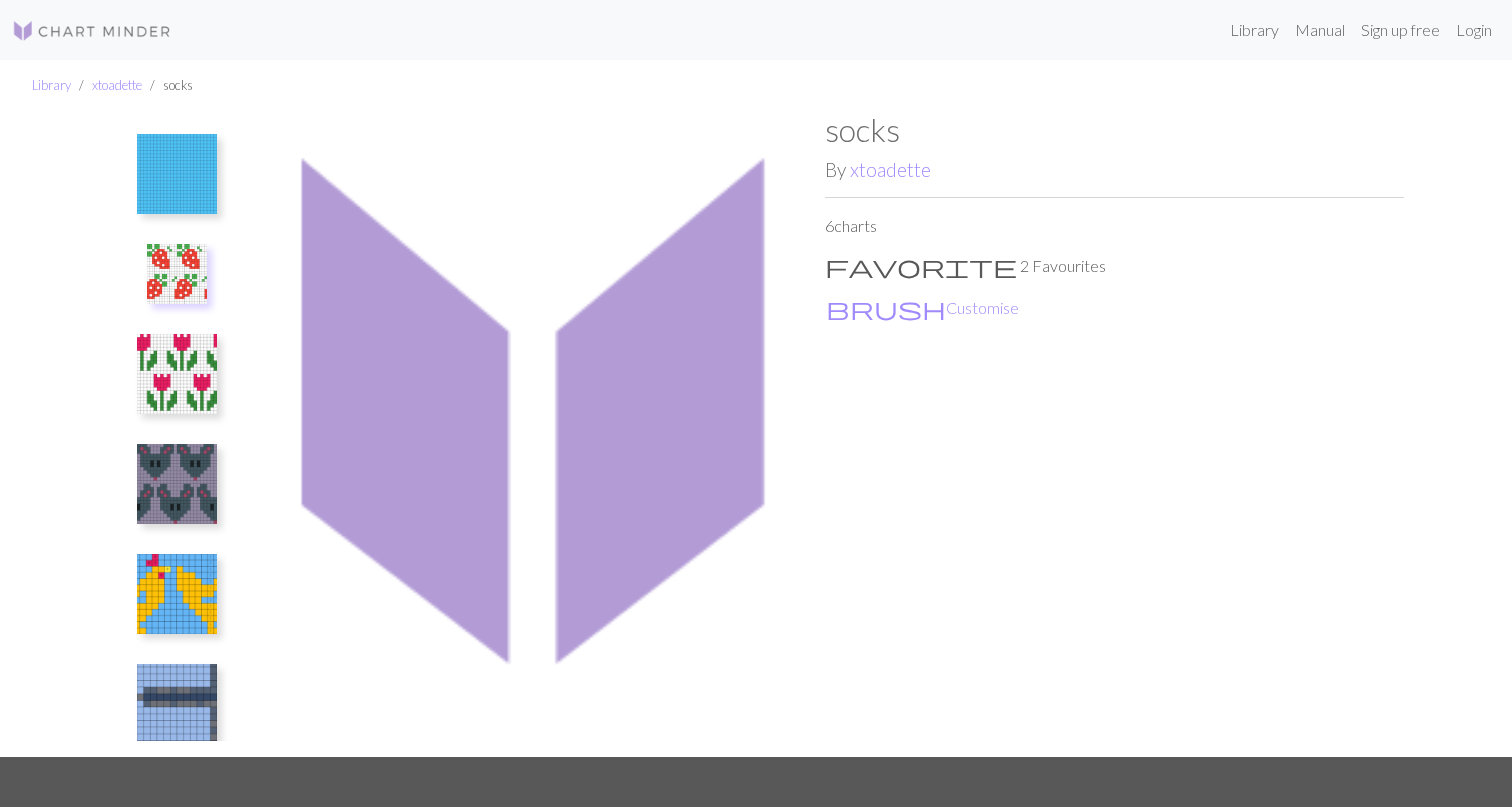 click at bounding box center [177, 174] 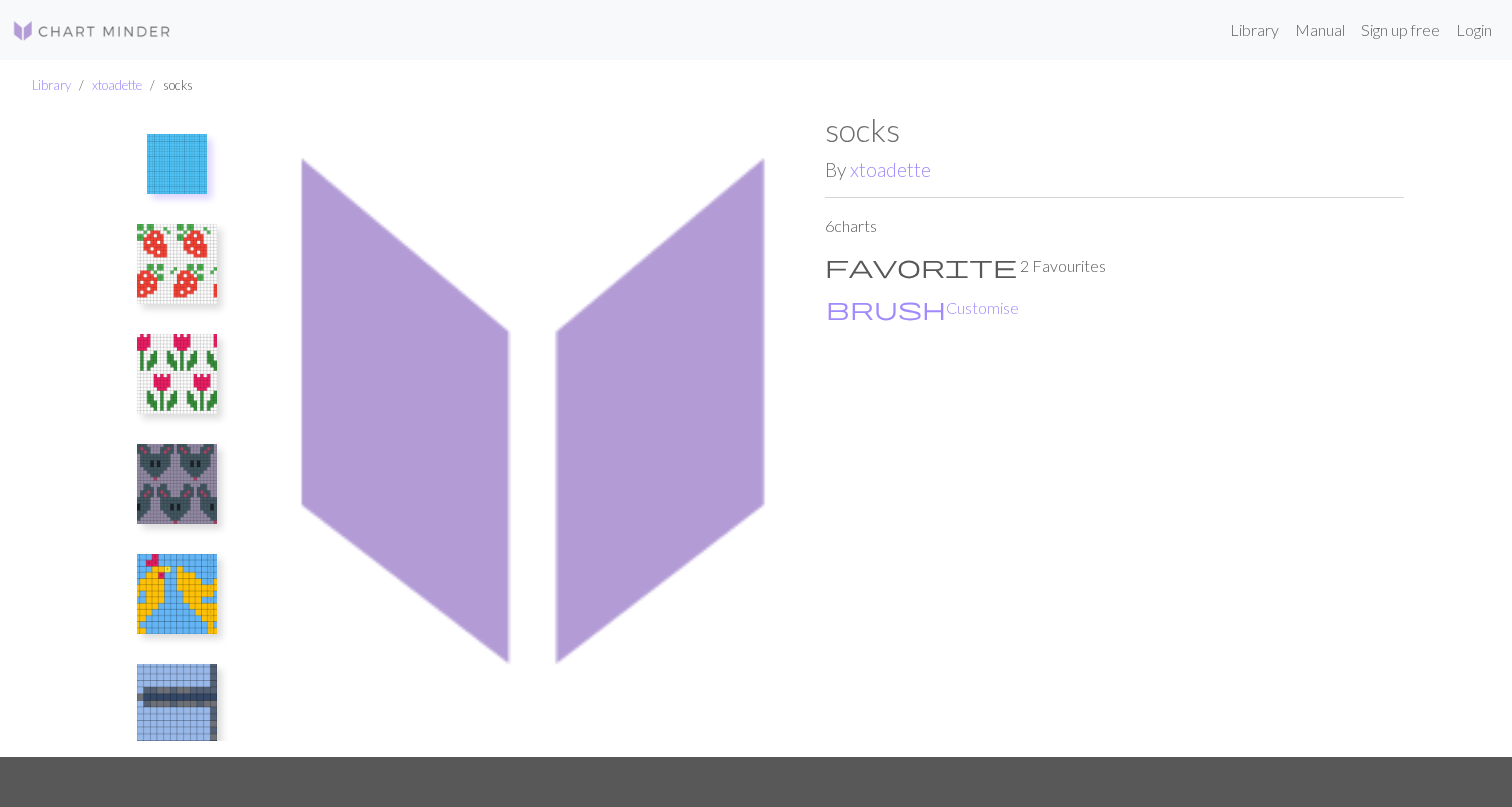 click at bounding box center (535, 434) 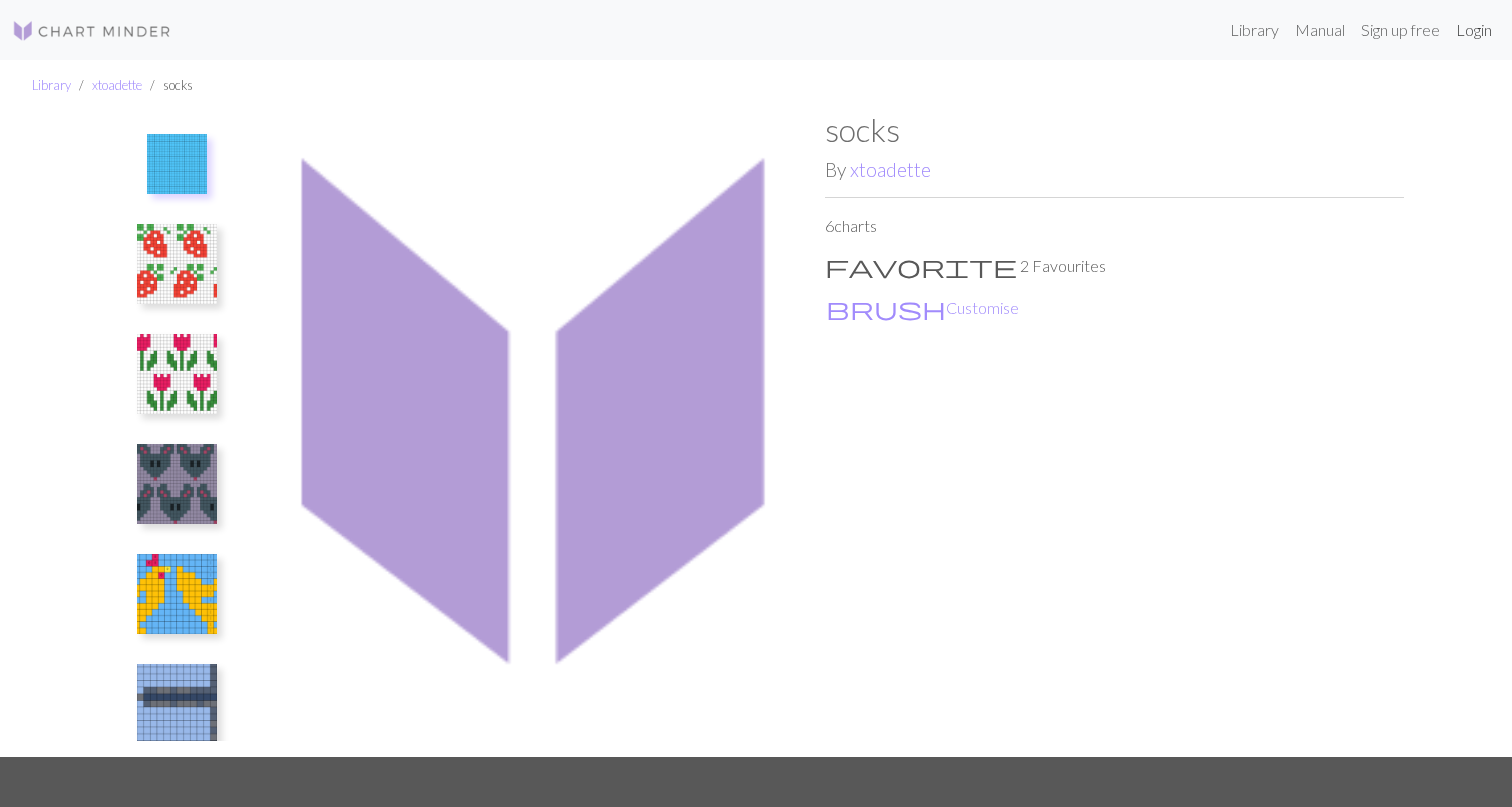 click on "Login" at bounding box center (1474, 30) 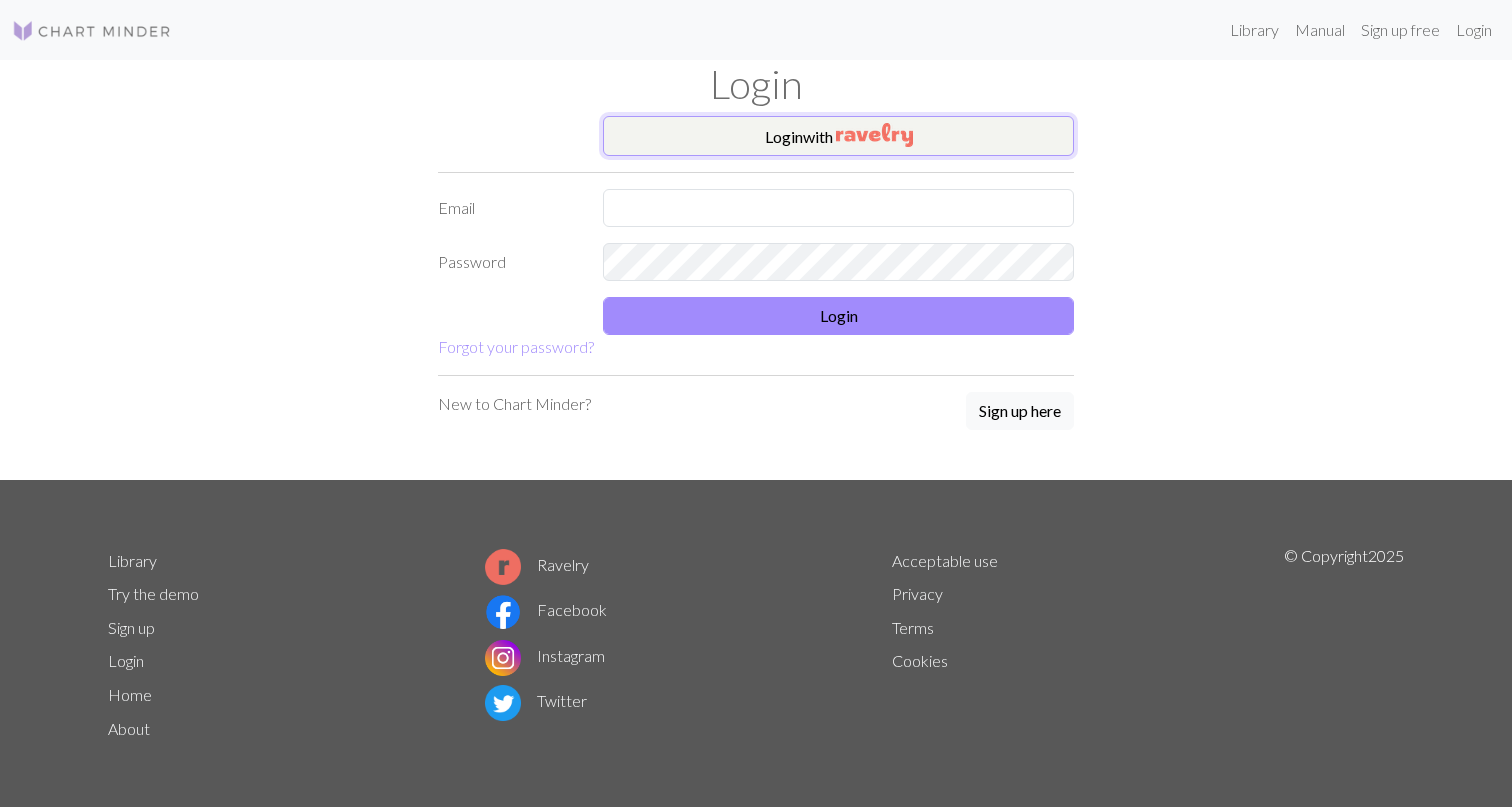 click at bounding box center (874, 135) 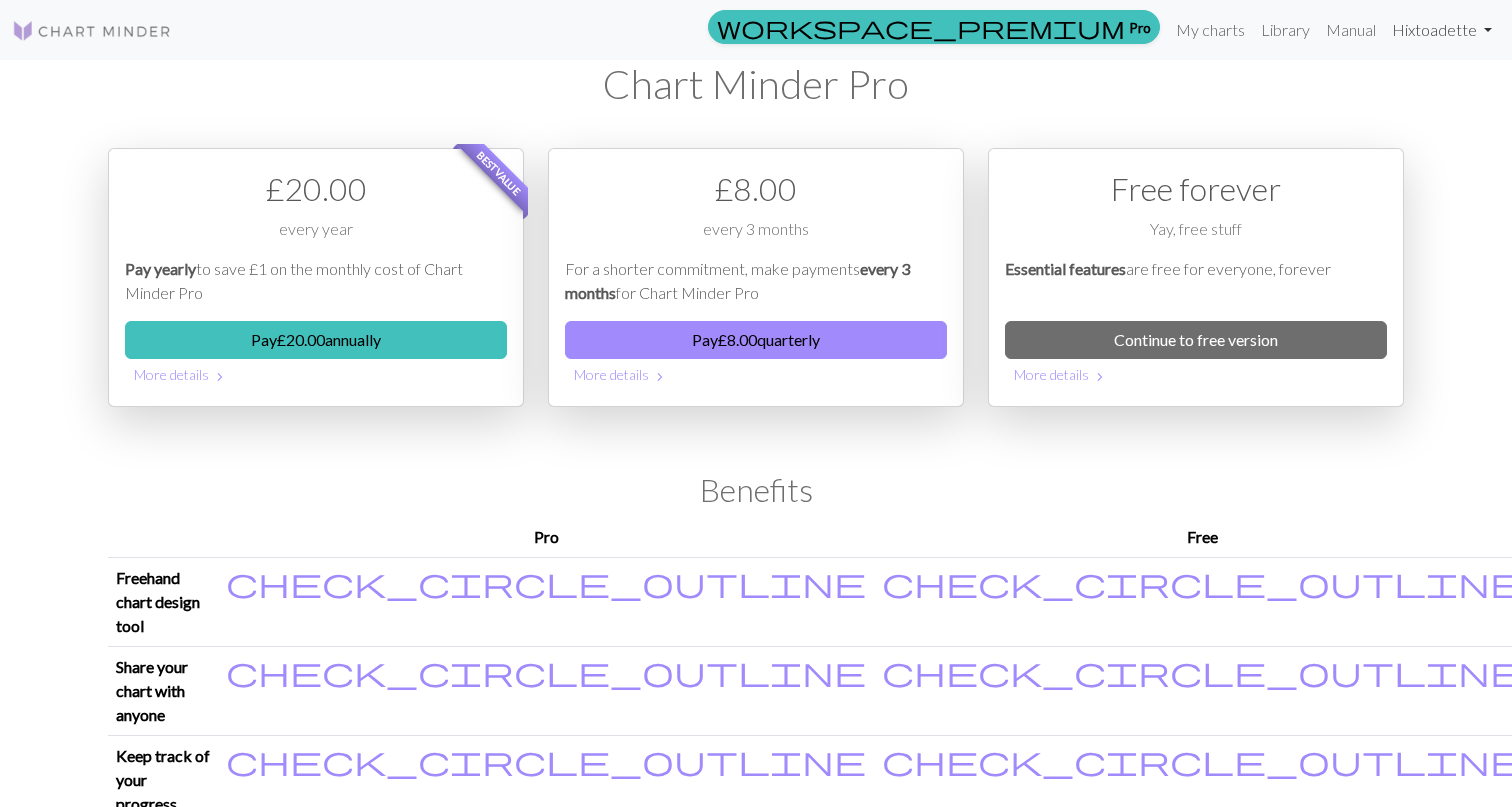 click on "Hi  xtoadette" at bounding box center [1442, 30] 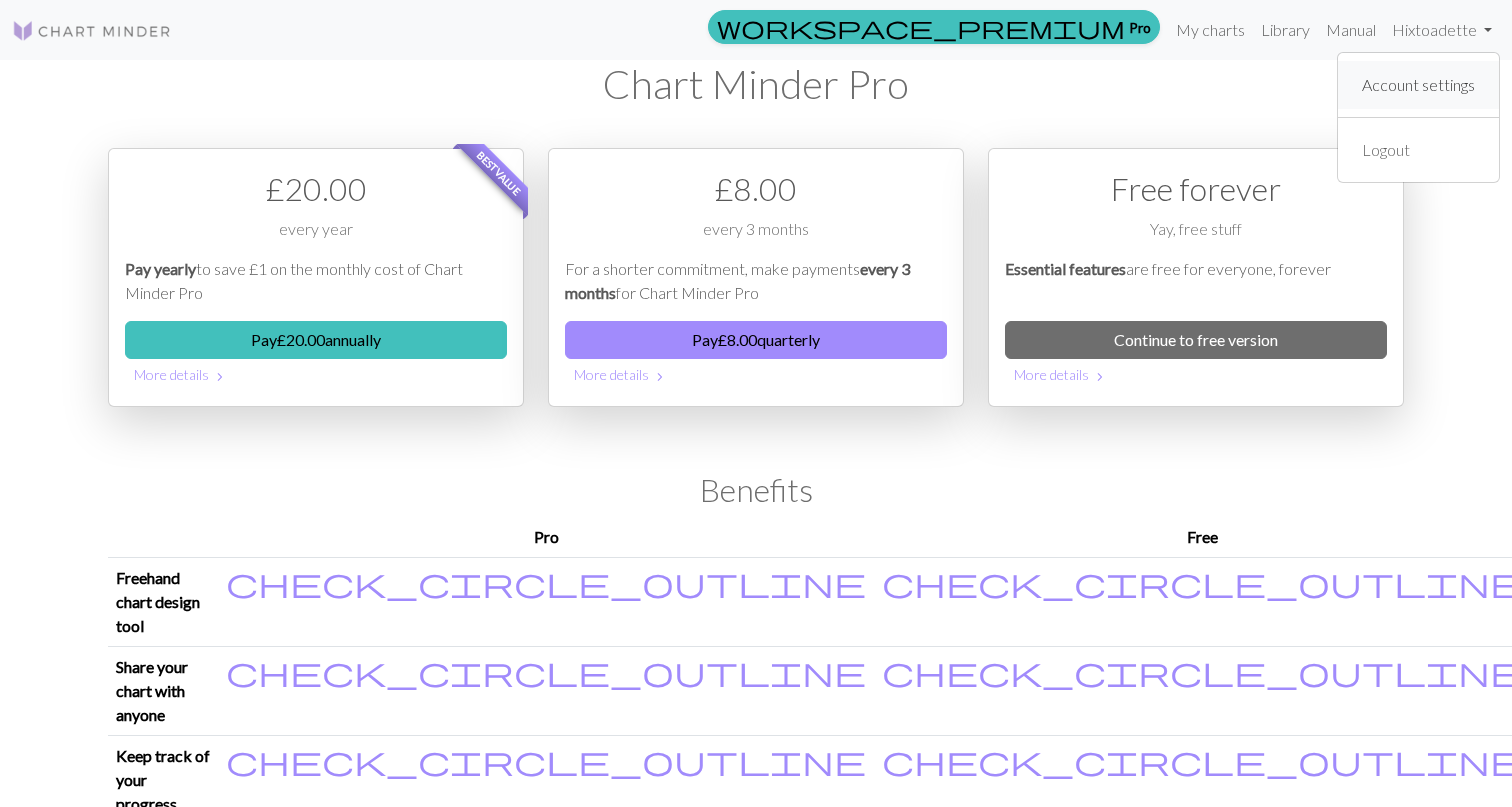 click on "Account settings" at bounding box center (1418, 85) 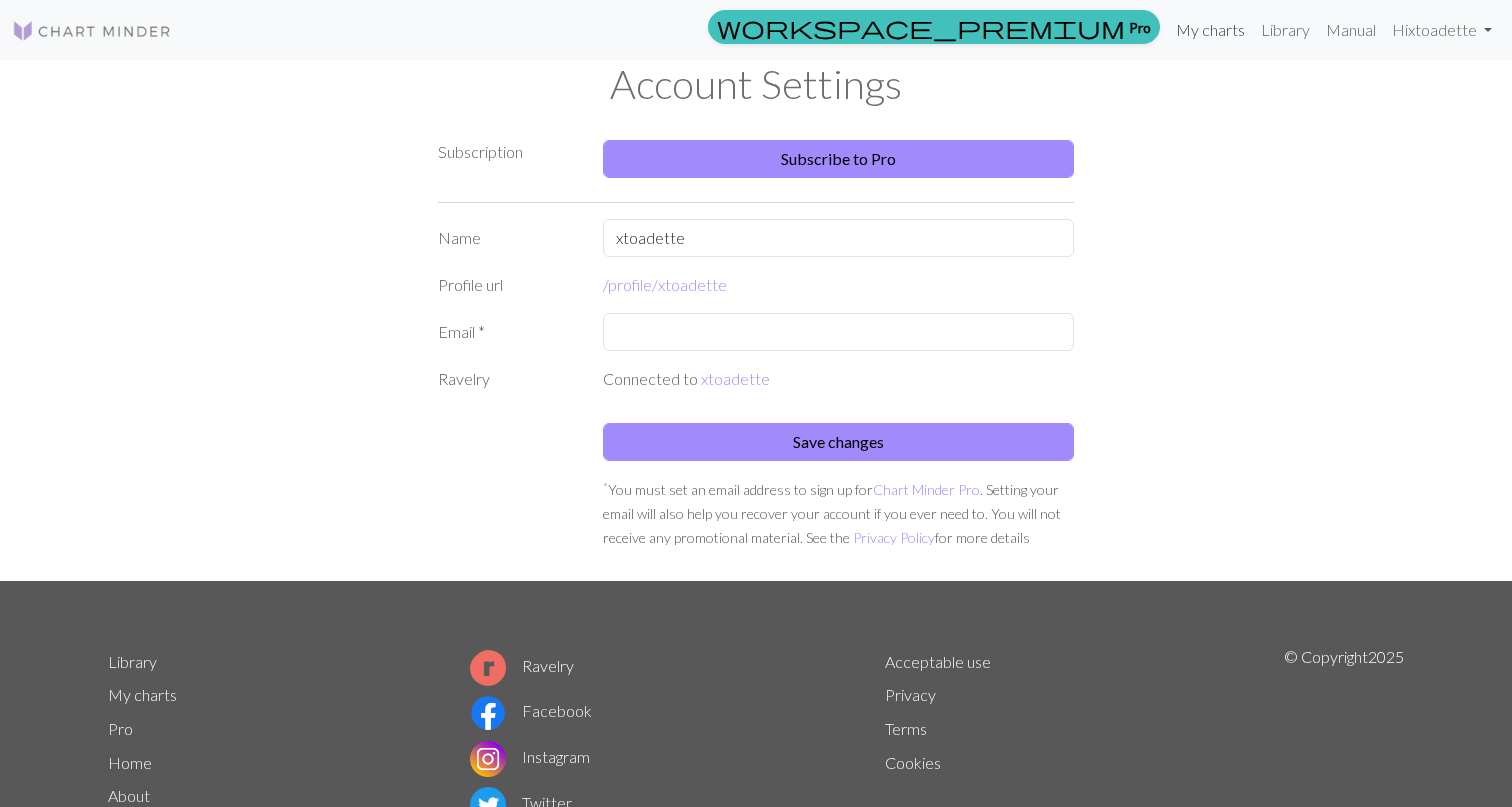 click on "My charts" at bounding box center (1210, 30) 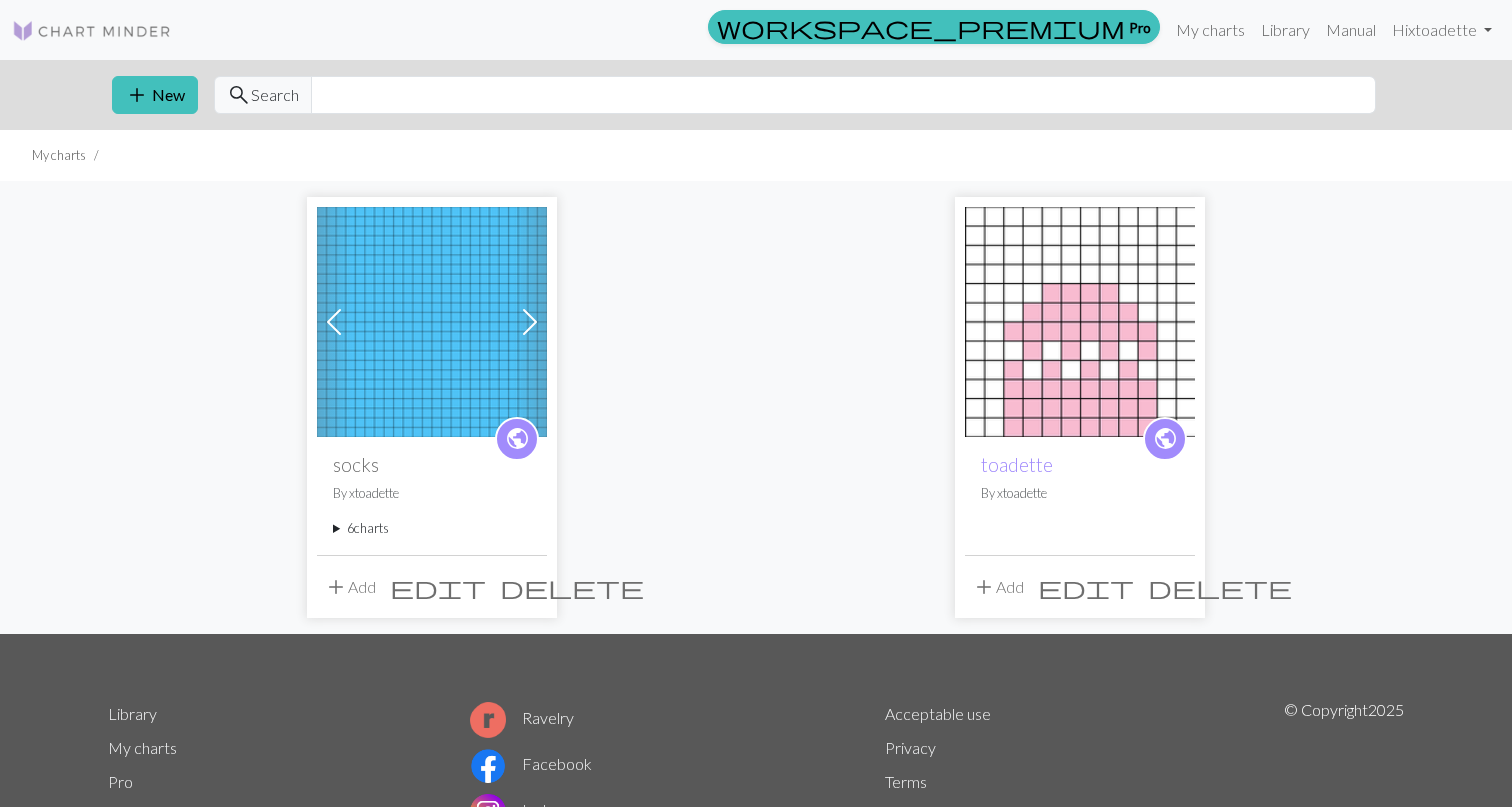 click on "By   xtoadette" at bounding box center [432, 493] 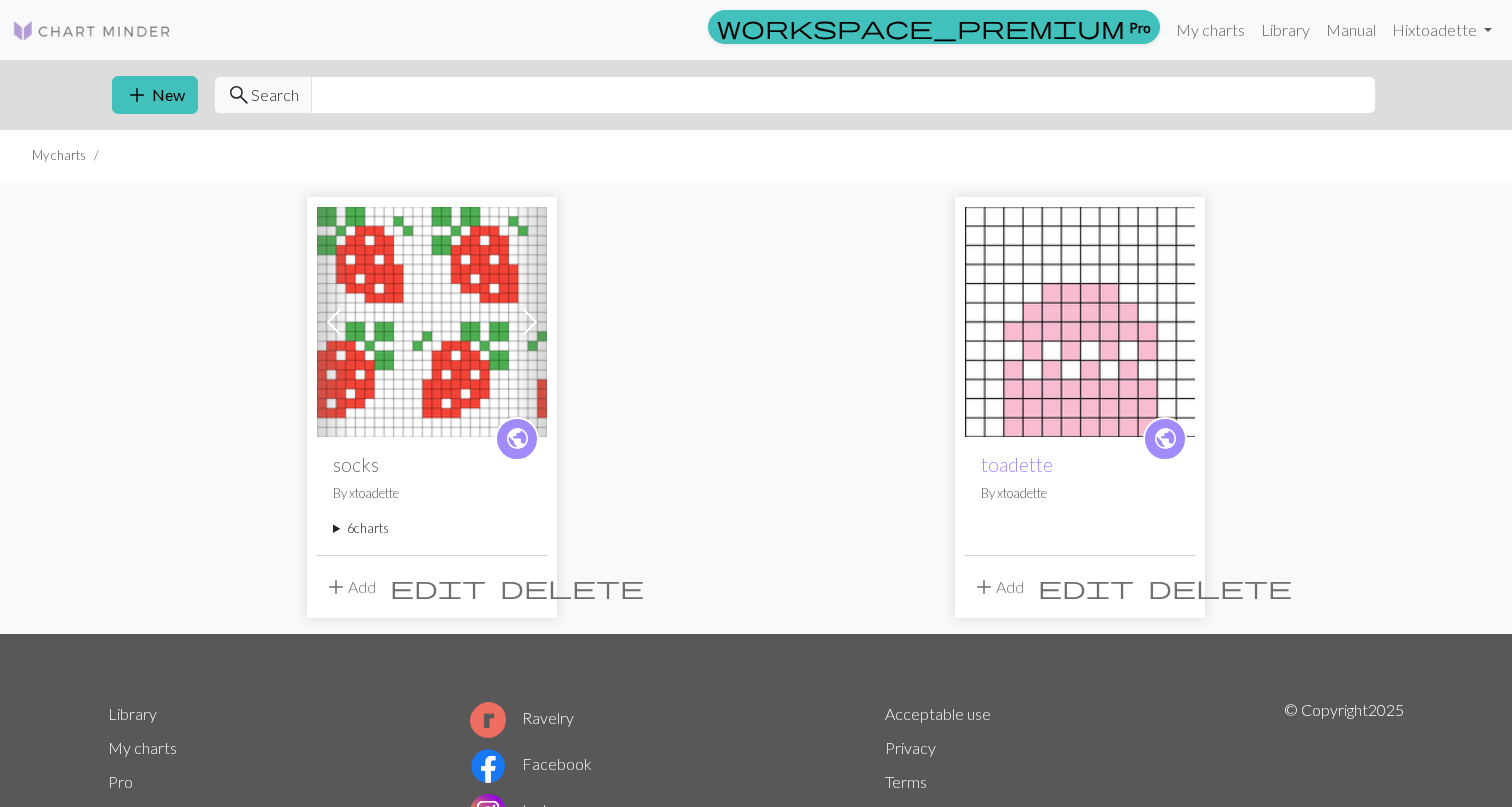 click at bounding box center [530, 322] 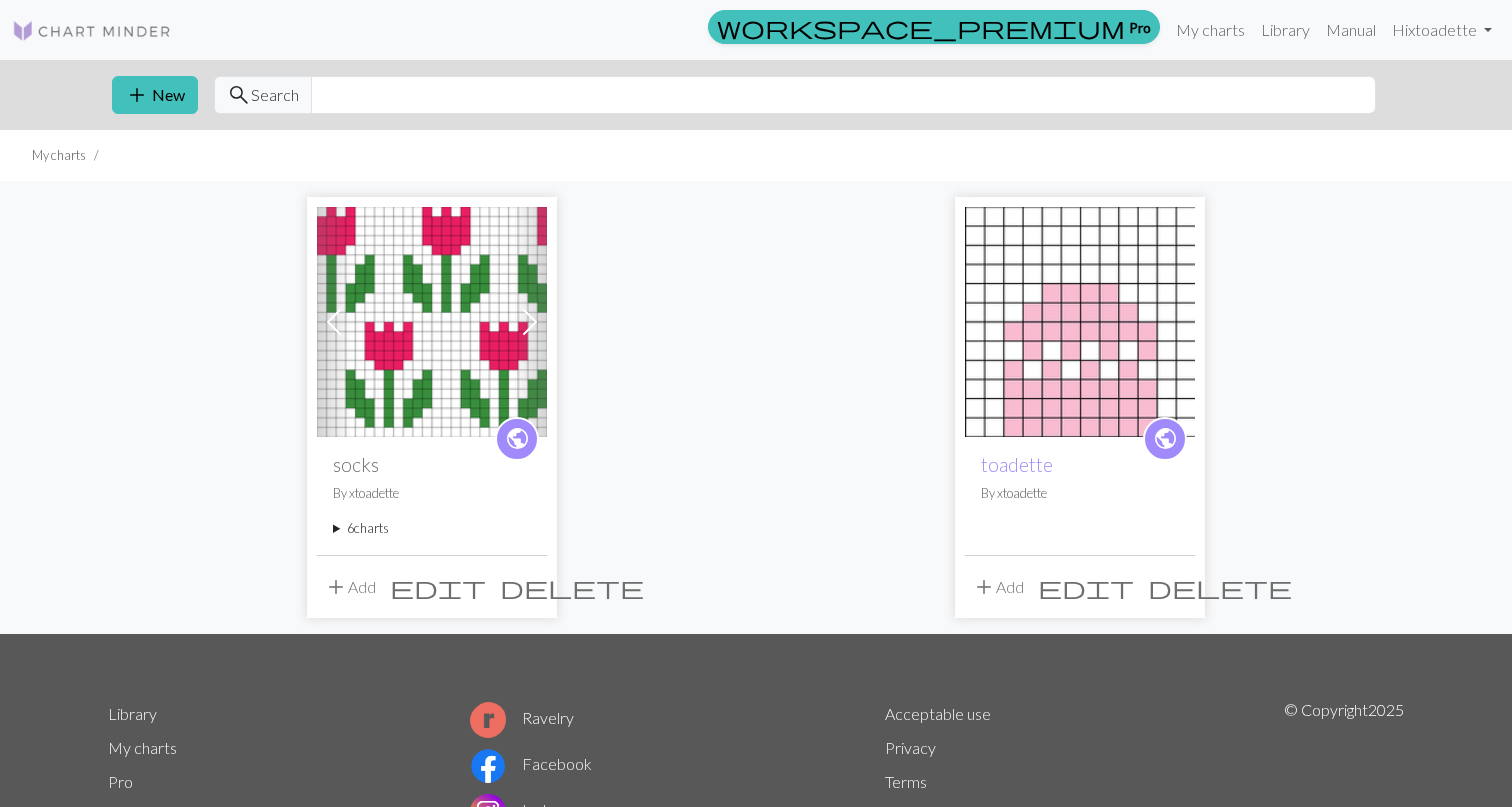 click at bounding box center (530, 322) 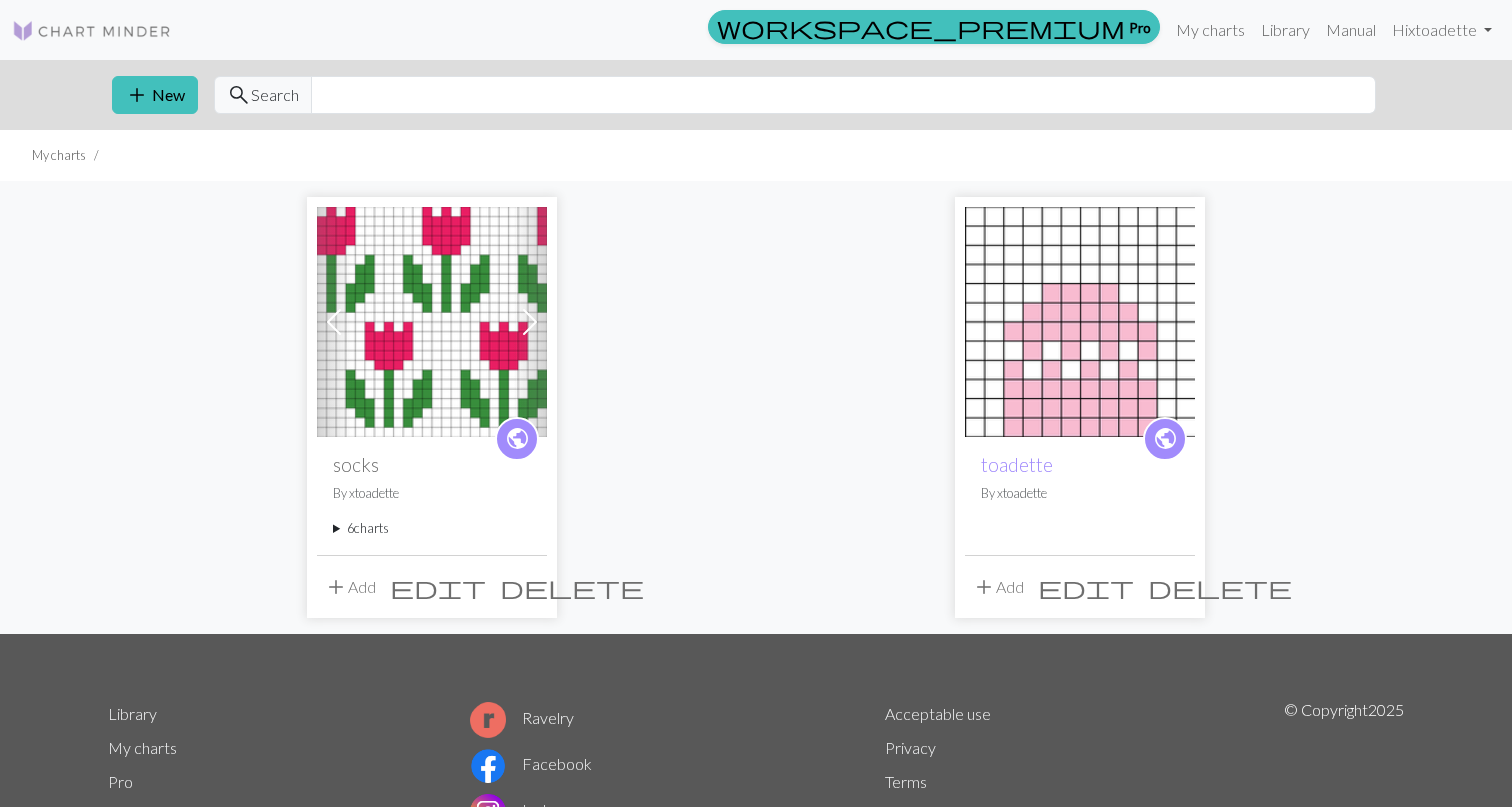 click at bounding box center [530, 322] 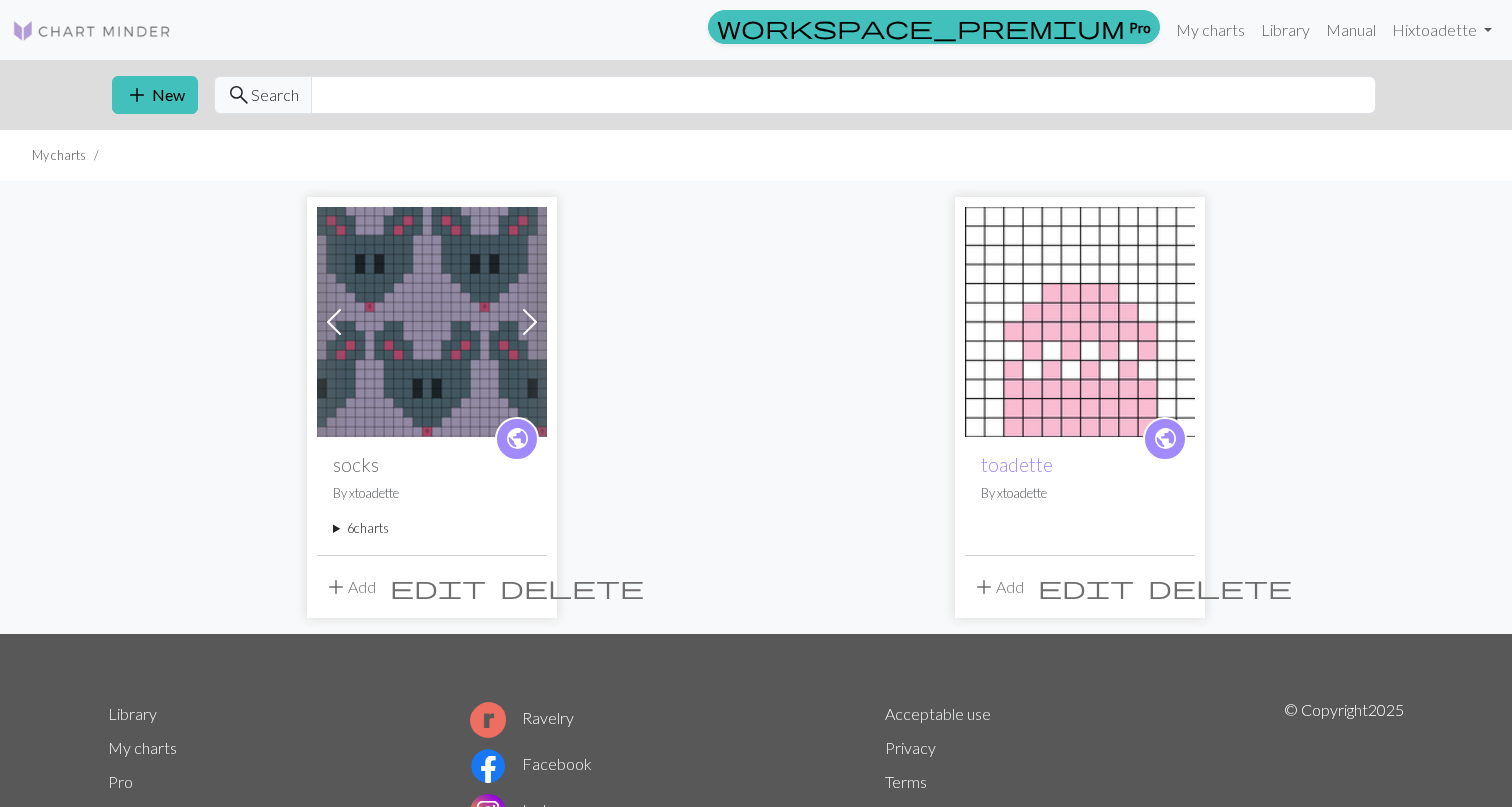 click at bounding box center [530, 322] 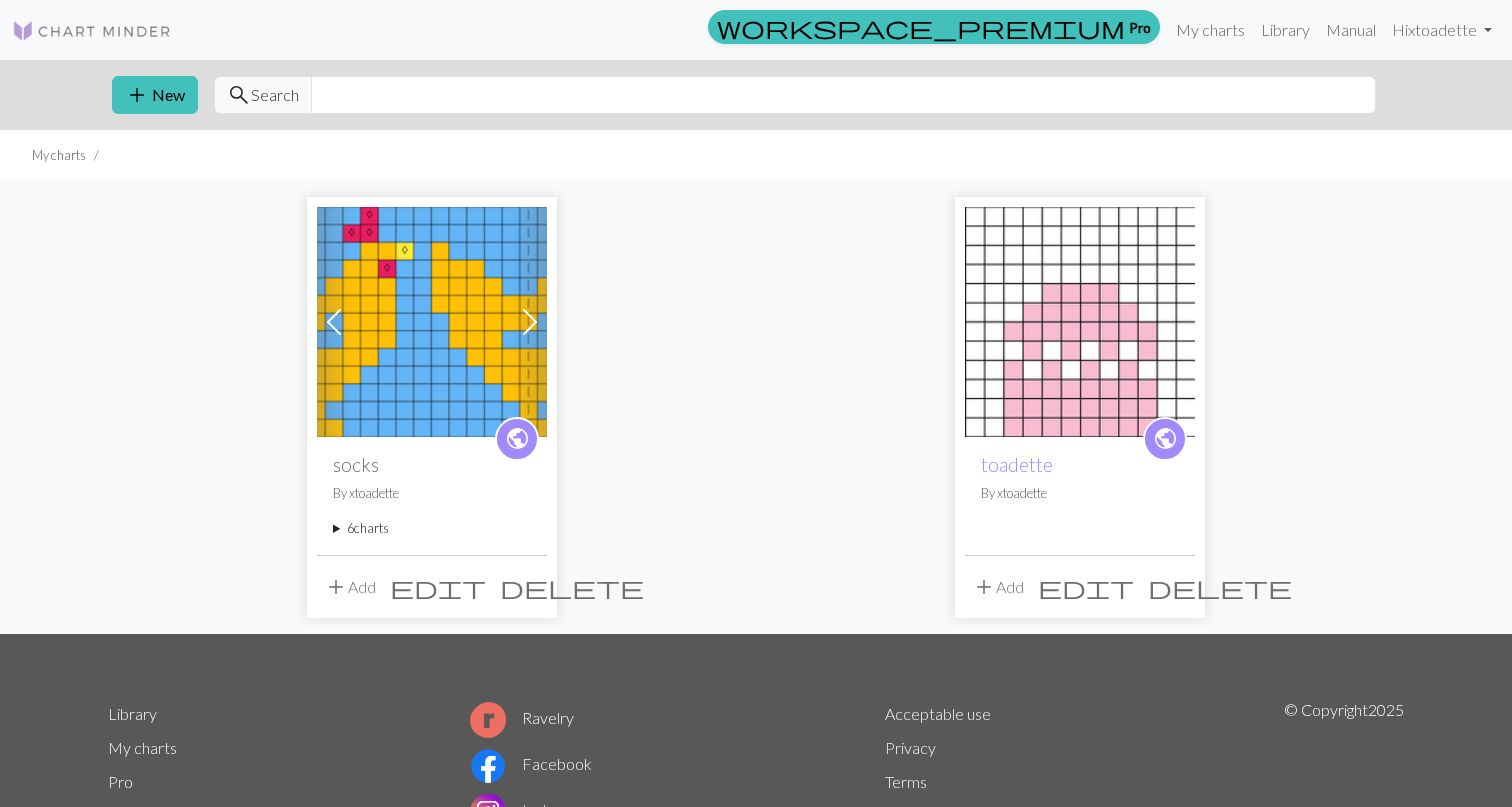 click at bounding box center [432, 322] 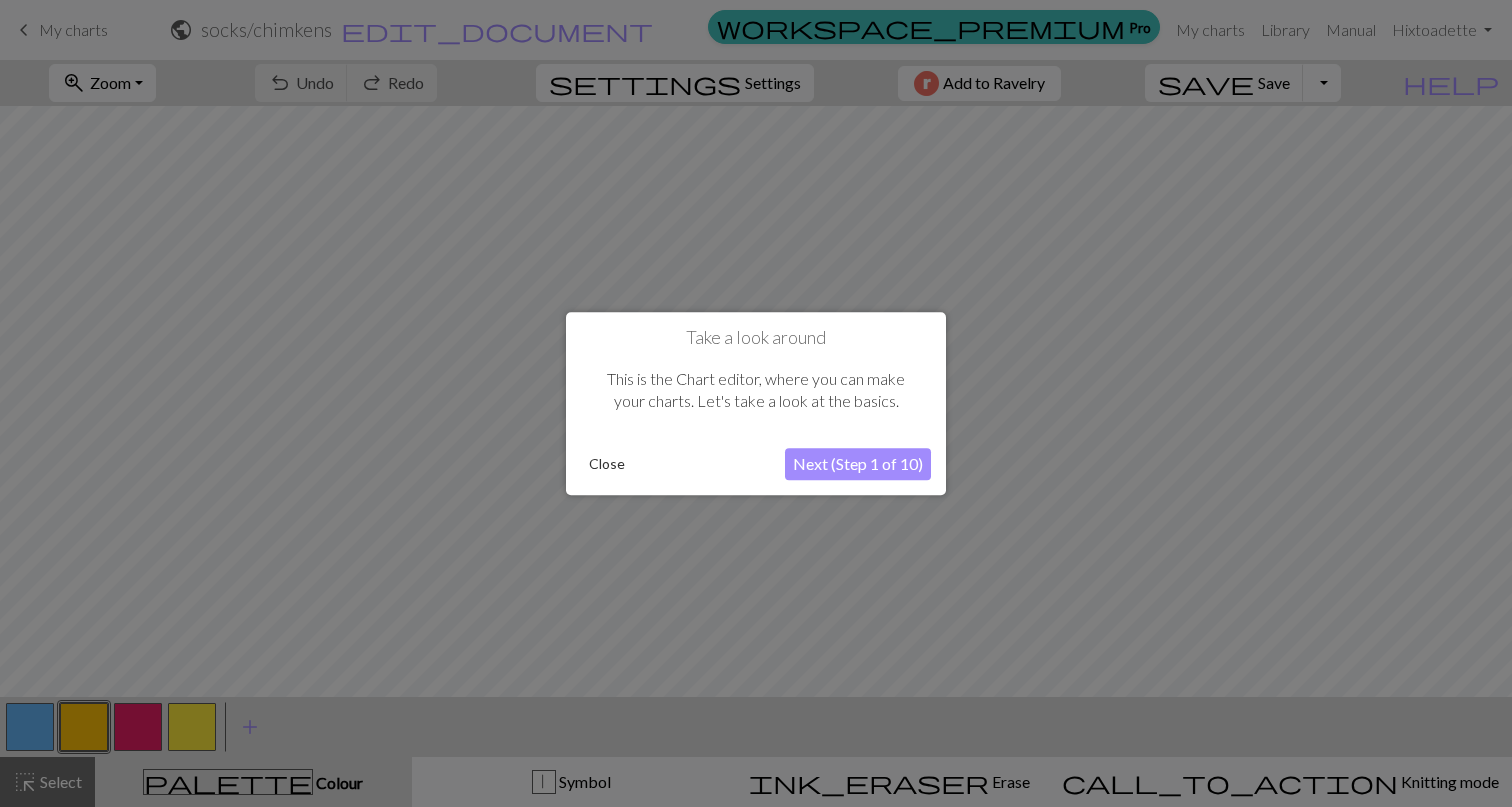 click on "Close" at bounding box center (607, 464) 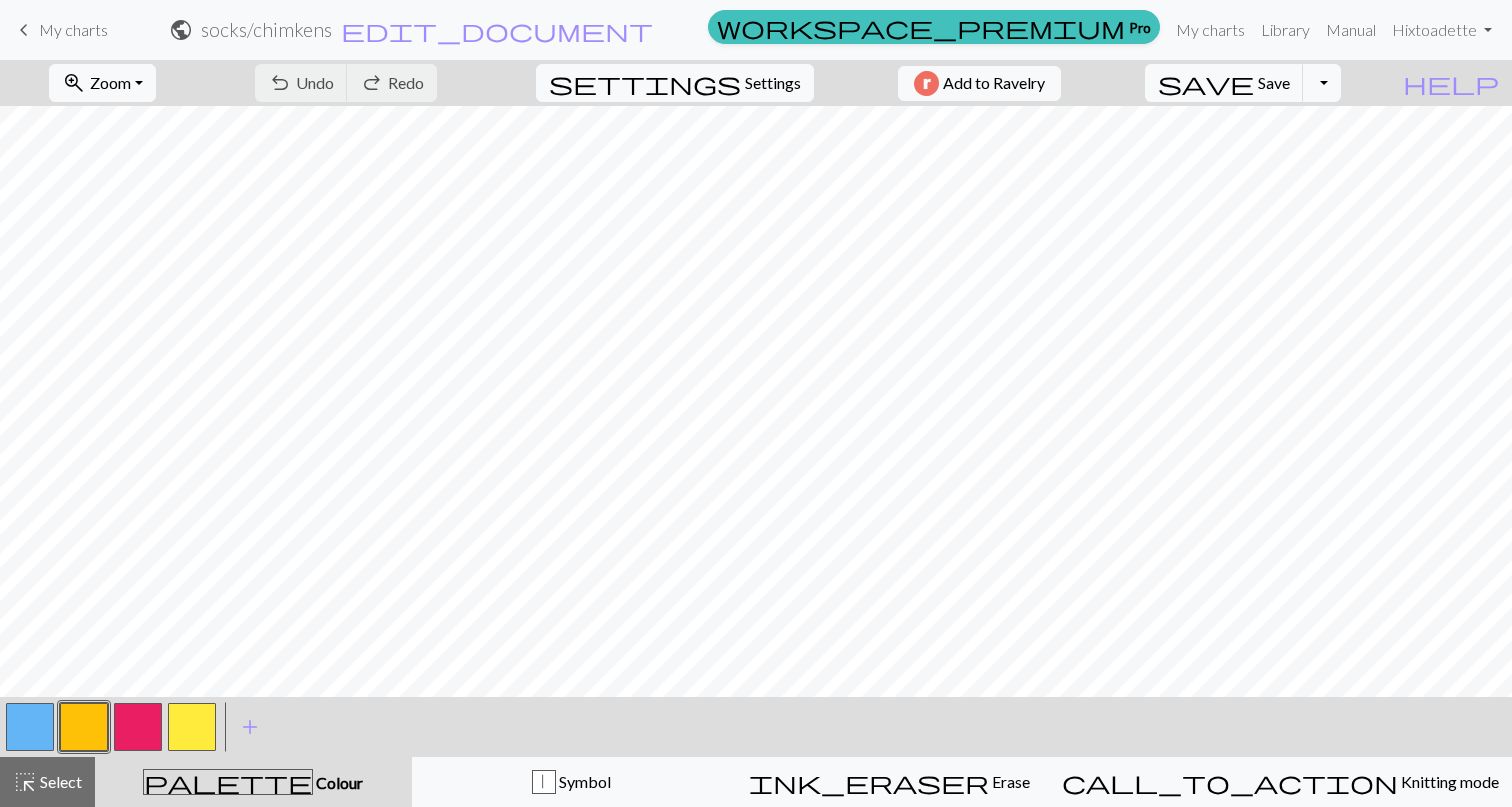 click on "My charts" at bounding box center [73, 29] 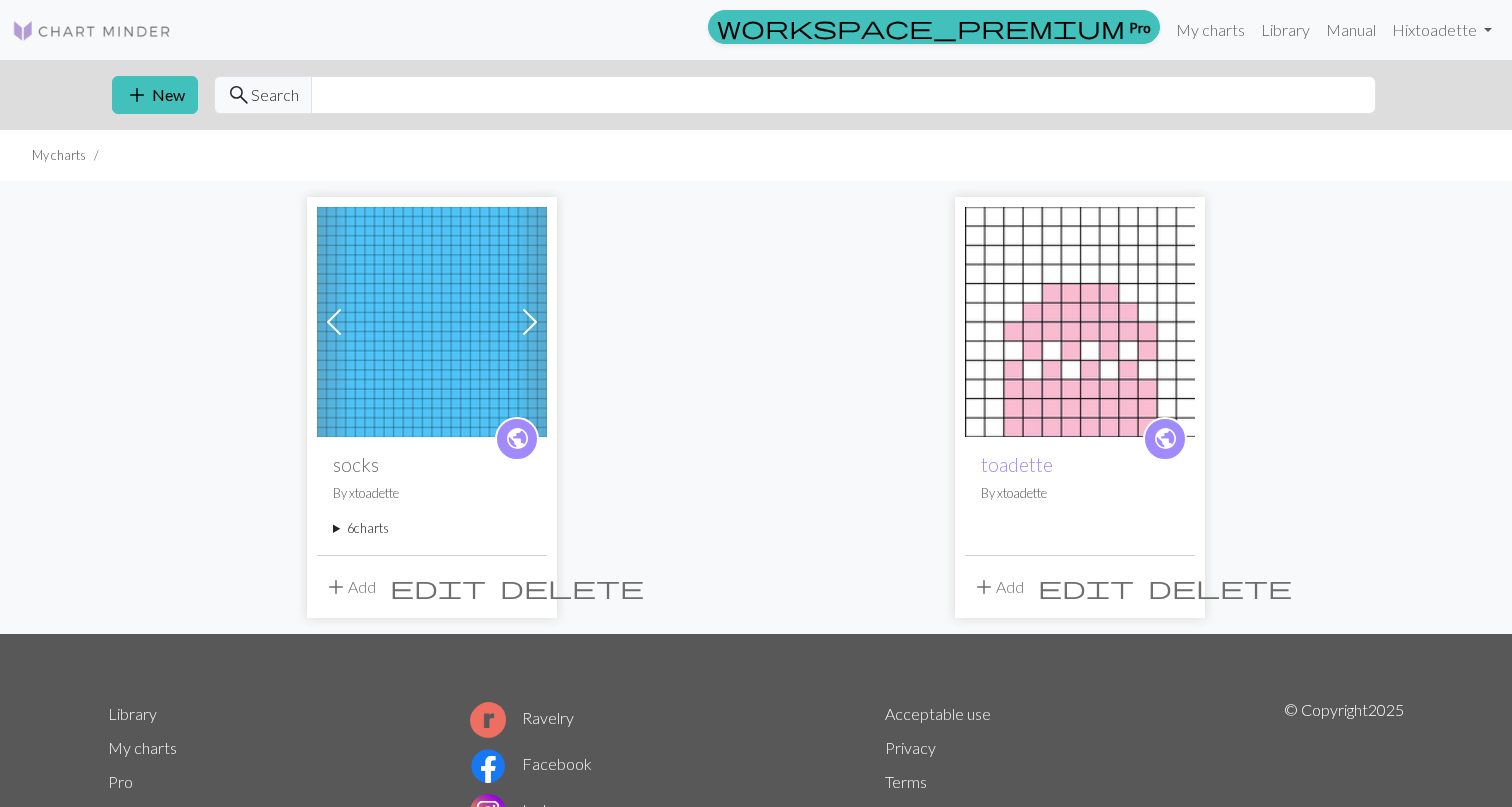 click at bounding box center [530, 322] 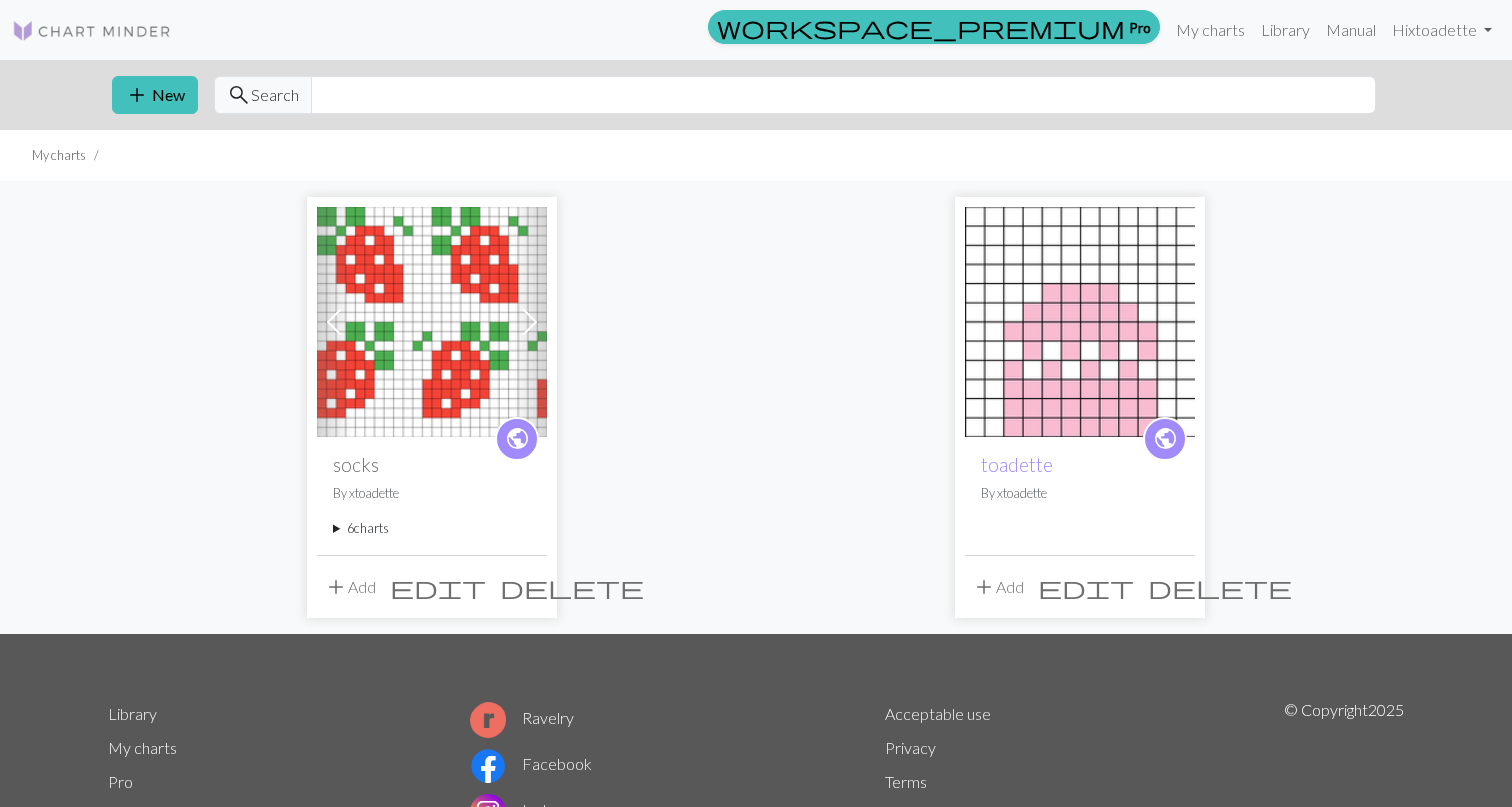 click at bounding box center (530, 322) 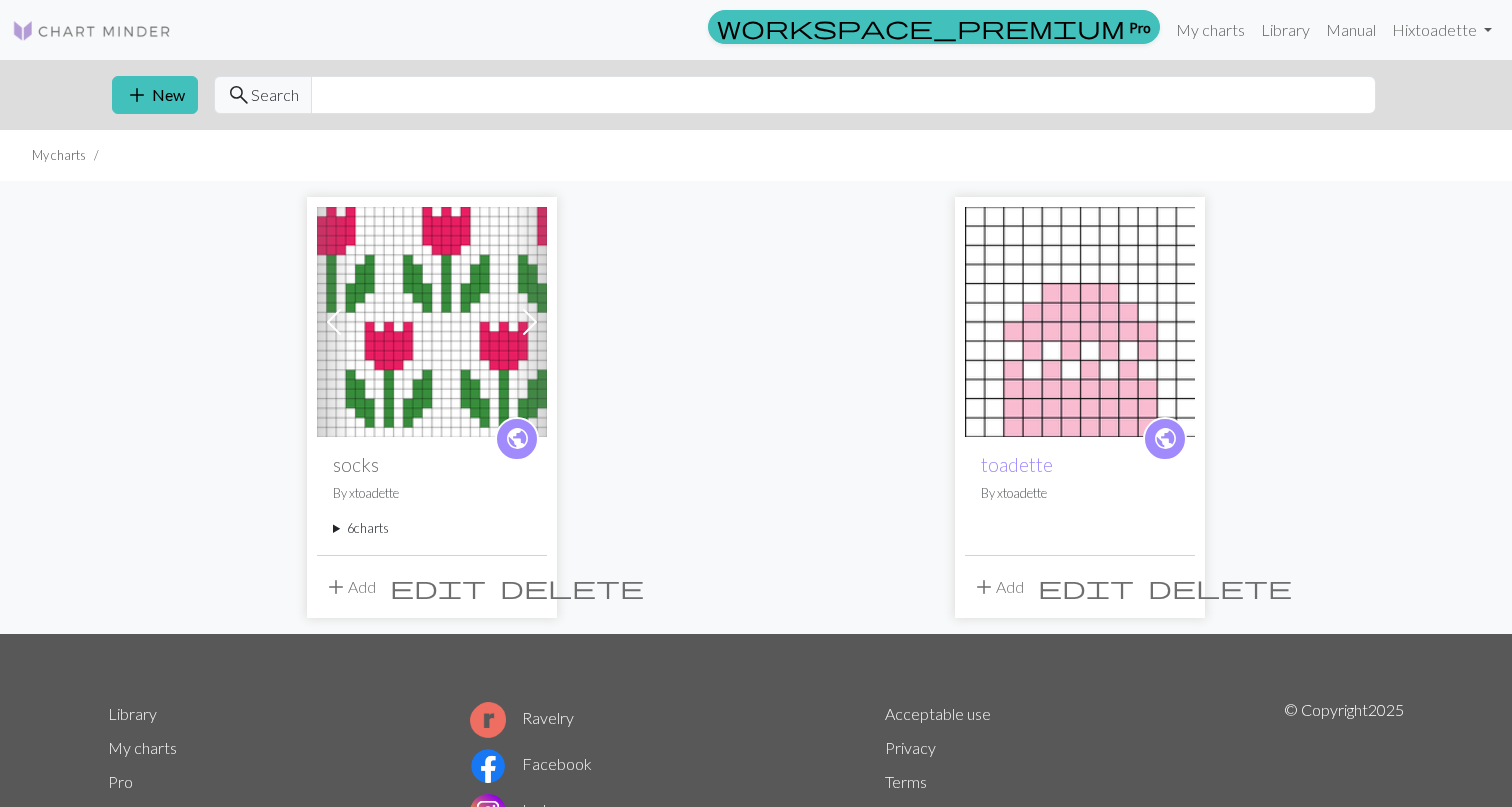 click at bounding box center (530, 322) 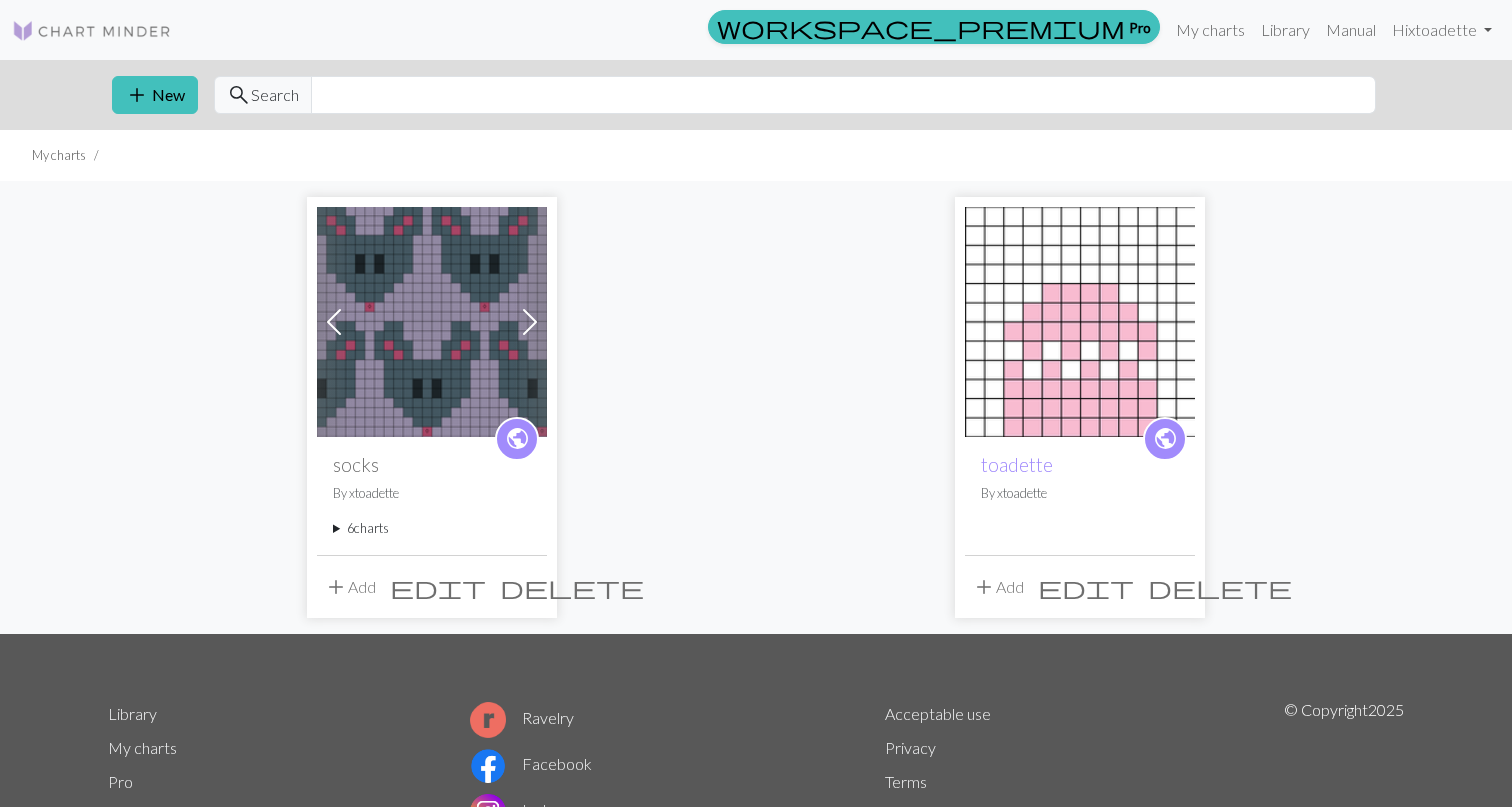 click at bounding box center (530, 322) 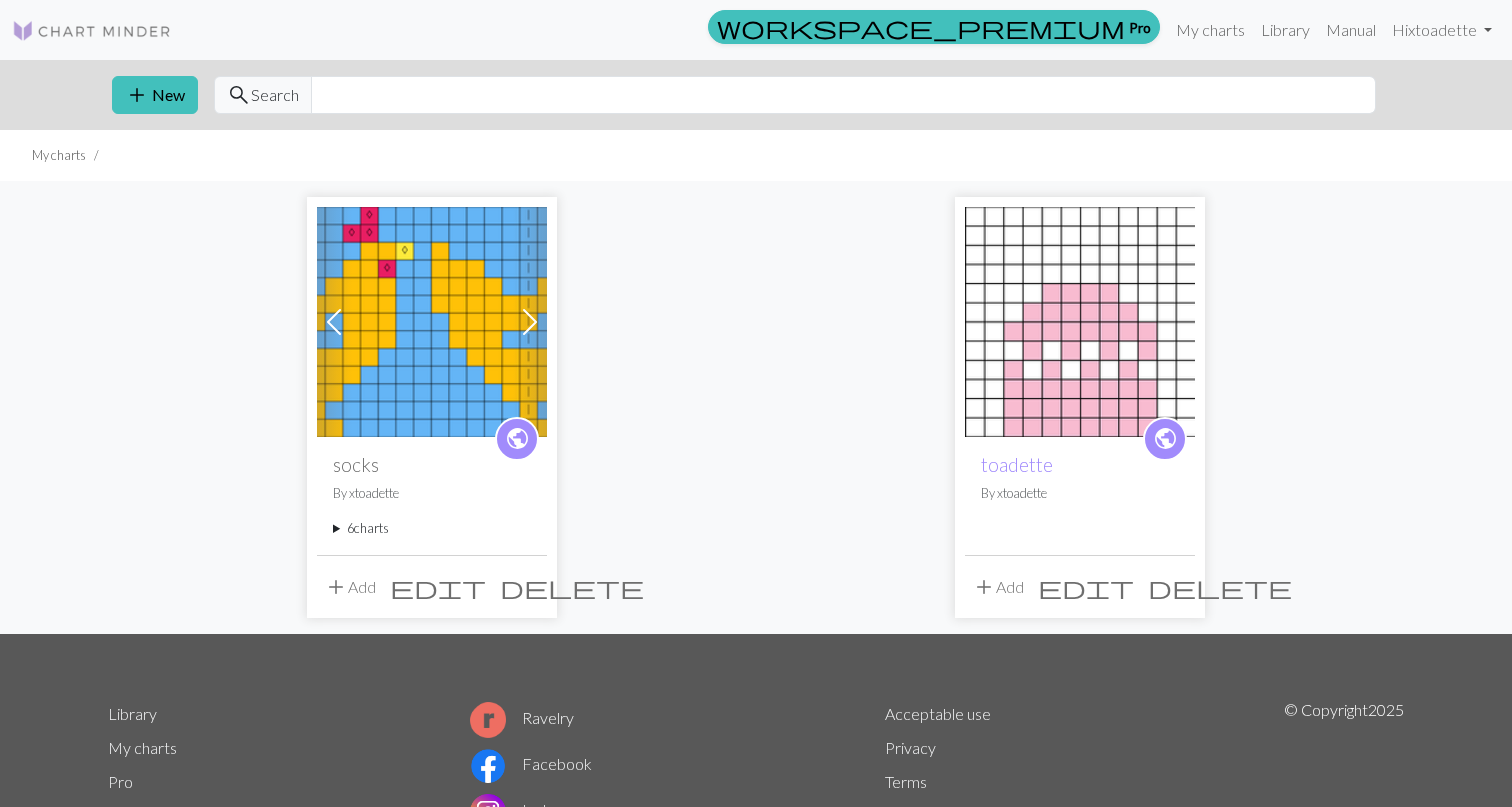 click at bounding box center [530, 322] 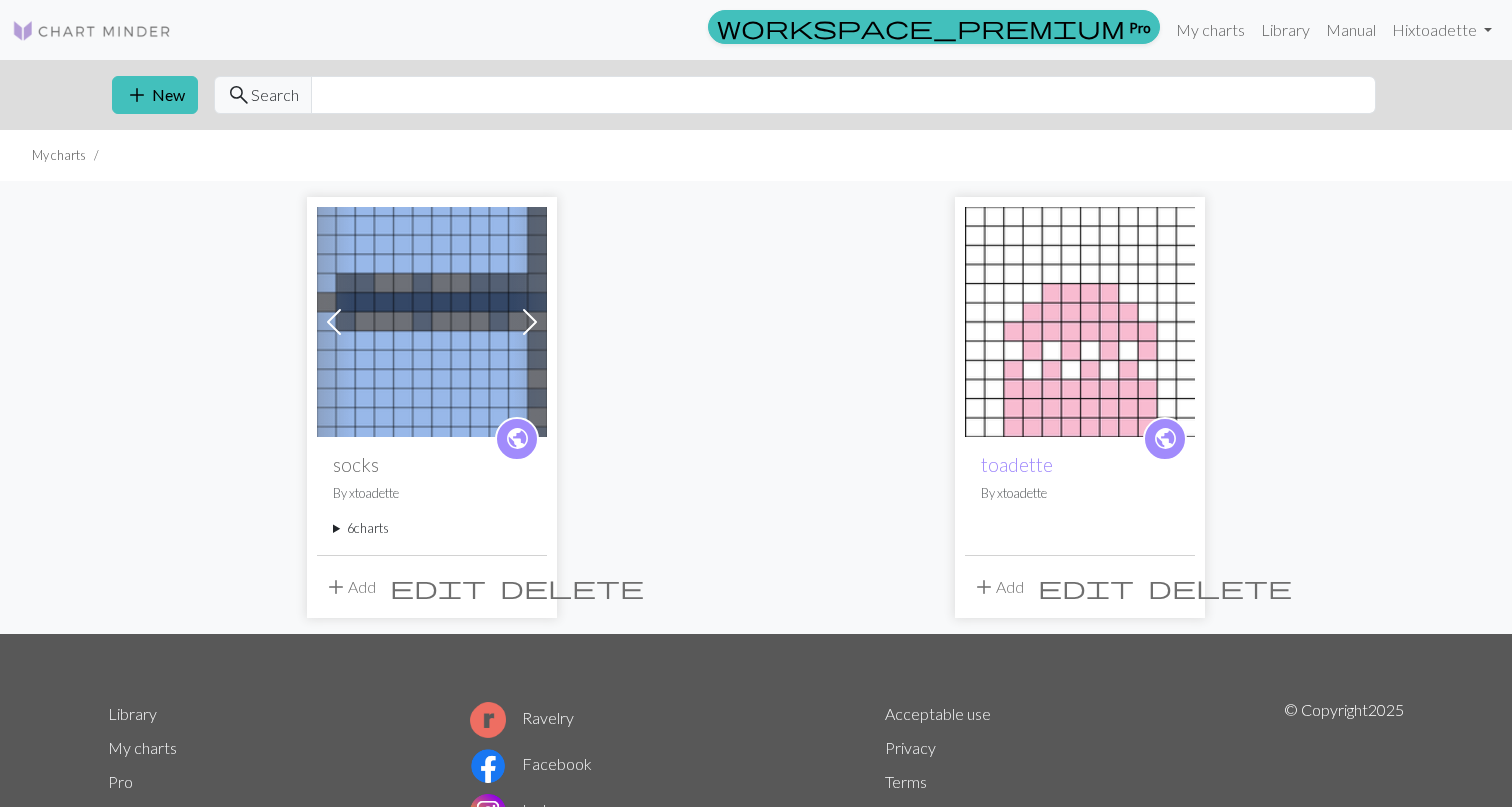 click at bounding box center (432, 322) 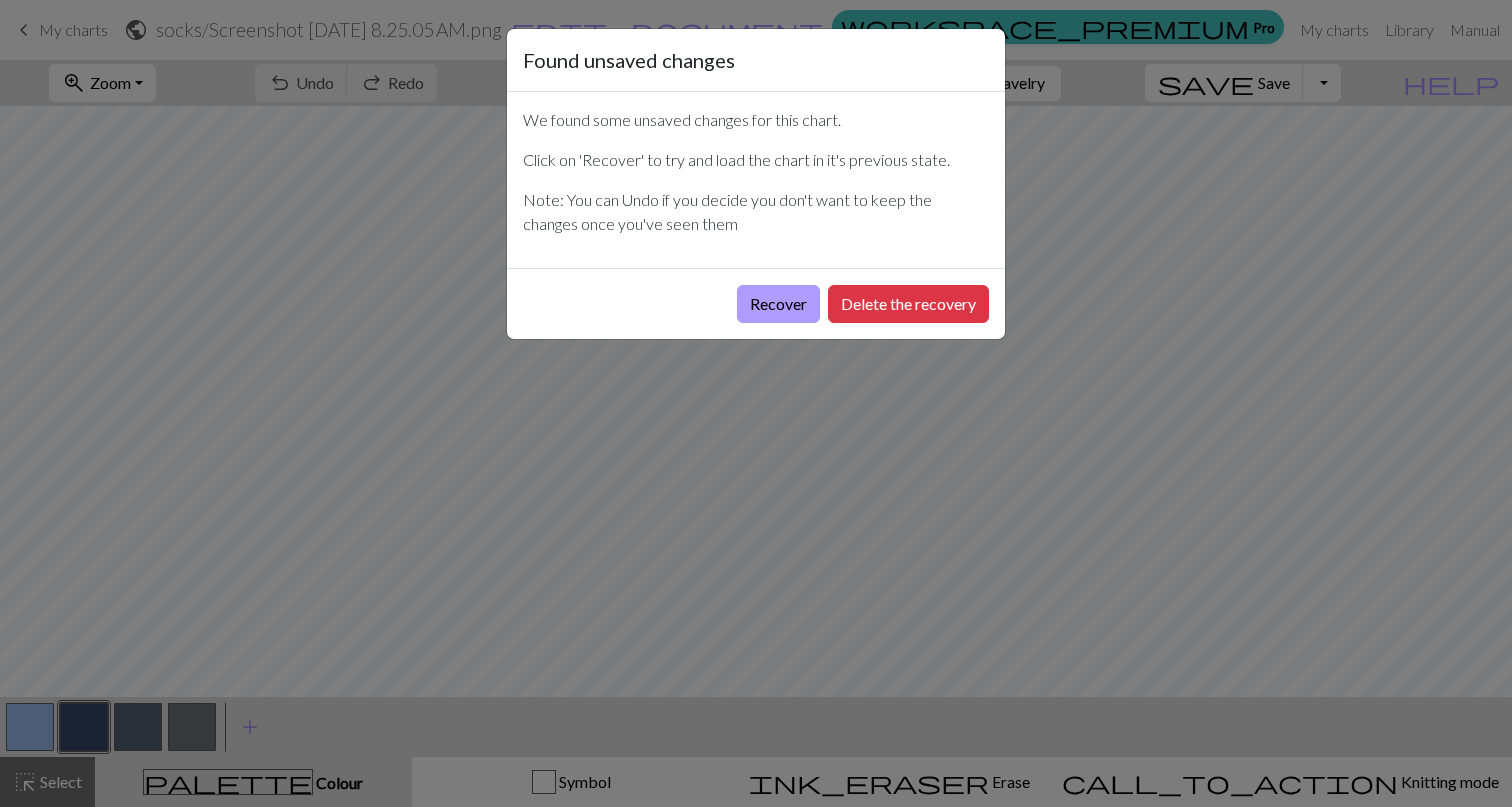 click on "Recover" at bounding box center [778, 304] 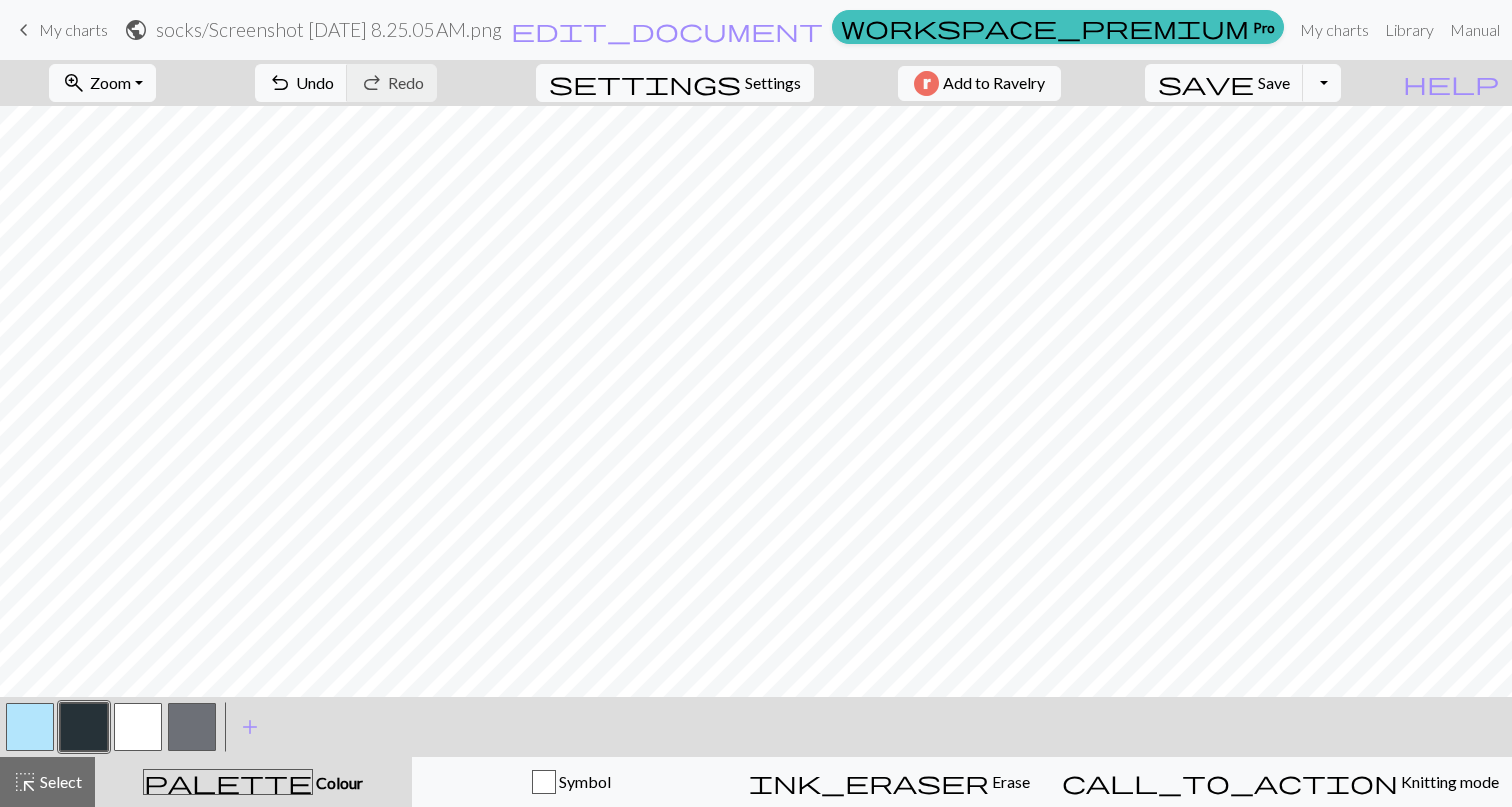 click on "My charts" at bounding box center (73, 29) 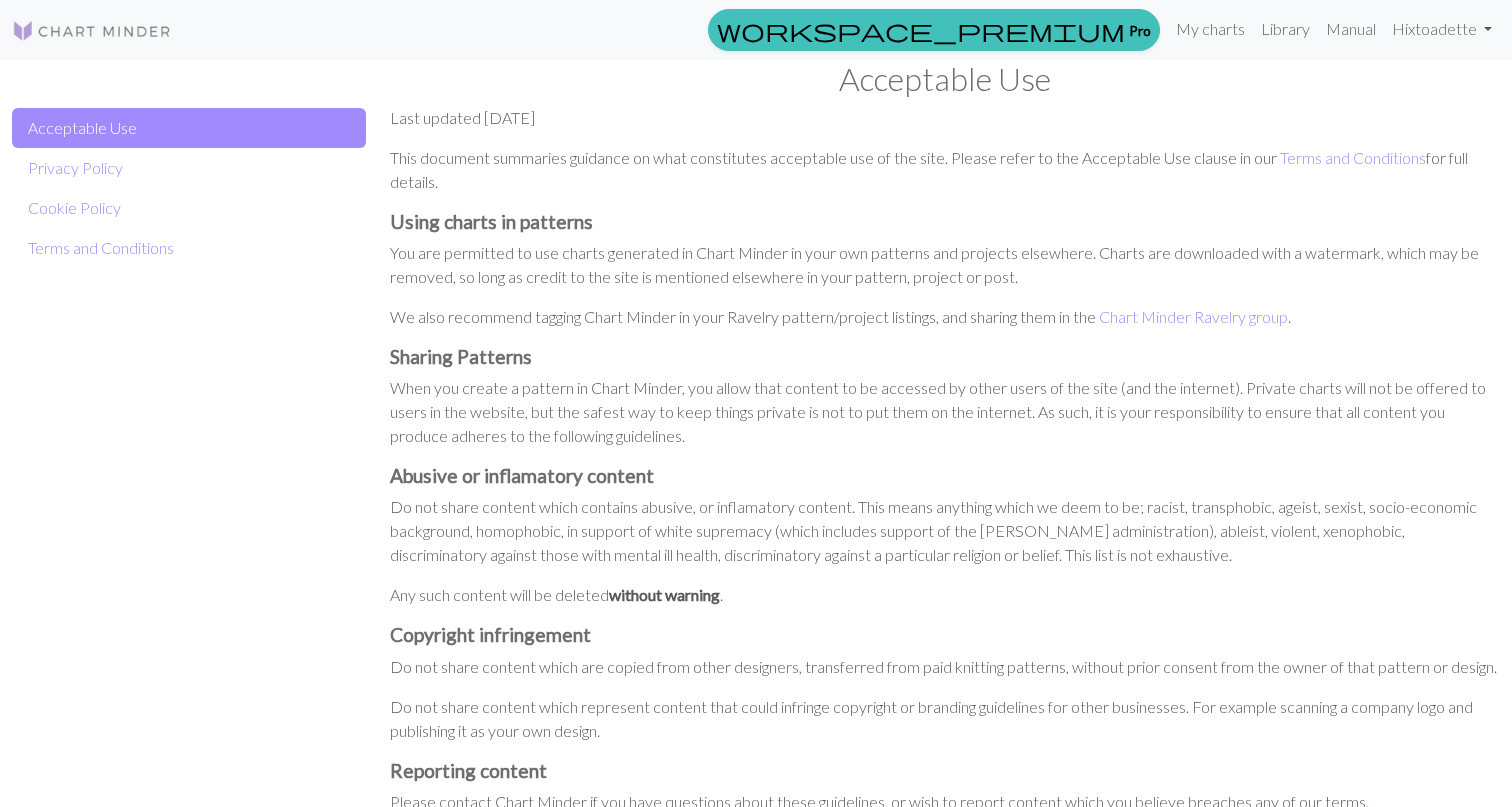 scroll, scrollTop: 0, scrollLeft: 0, axis: both 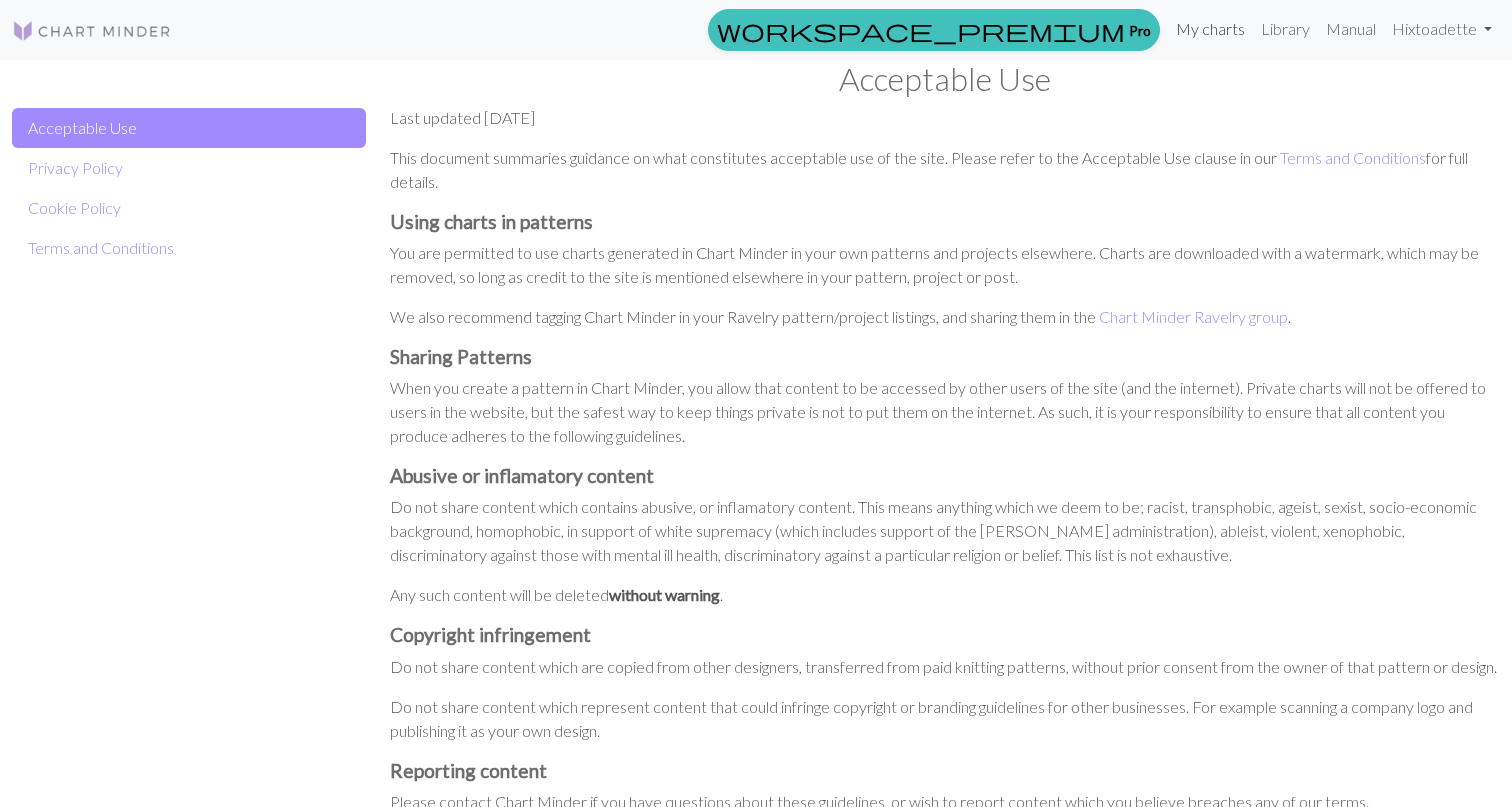 click on "My charts" at bounding box center (1210, 29) 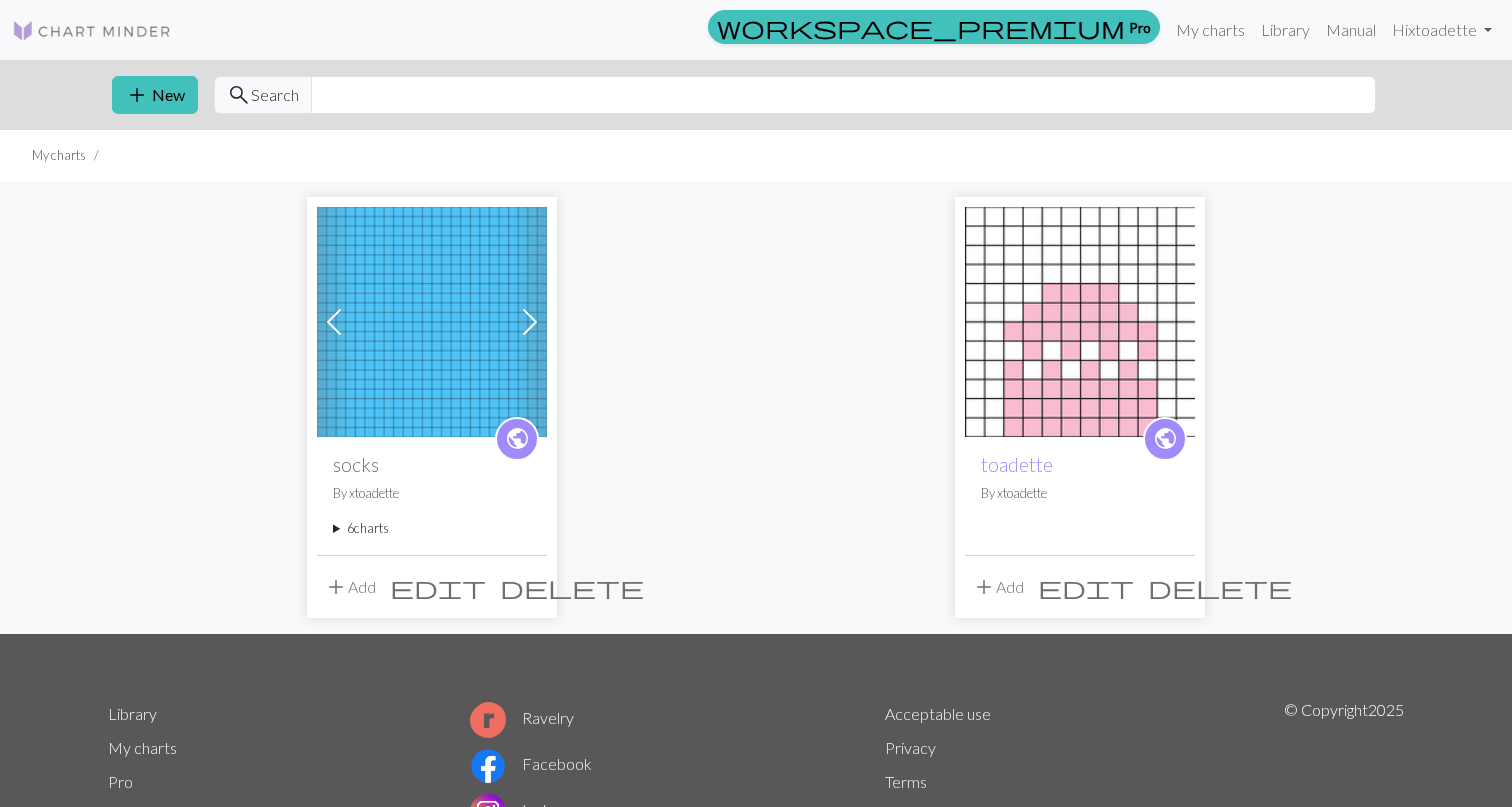 click on "Next" at bounding box center [530, 322] 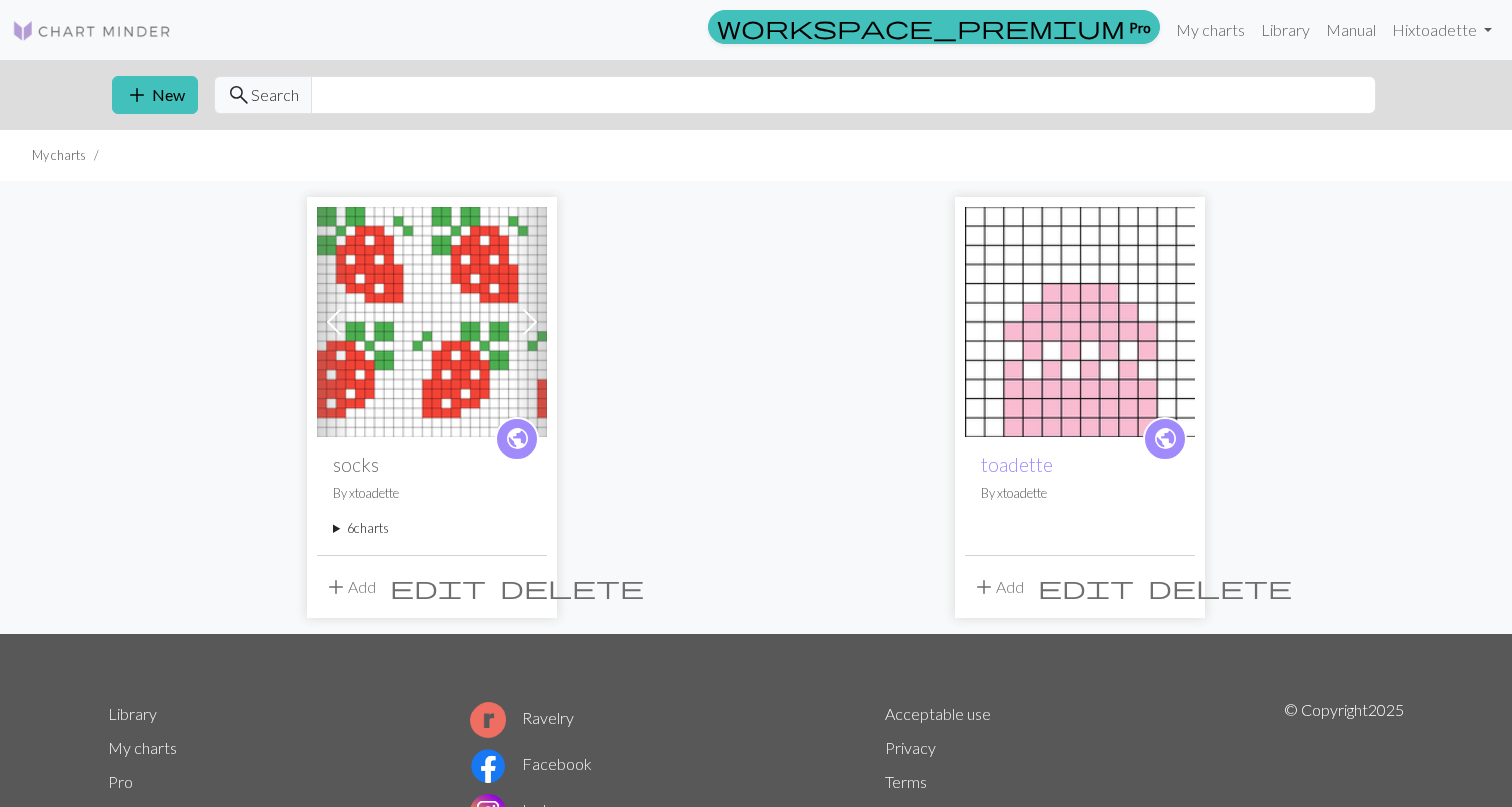 click on "Previous" at bounding box center [334, 322] 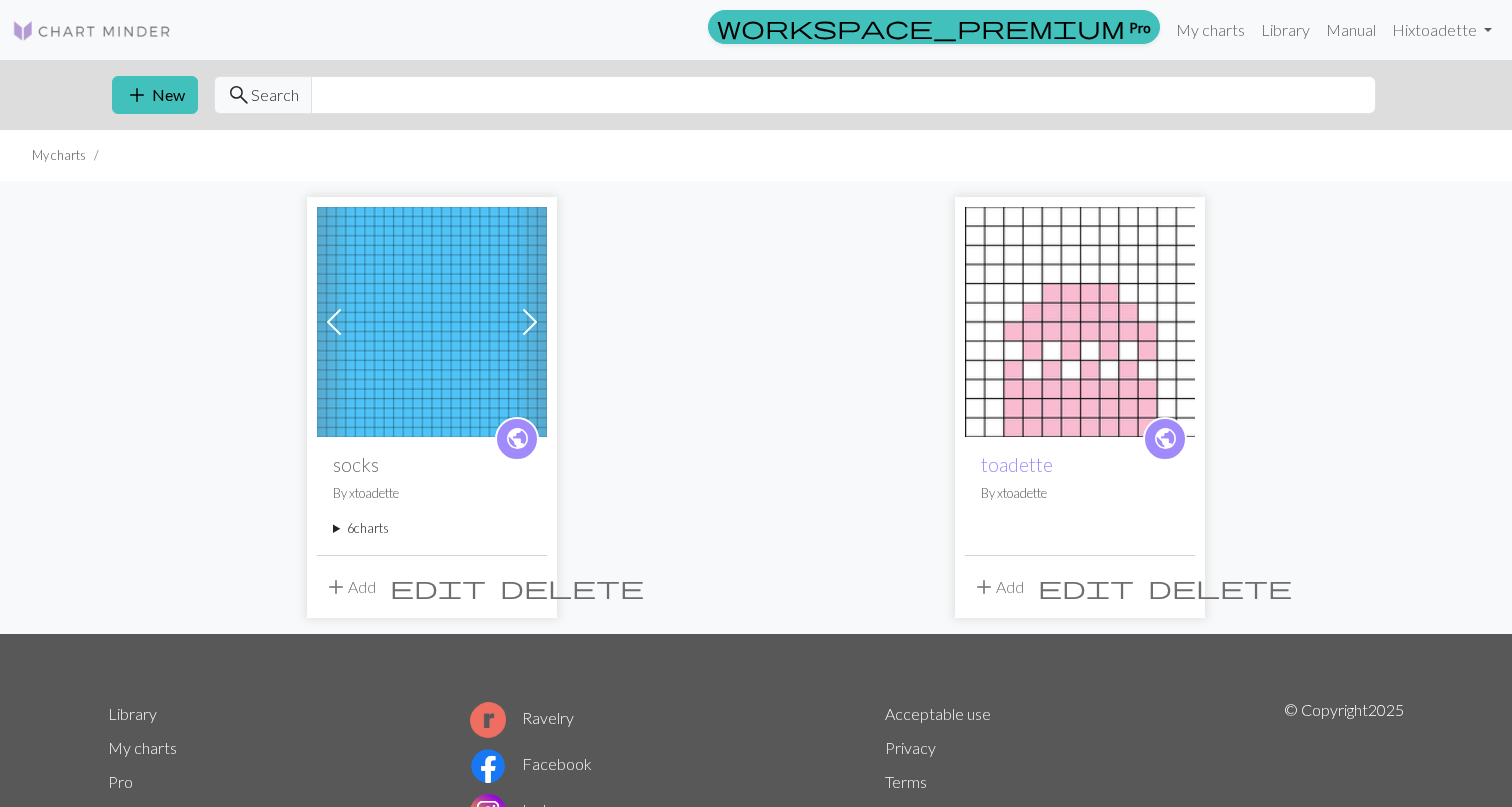 click on "6  charts" at bounding box center (432, 528) 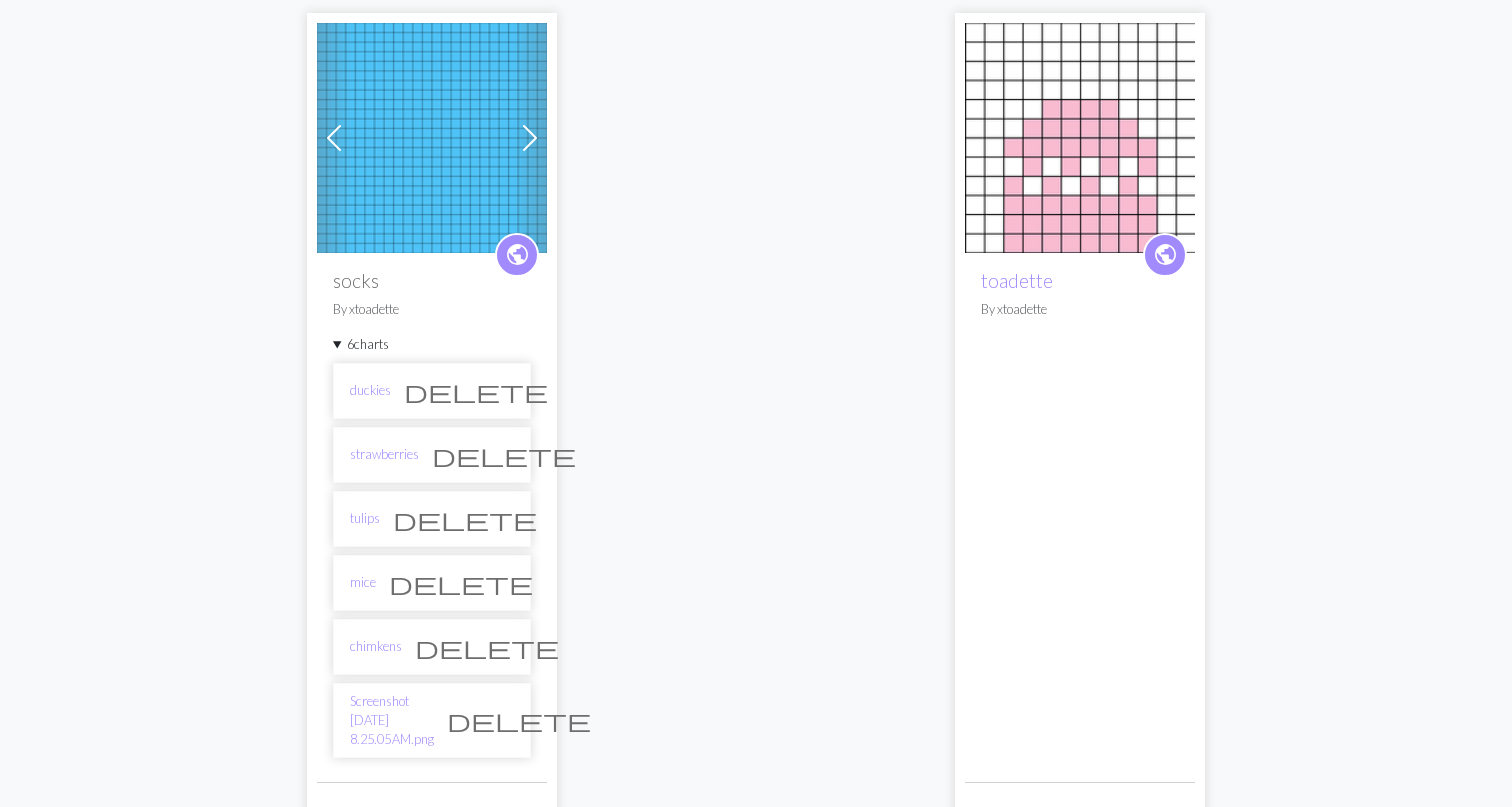 scroll, scrollTop: 279, scrollLeft: 0, axis: vertical 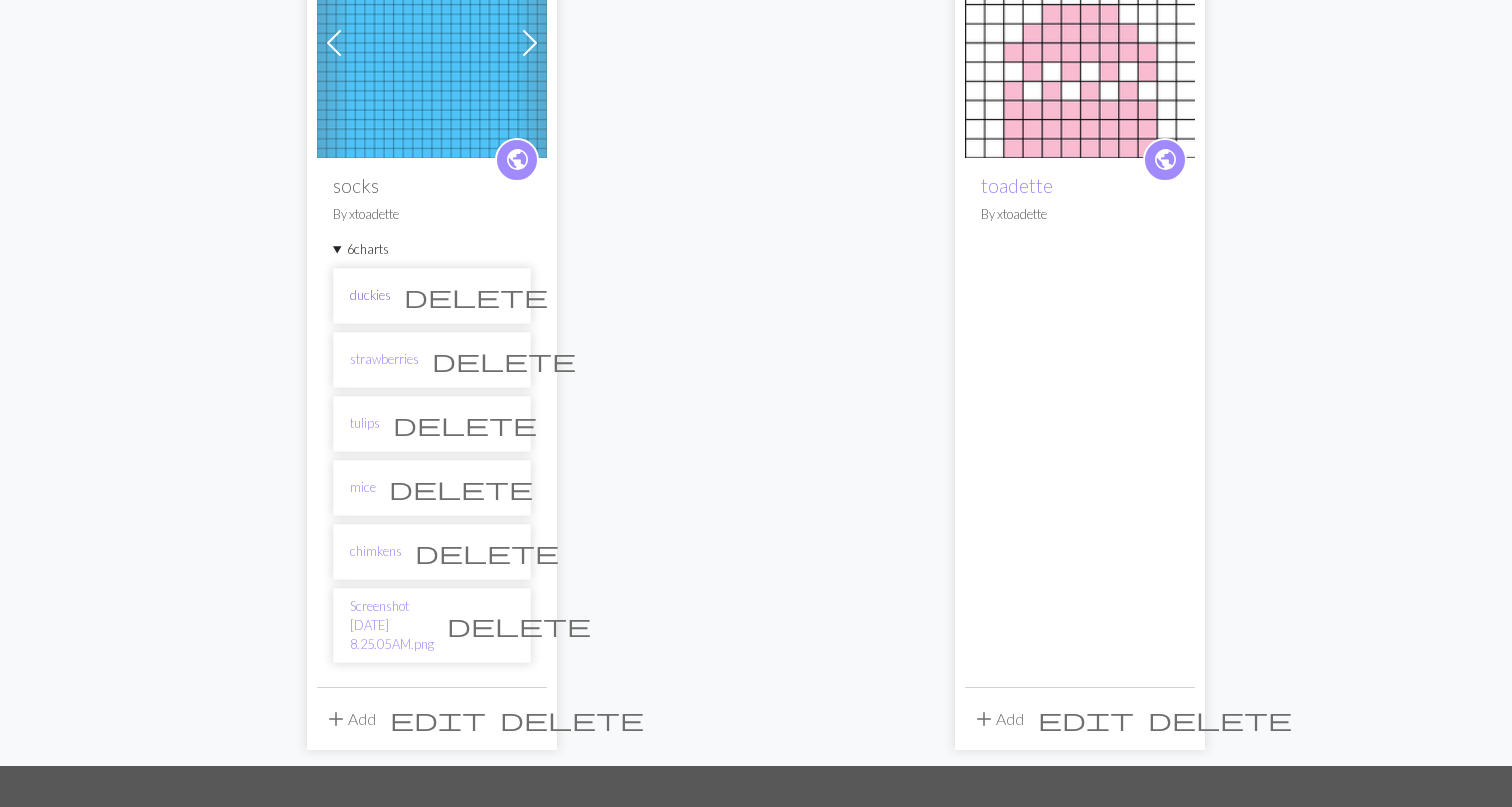 click on "duckies" at bounding box center [370, 295] 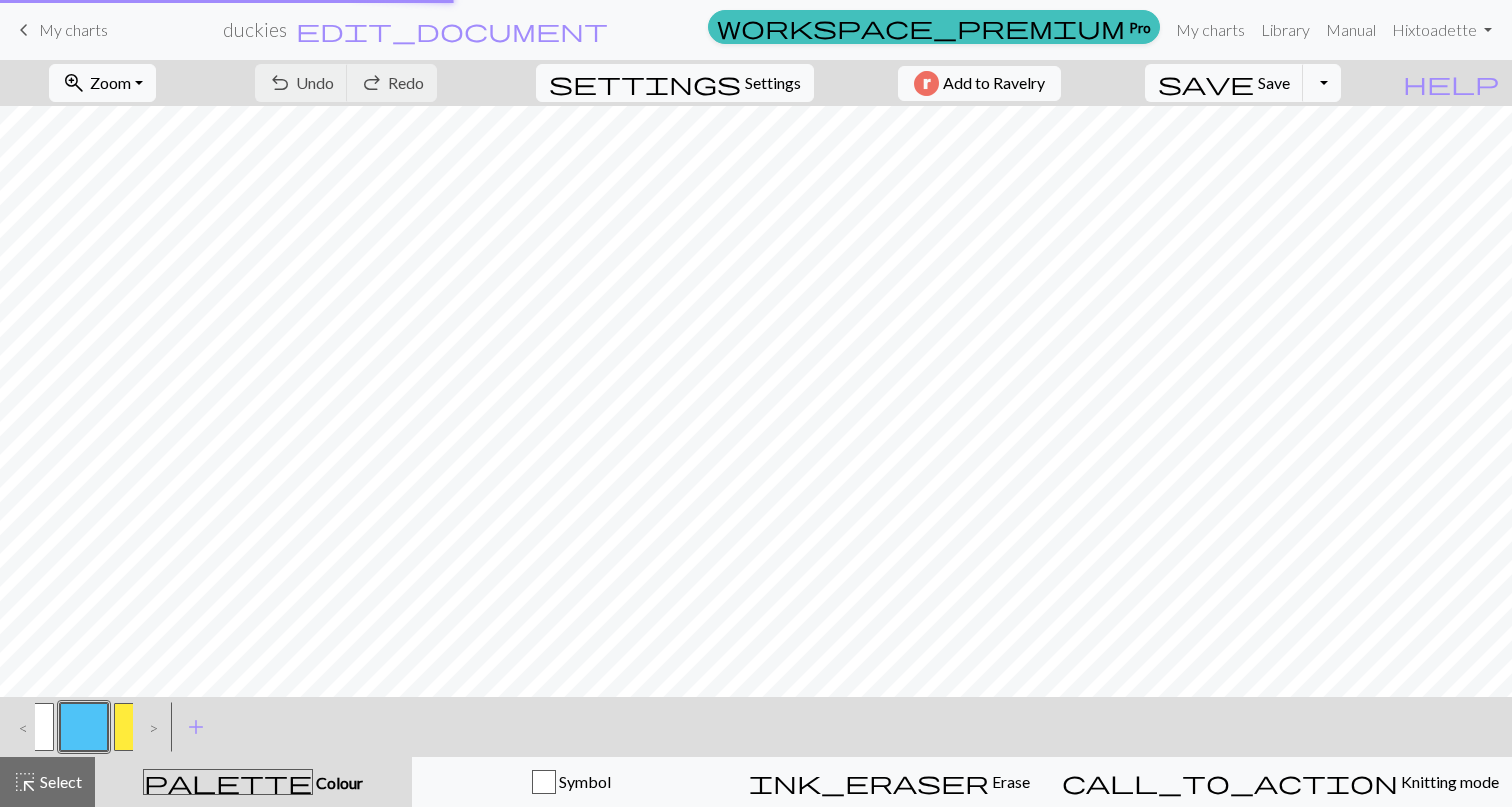 scroll, scrollTop: 0, scrollLeft: 0, axis: both 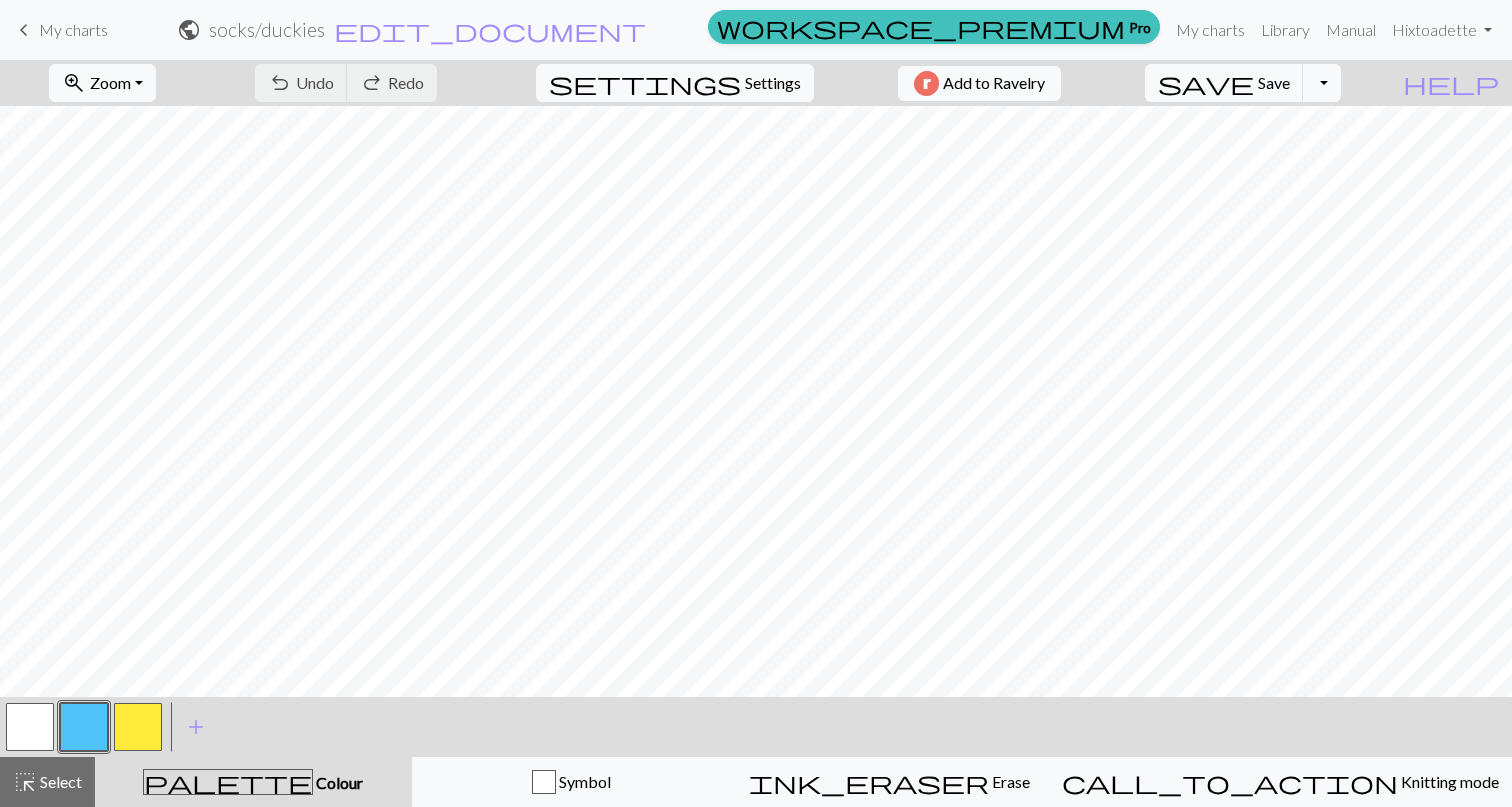click on "undo Undo Undo redo Redo Redo" at bounding box center [346, 83] 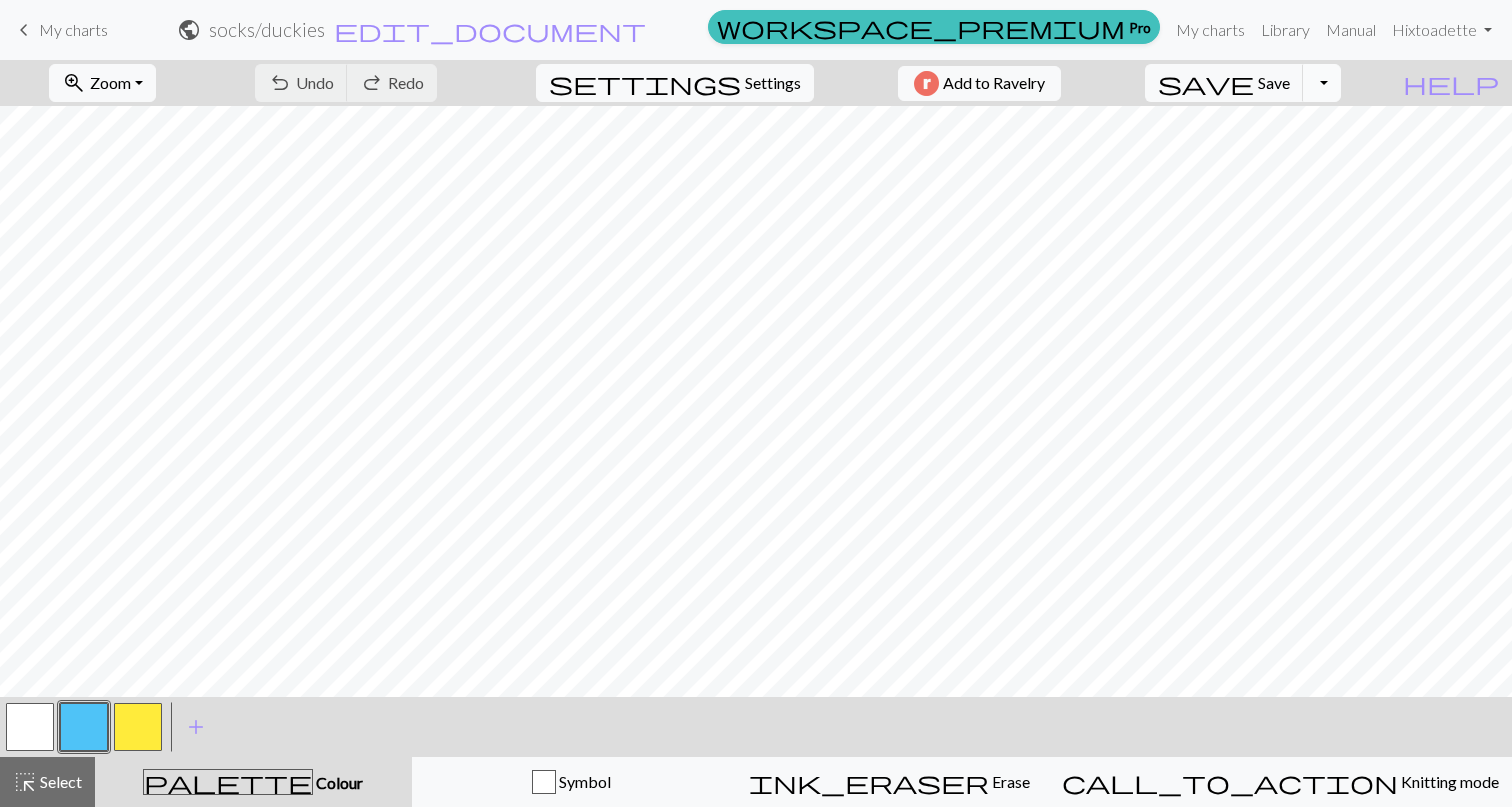 click on "Toggle Dropdown" at bounding box center (1322, 83) 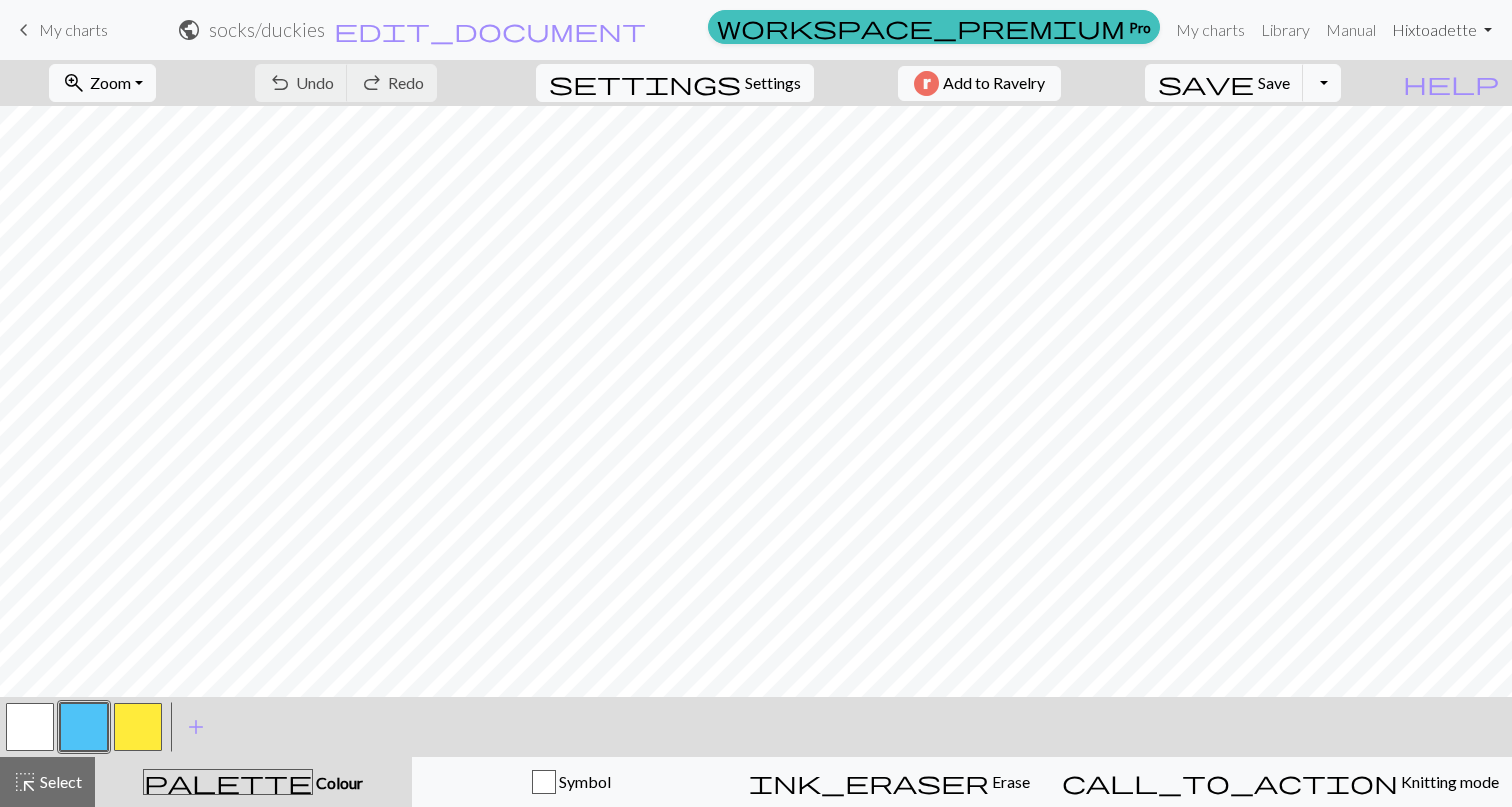 click on "Hi  xtoadette" at bounding box center (1442, 30) 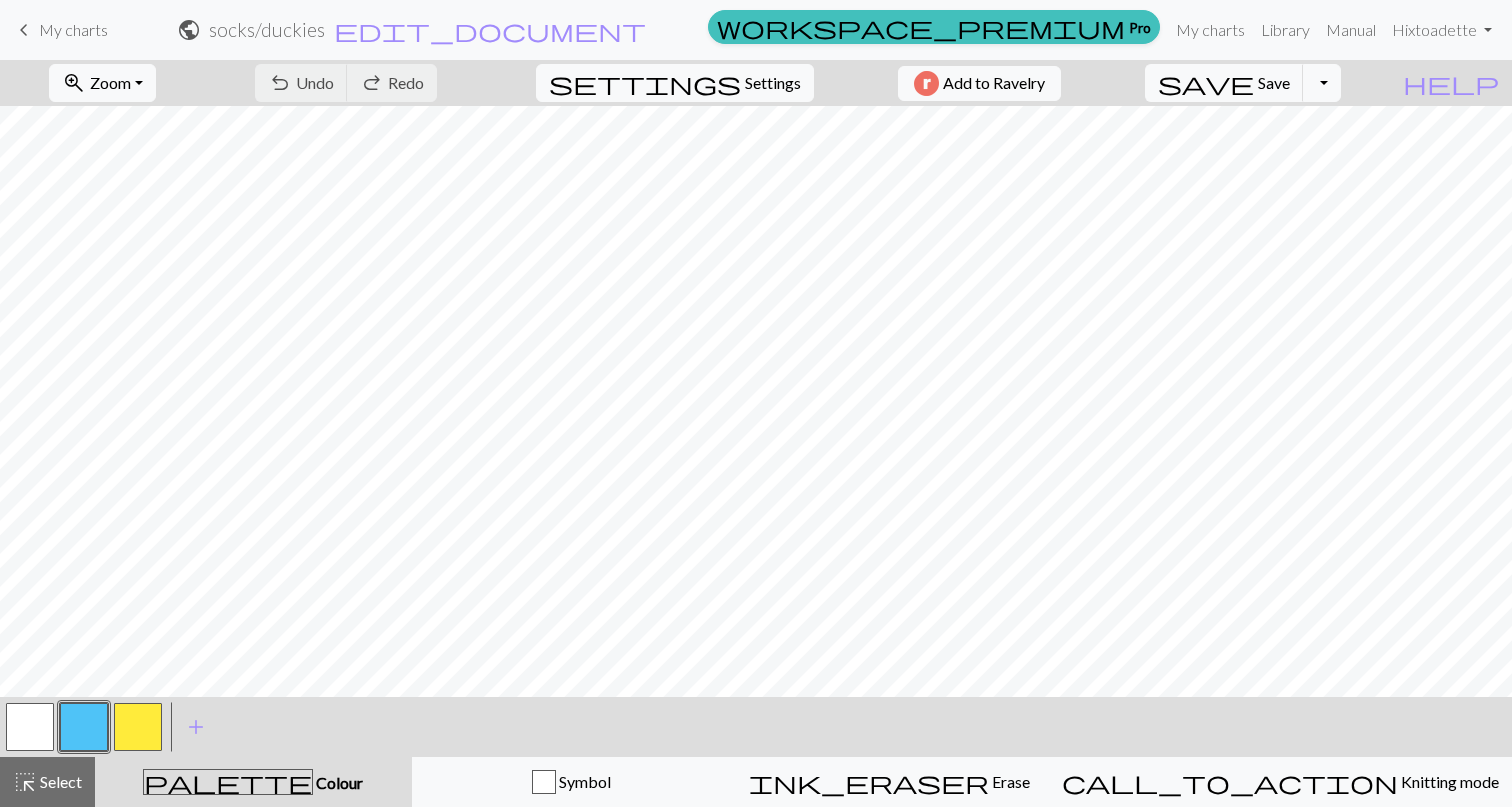 click on "My charts" at bounding box center (73, 29) 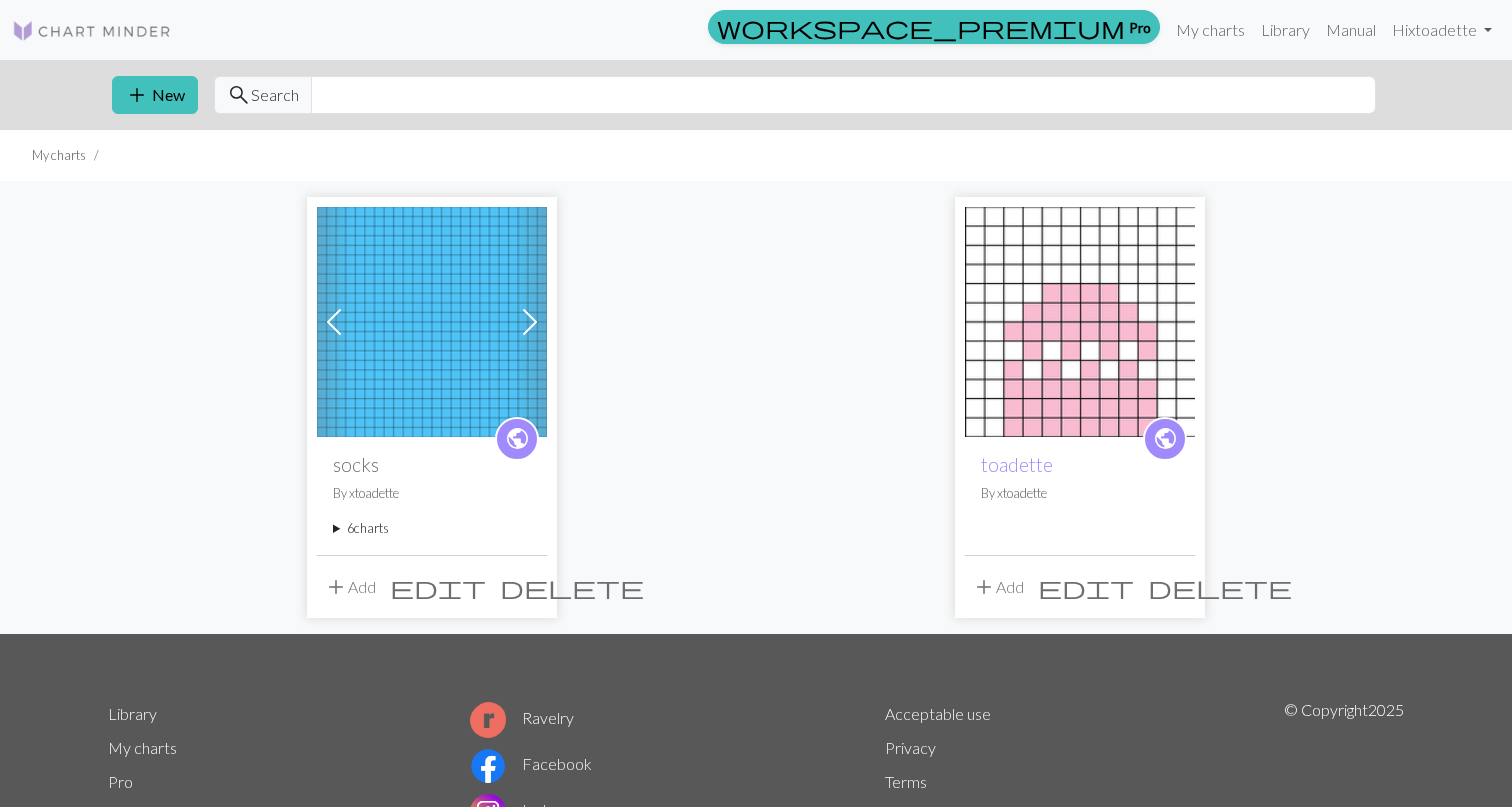 click at bounding box center (530, 322) 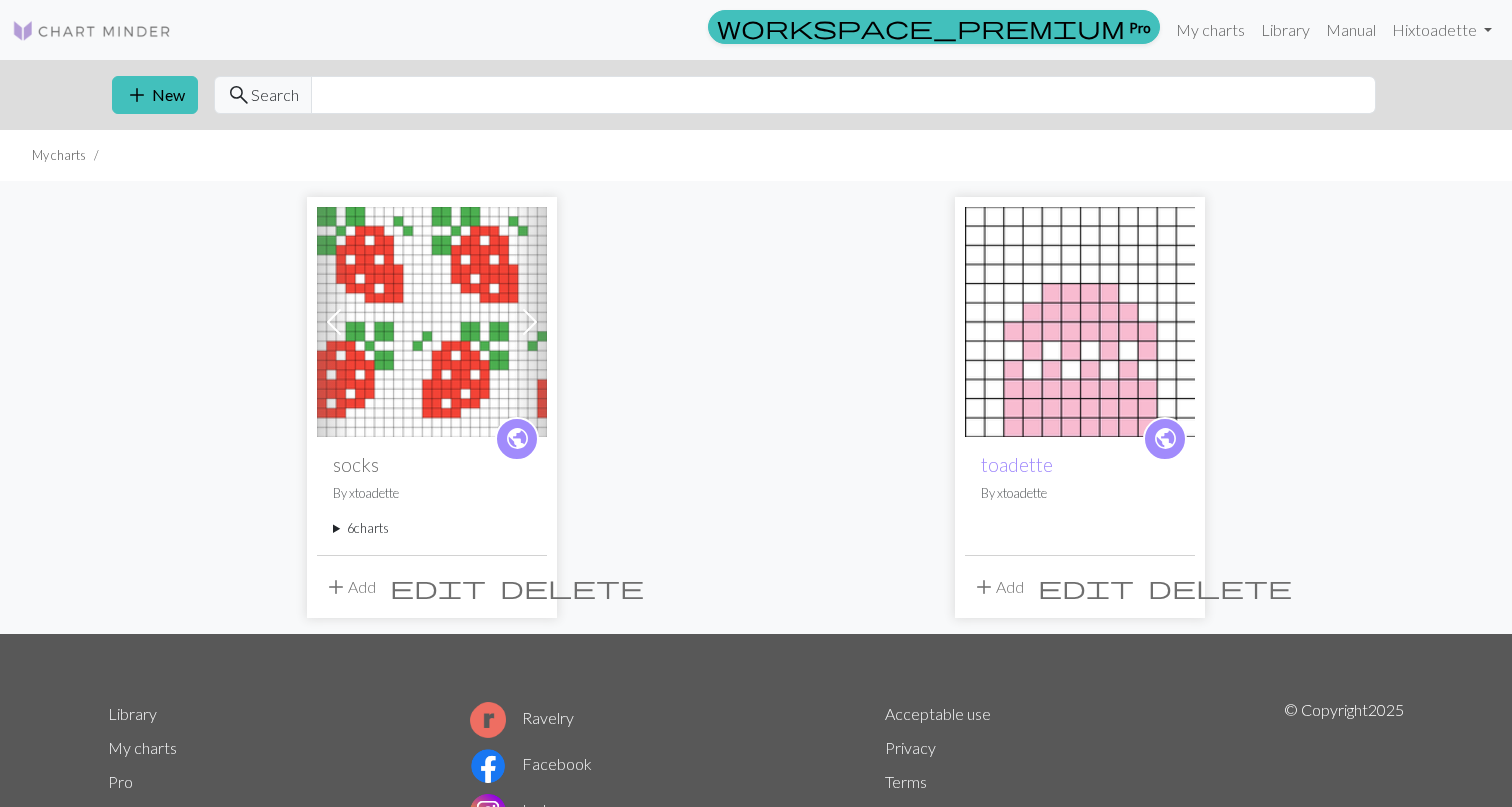 click at bounding box center [530, 322] 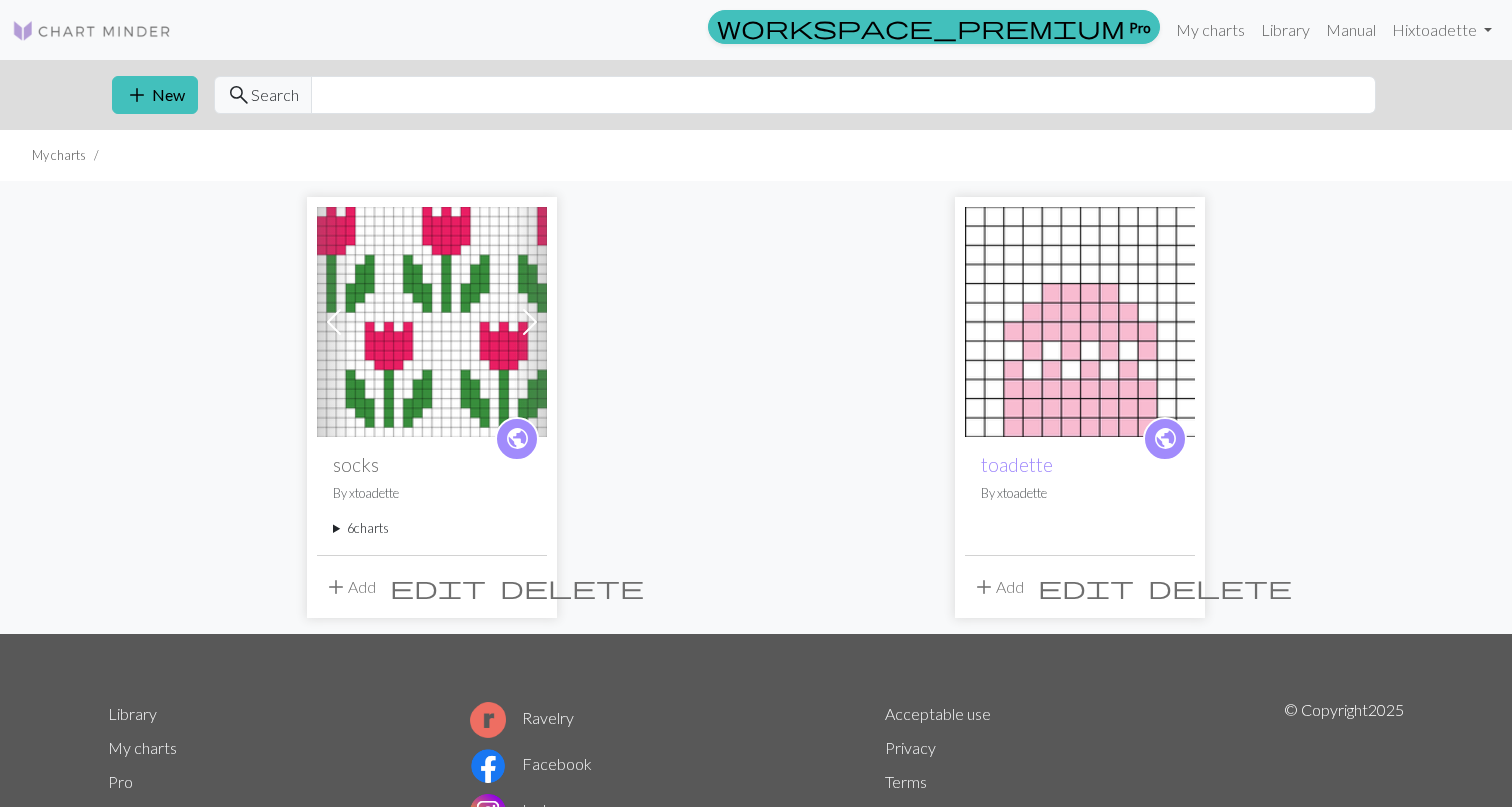 click at bounding box center [530, 322] 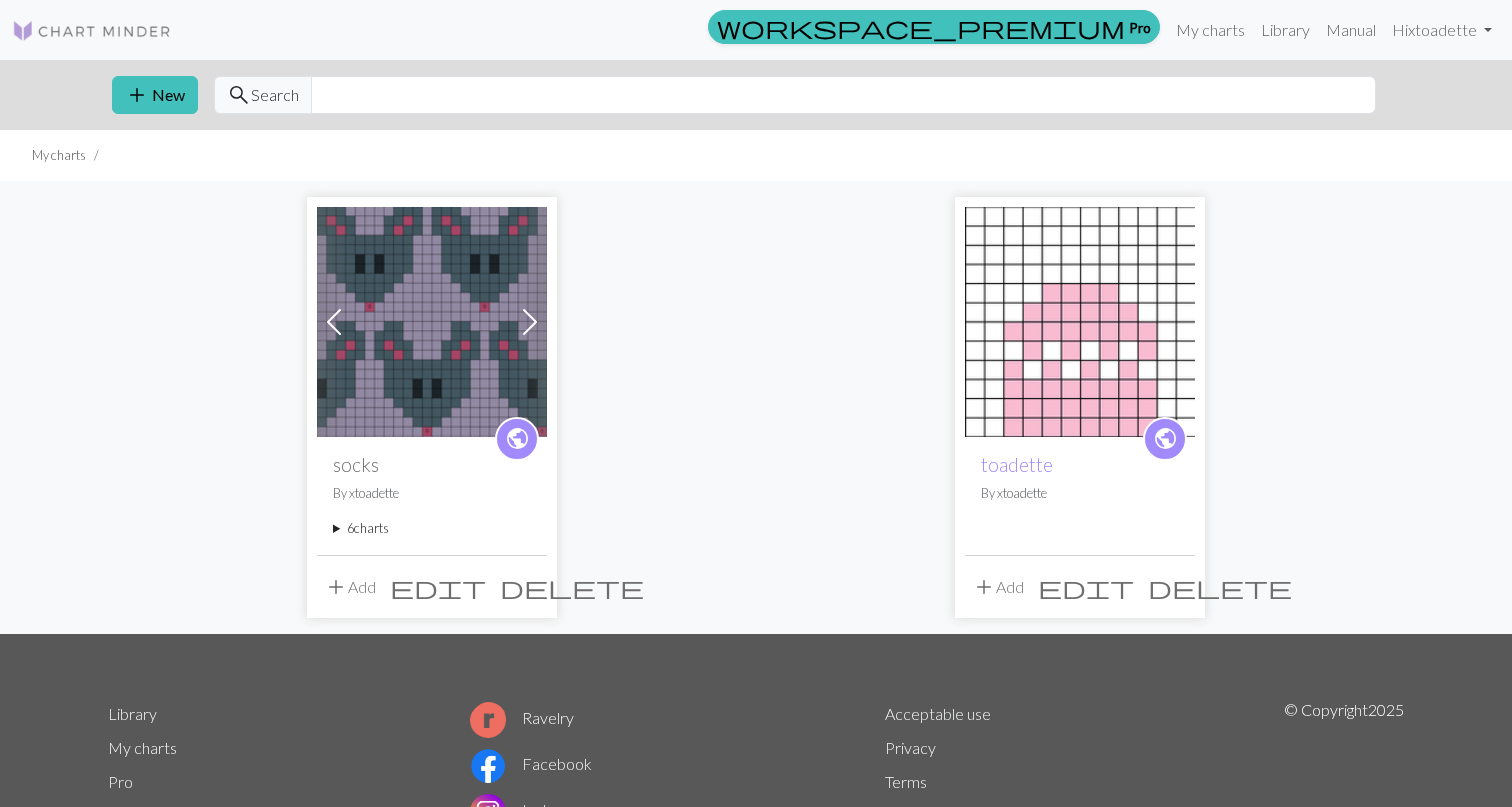 click at bounding box center [530, 322] 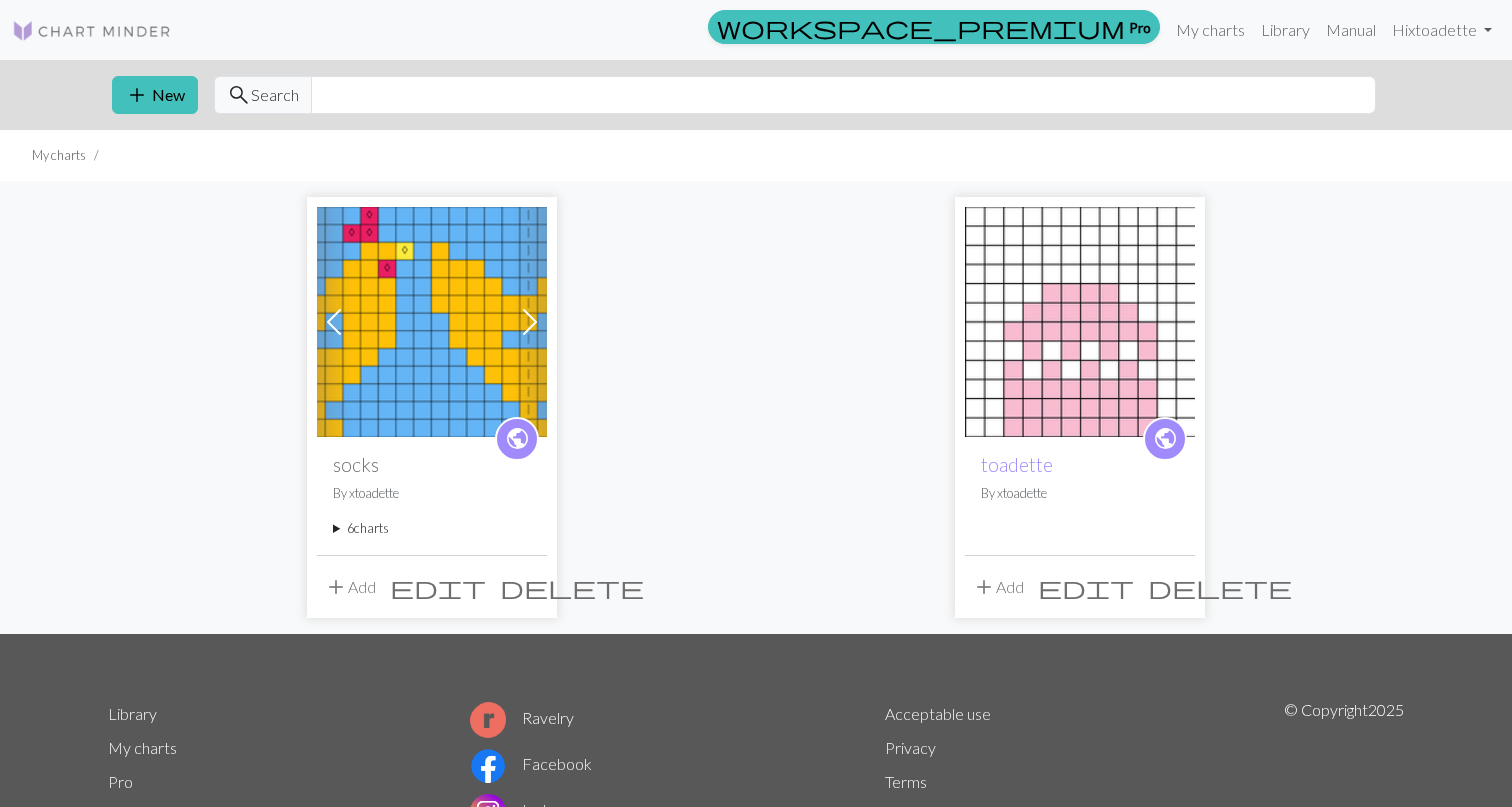 click on "Next" at bounding box center [530, 322] 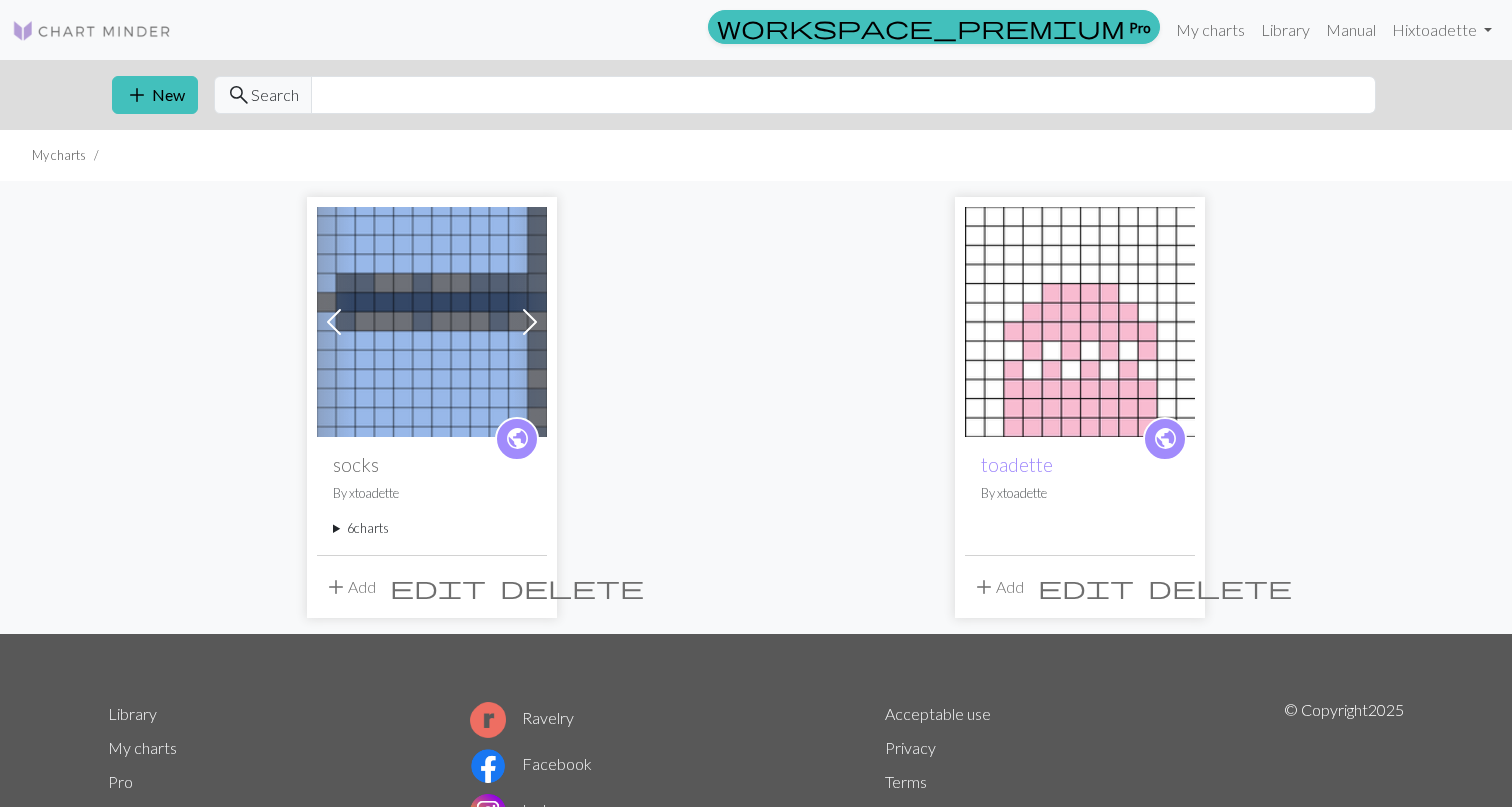 click on "Next" at bounding box center (530, 322) 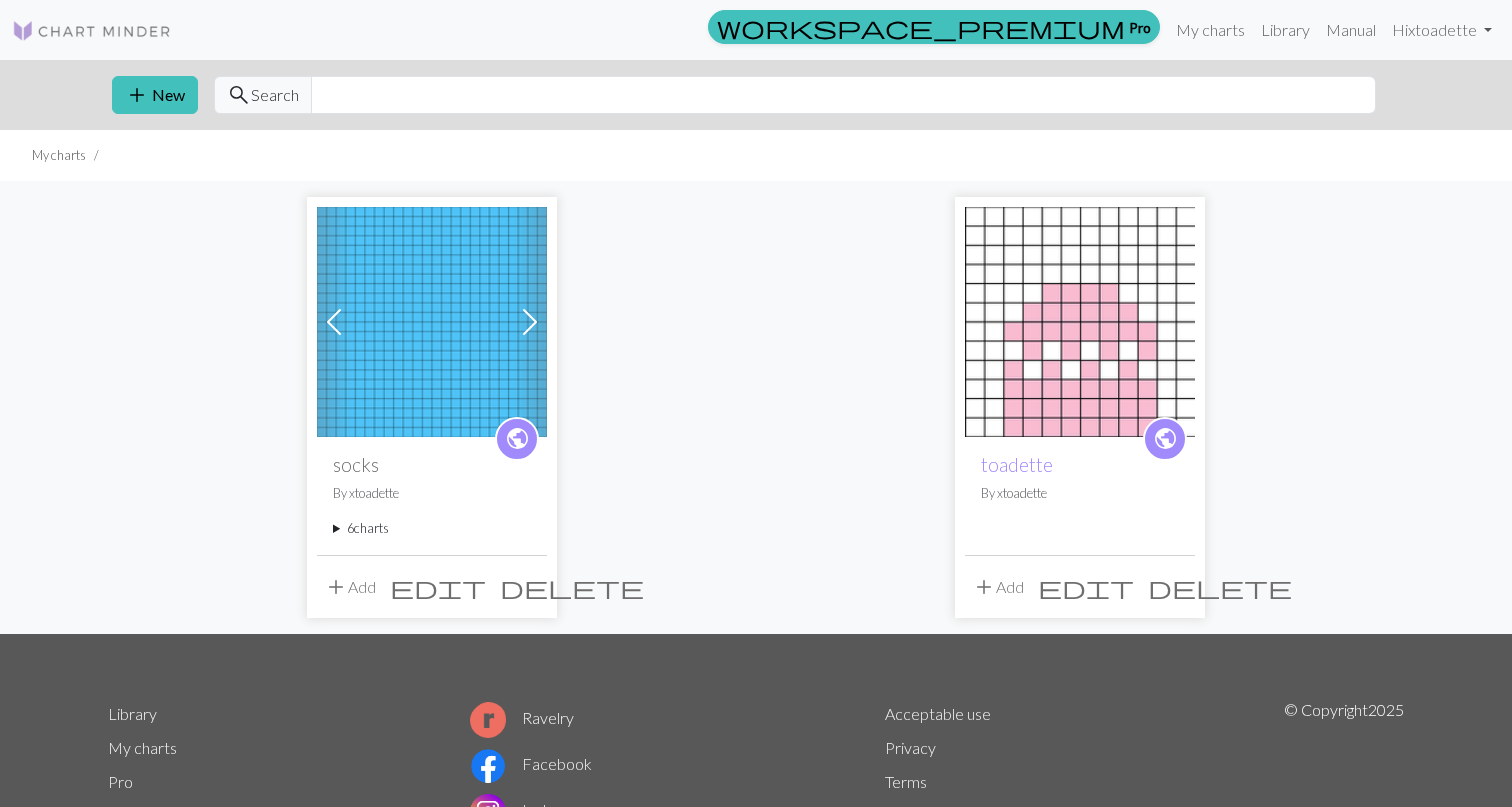 click on "edit" at bounding box center [438, 587] 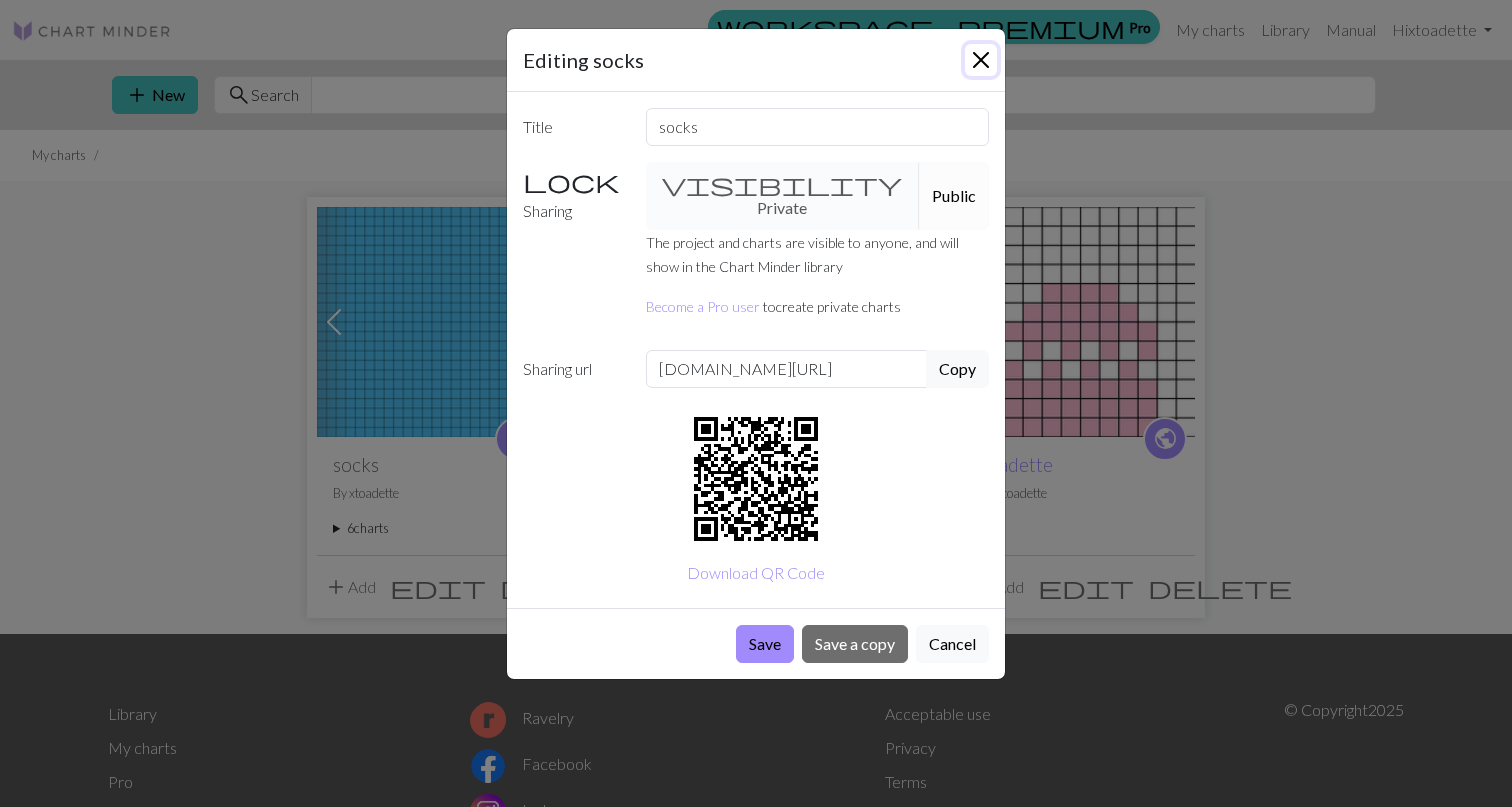 click at bounding box center (981, 60) 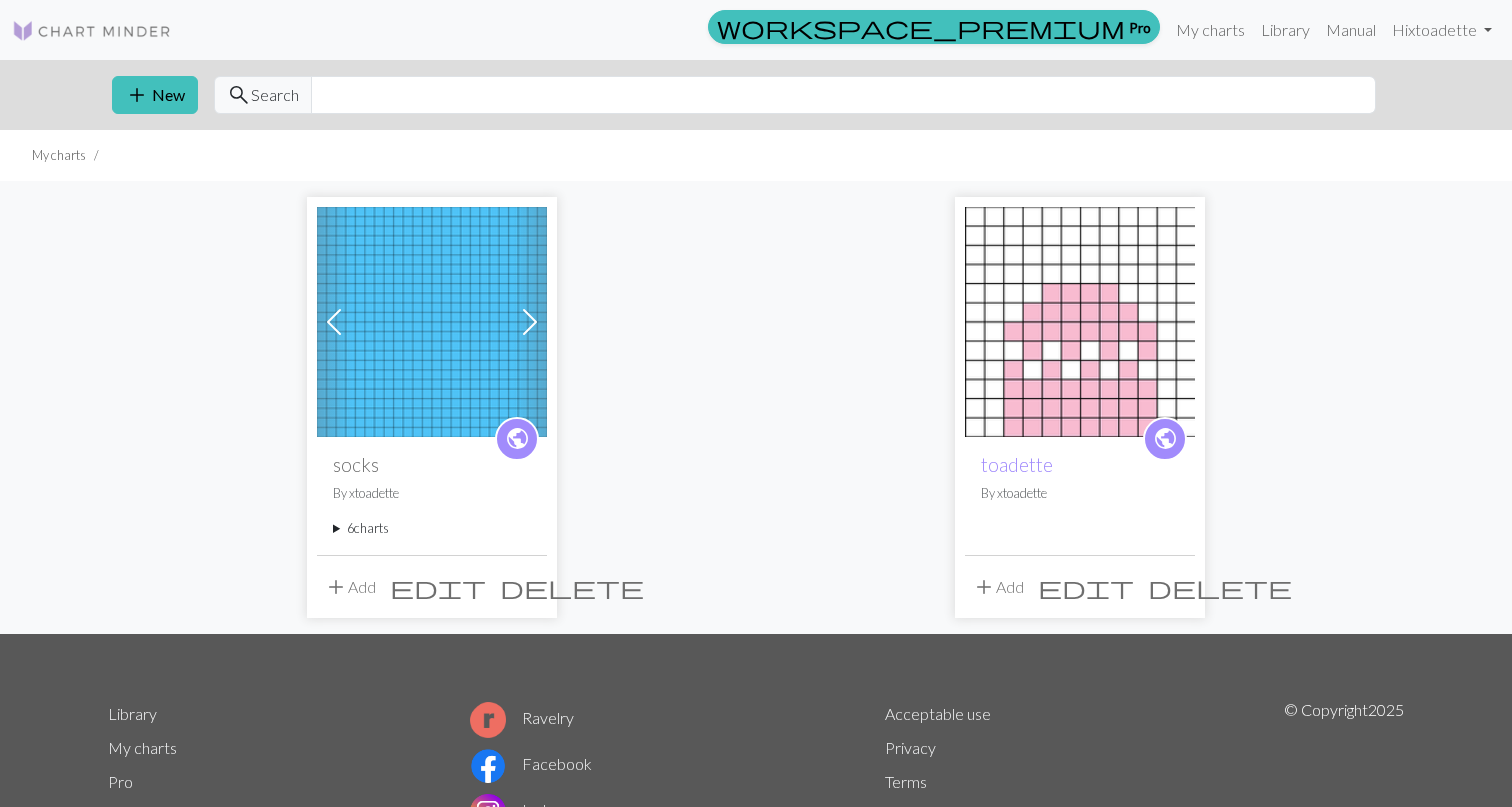 click at bounding box center (432, 322) 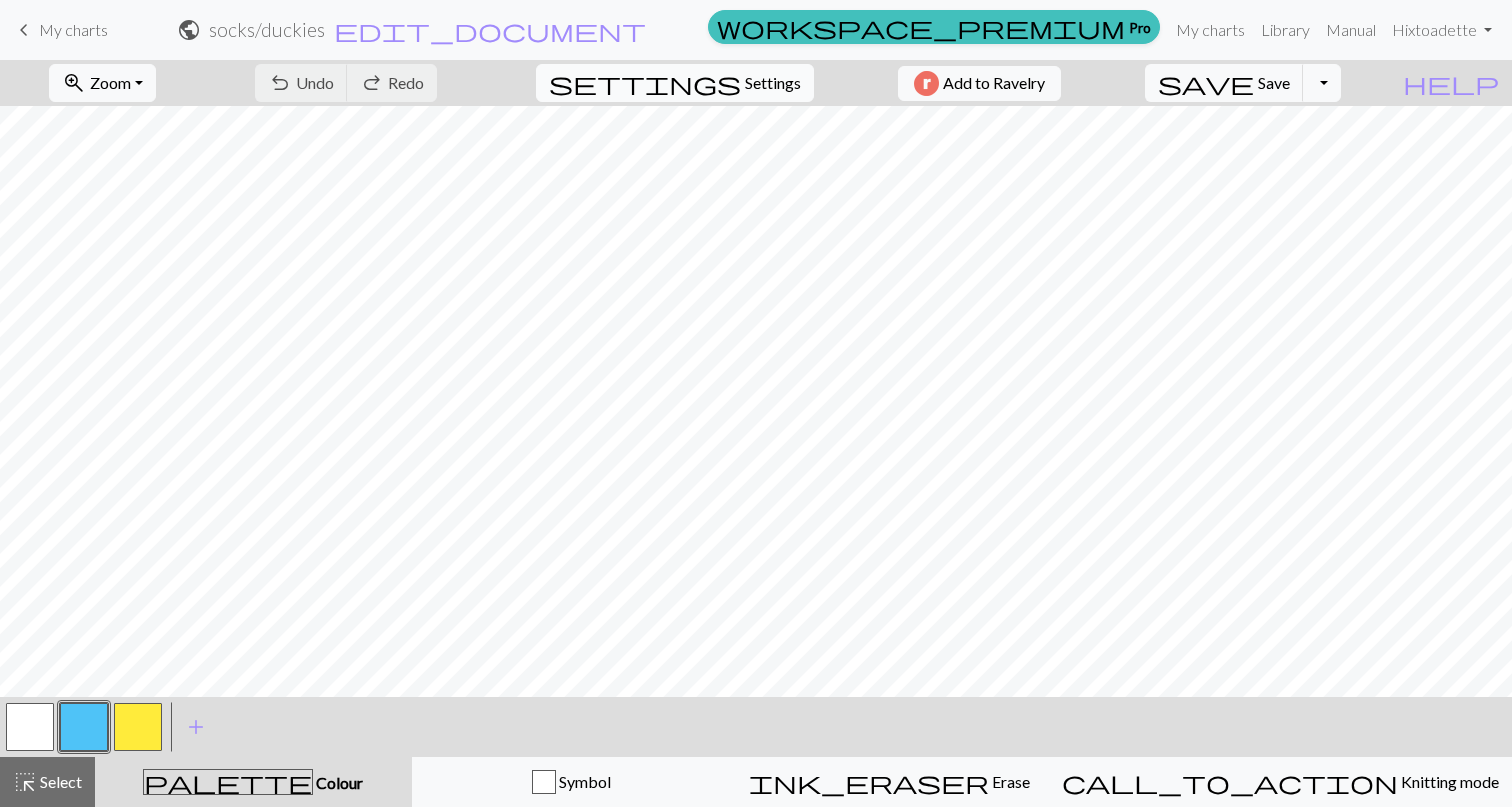 click on "settings" at bounding box center [645, 83] 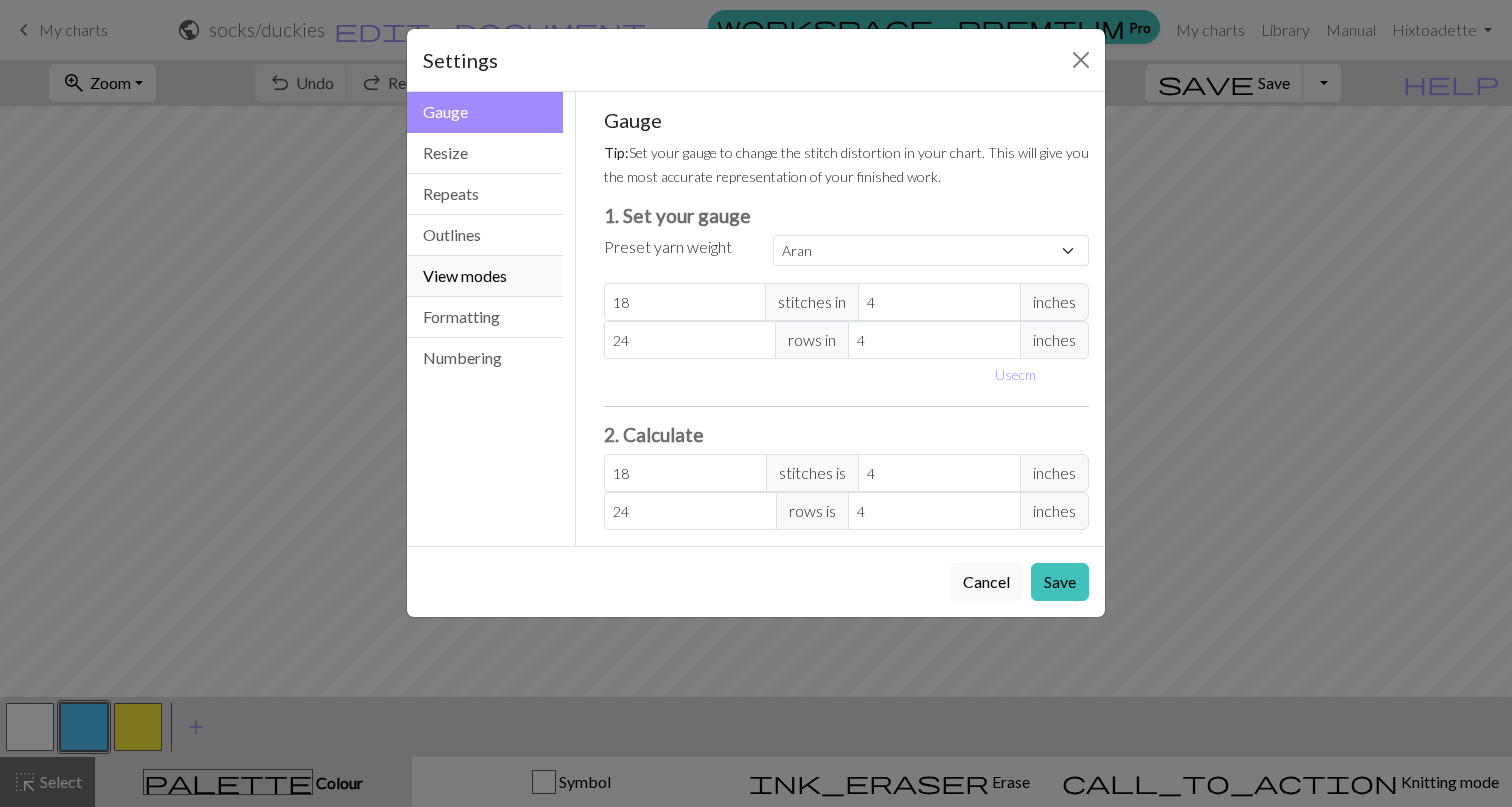 click on "View modes" at bounding box center (485, 276) 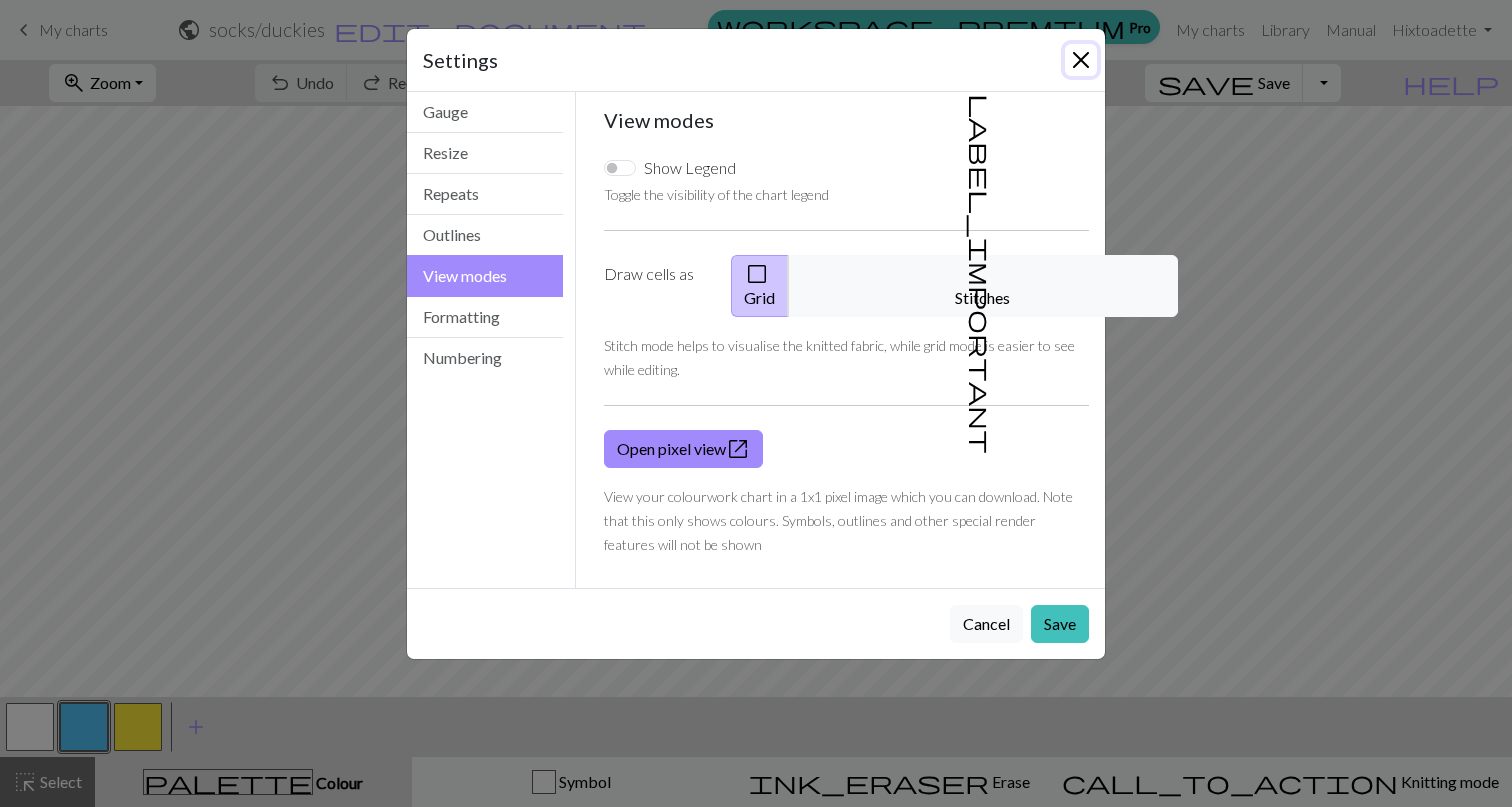 click at bounding box center (1081, 60) 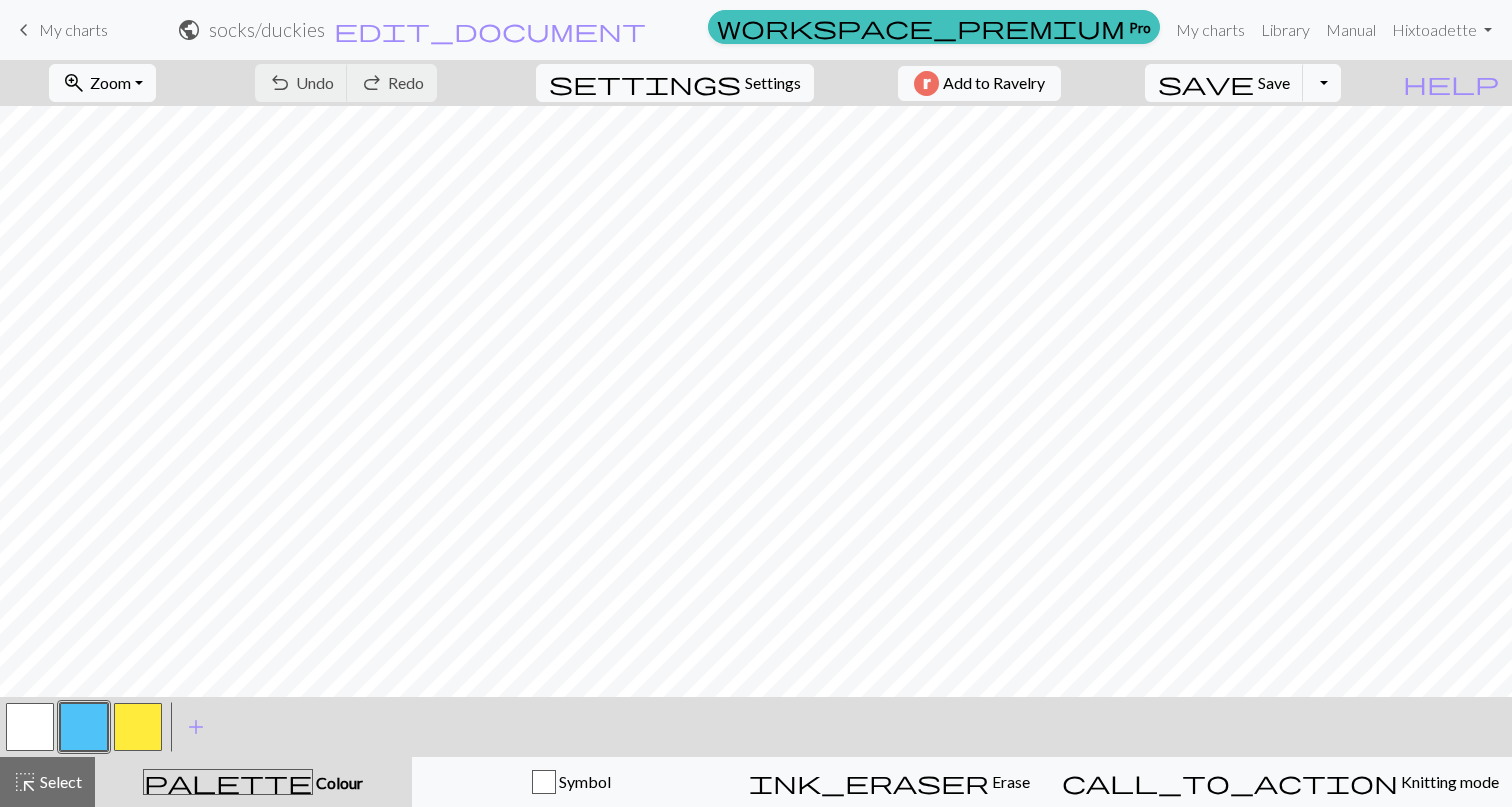 click on "public" at bounding box center (189, 30) 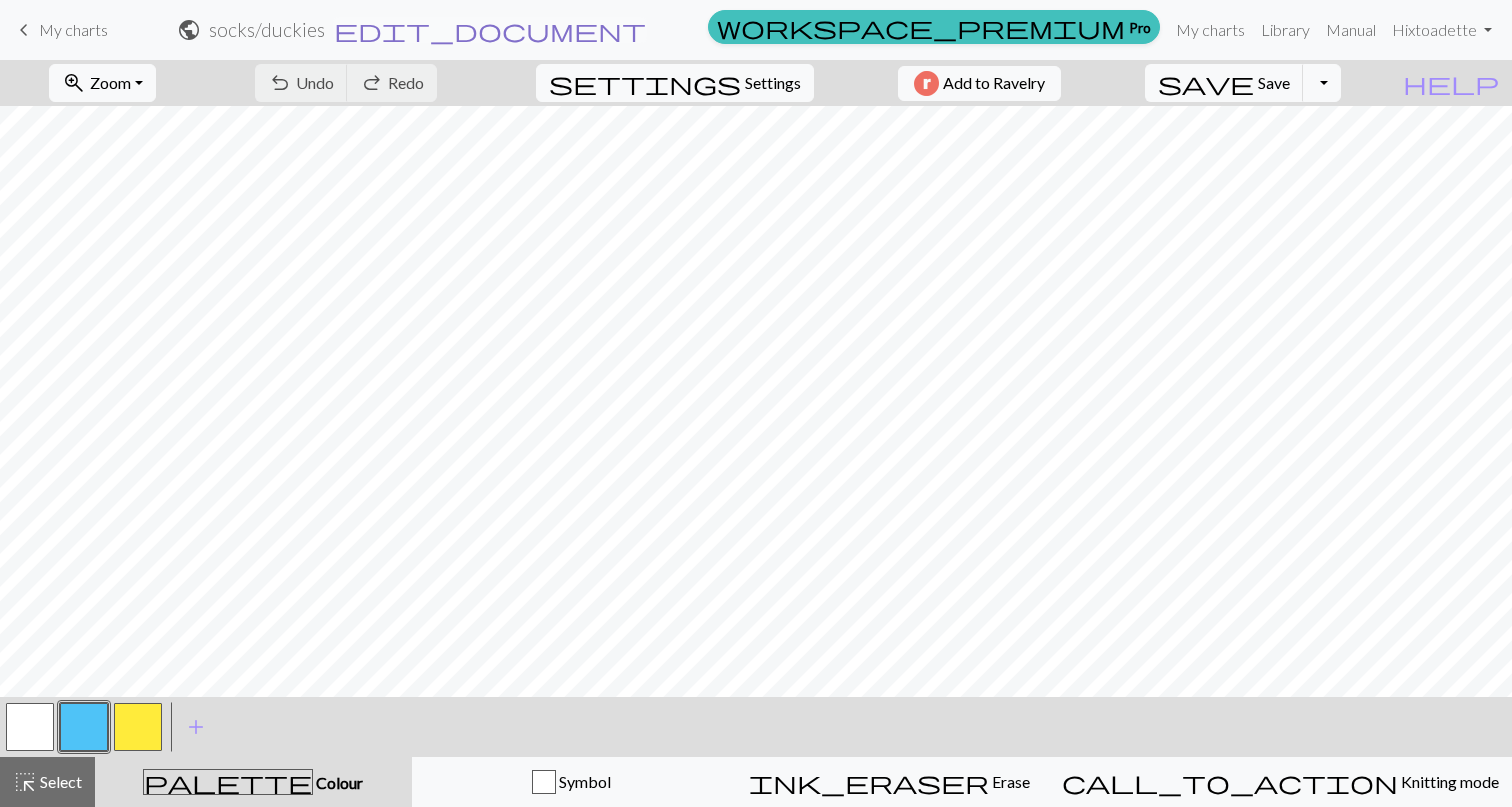 click on "edit_document" at bounding box center [490, 30] 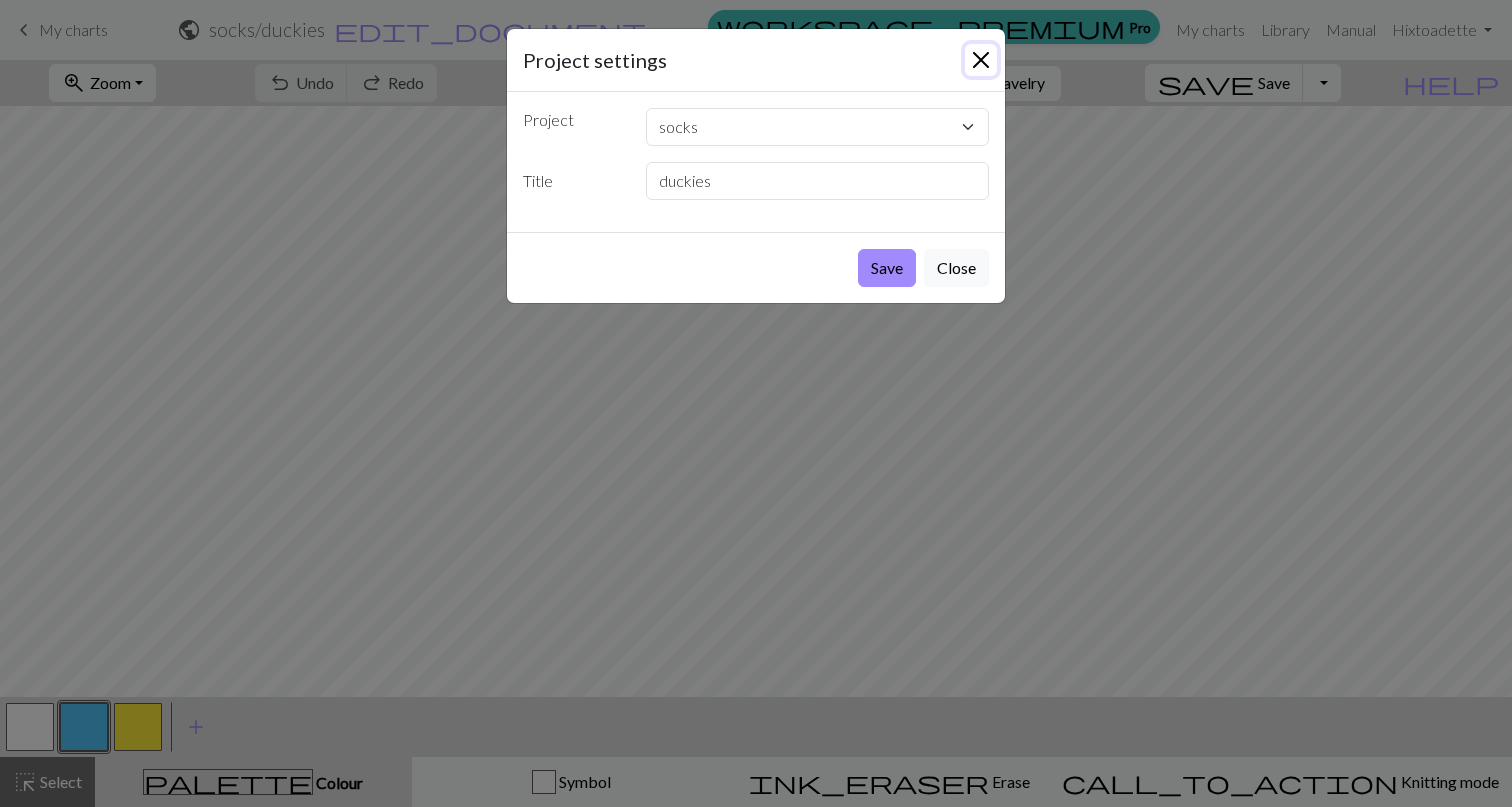 click at bounding box center [981, 60] 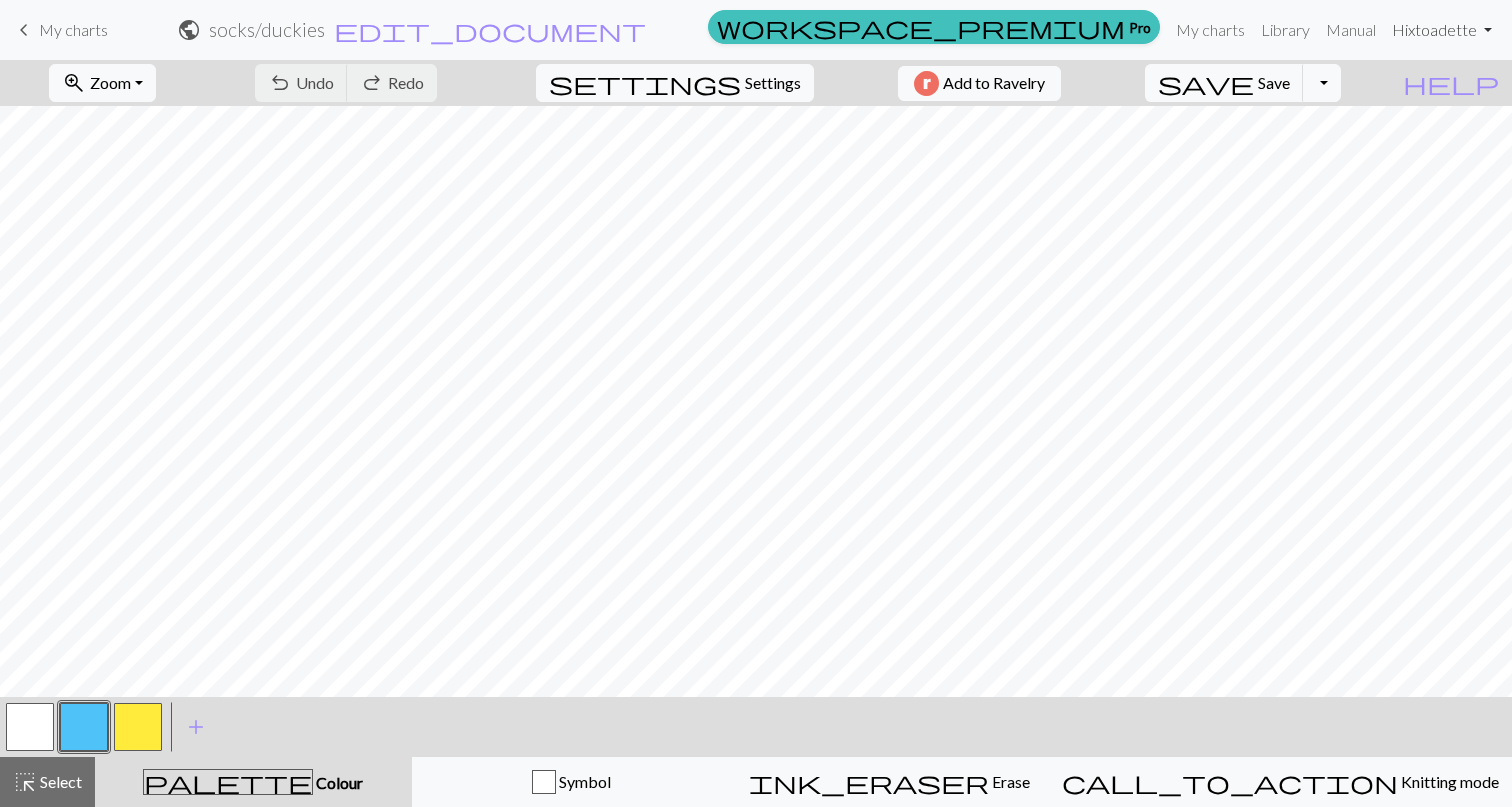 click on "Hi  xtoadette" at bounding box center [1442, 30] 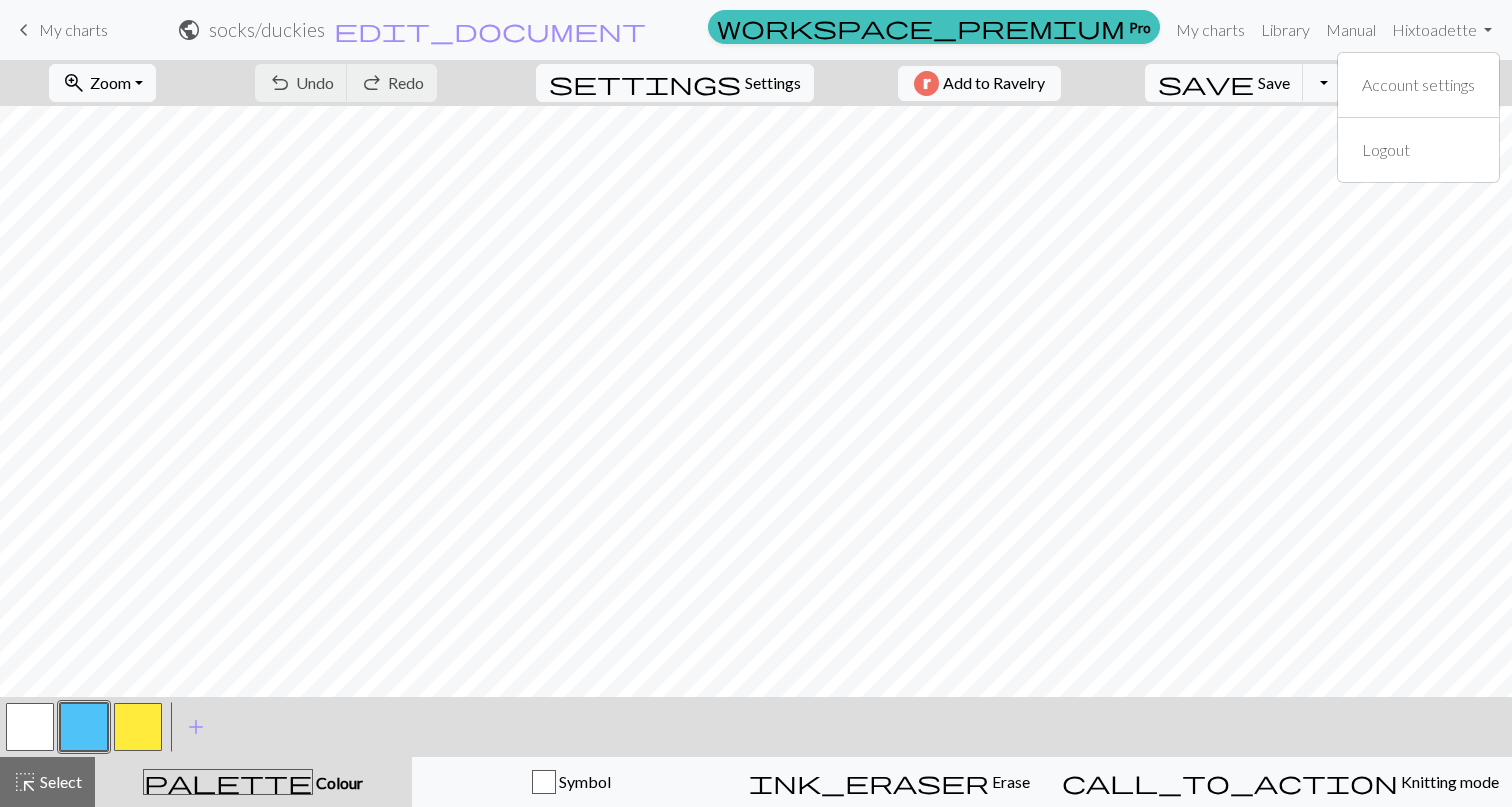 click on "My charts" at bounding box center (73, 29) 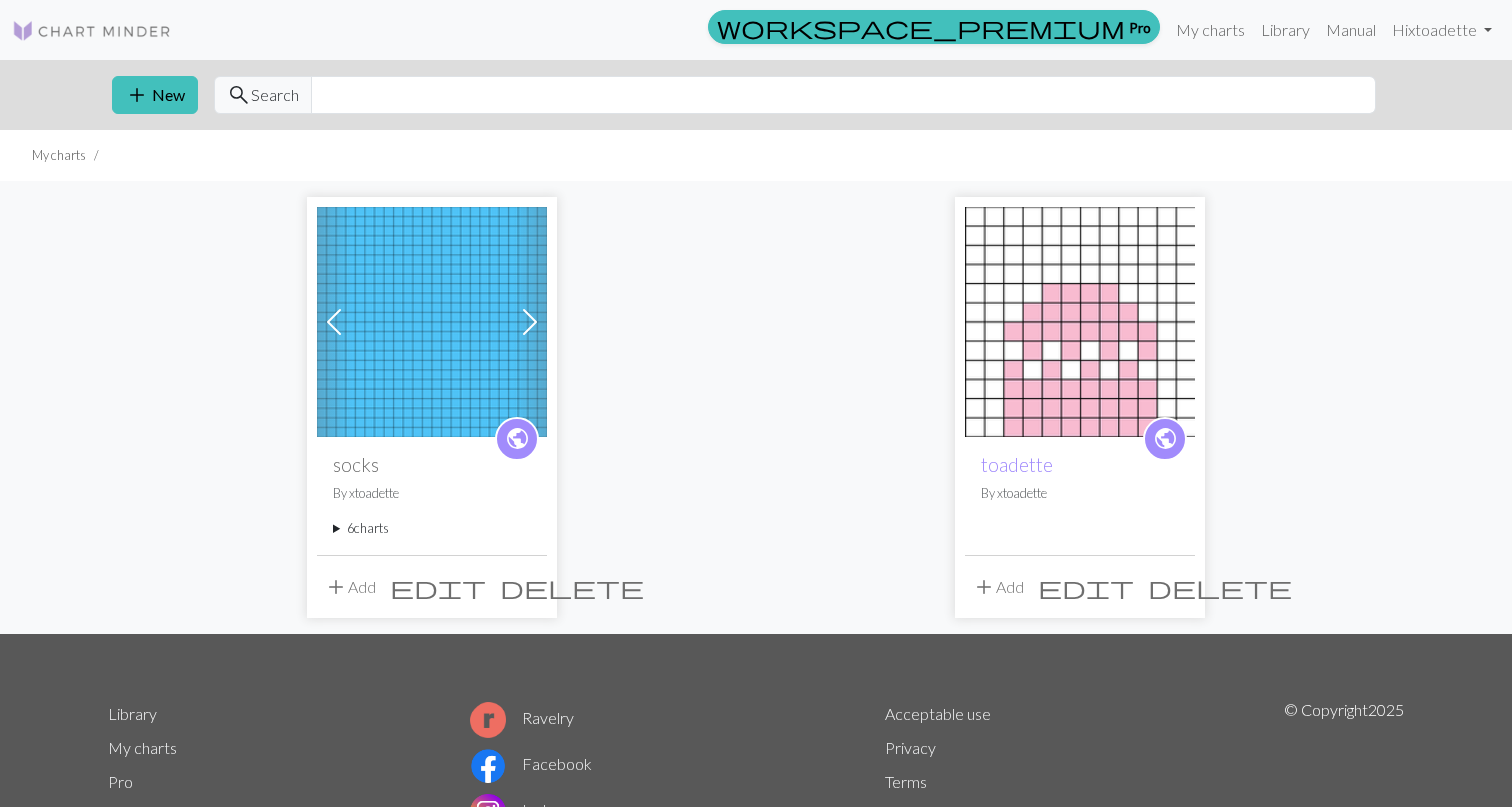 click on "public" at bounding box center (517, 438) 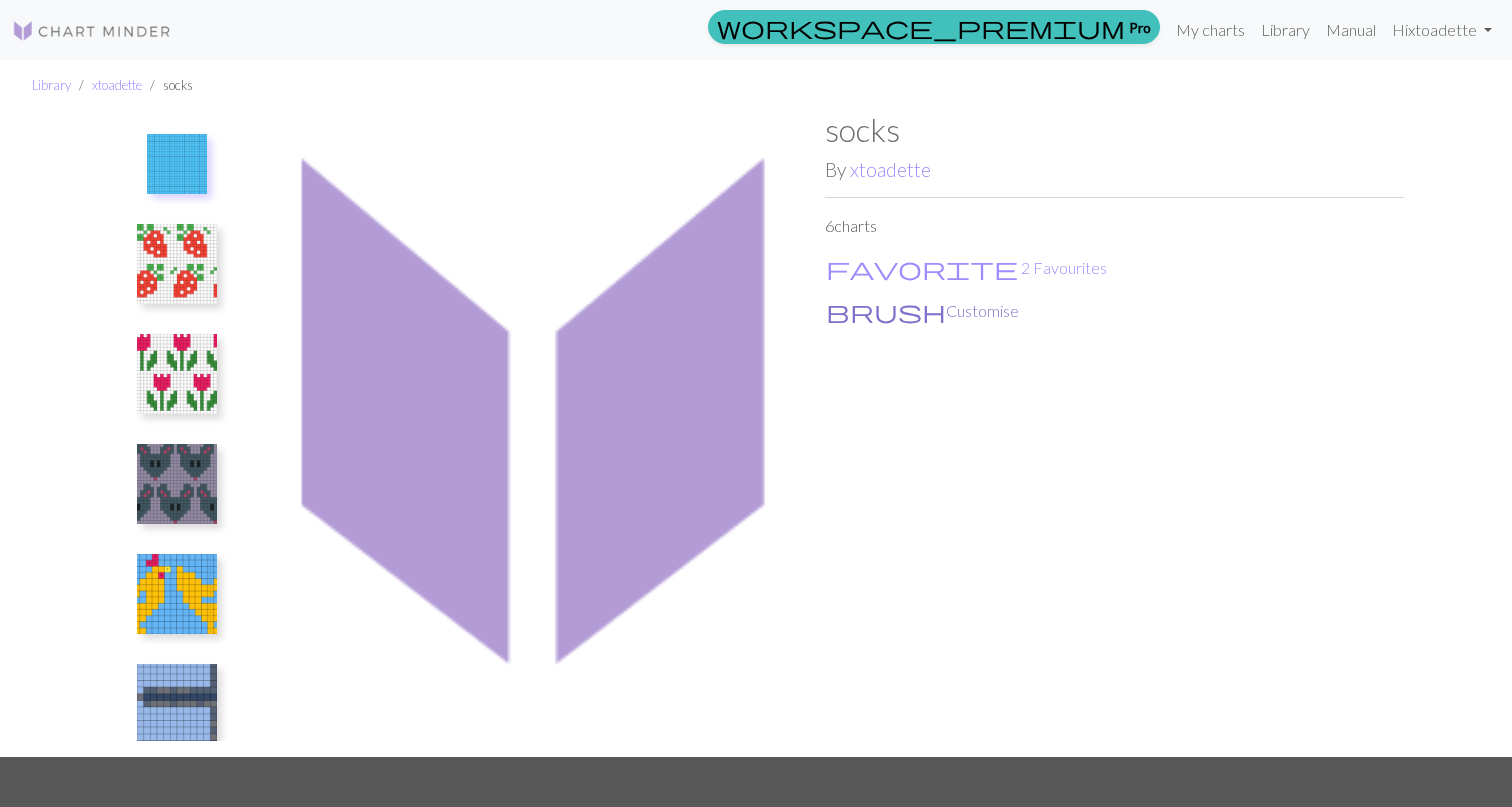 click on "brush Customise" at bounding box center [922, 311] 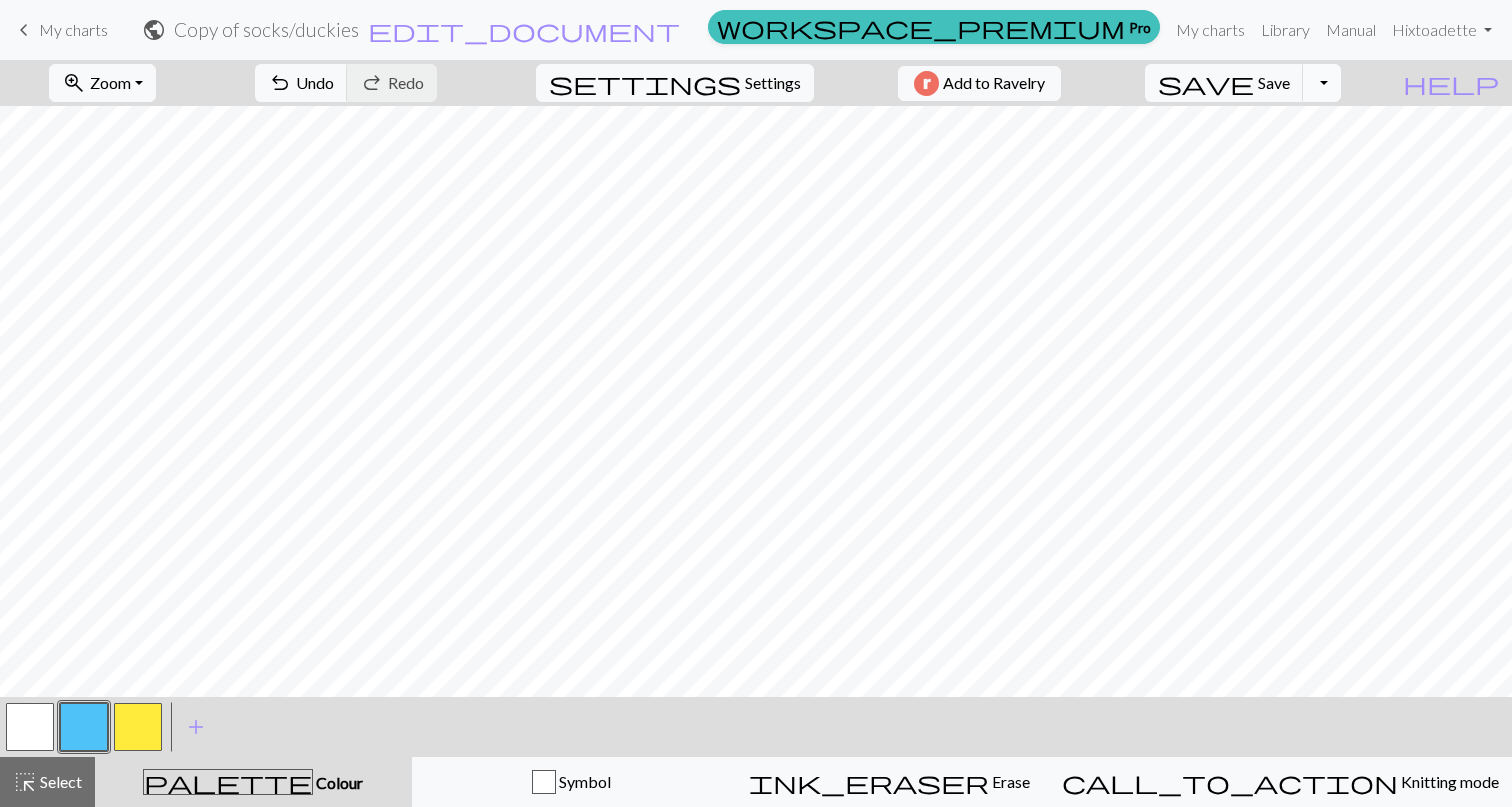 click on "Toggle Dropdown" at bounding box center (1322, 83) 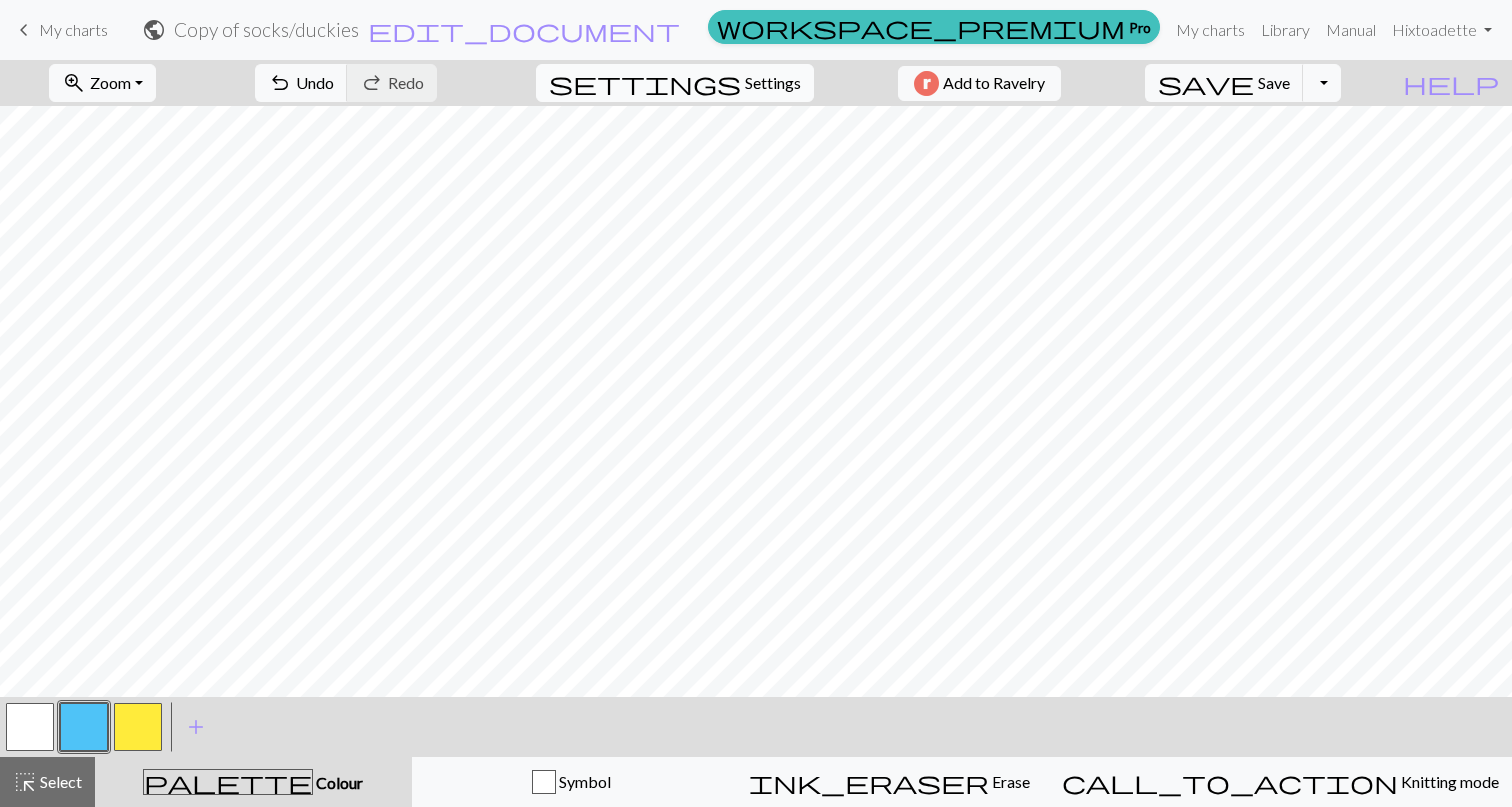 click on "settings  Settings" at bounding box center (675, 83) 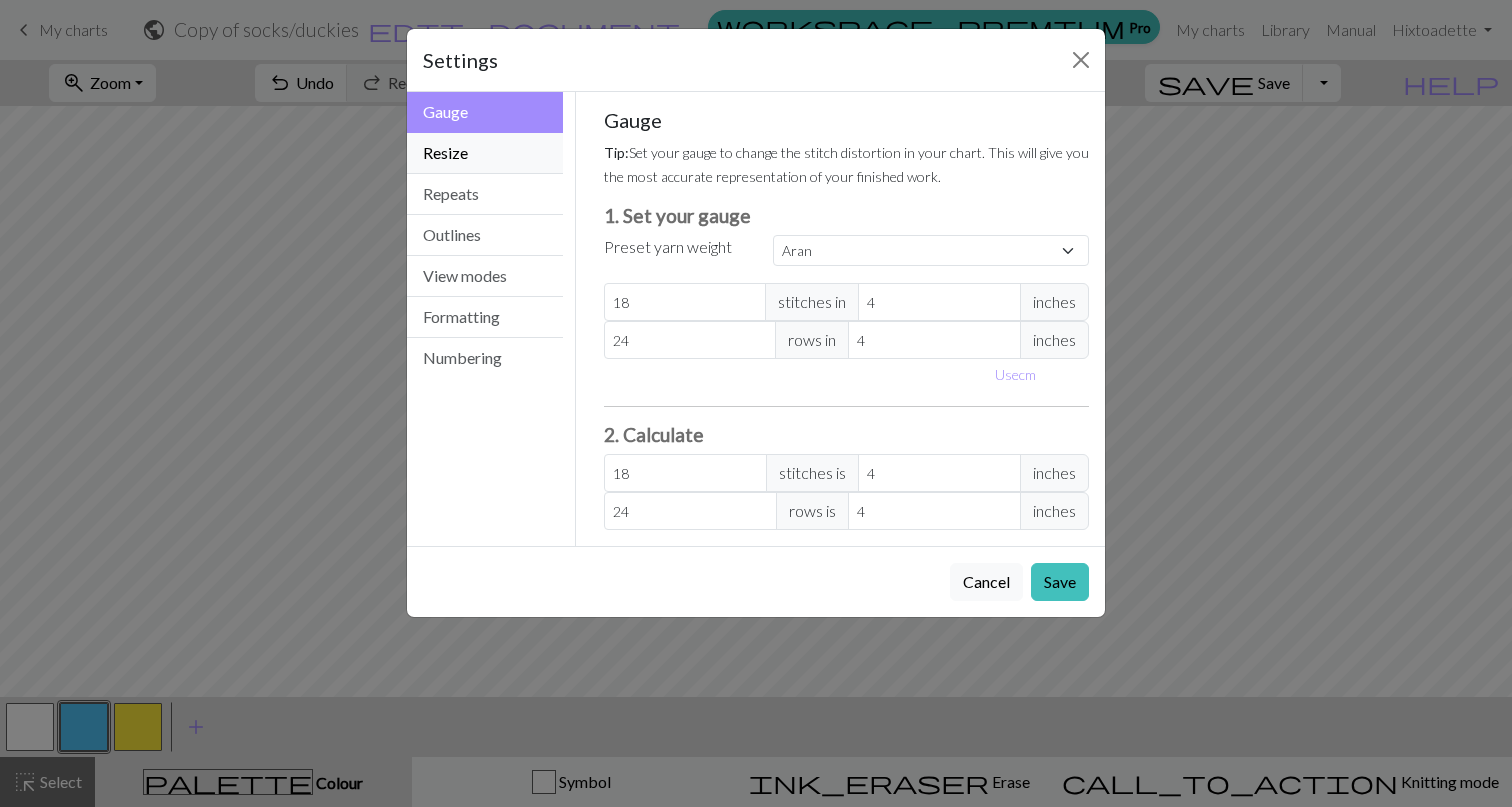 click on "Resize" at bounding box center [485, 153] 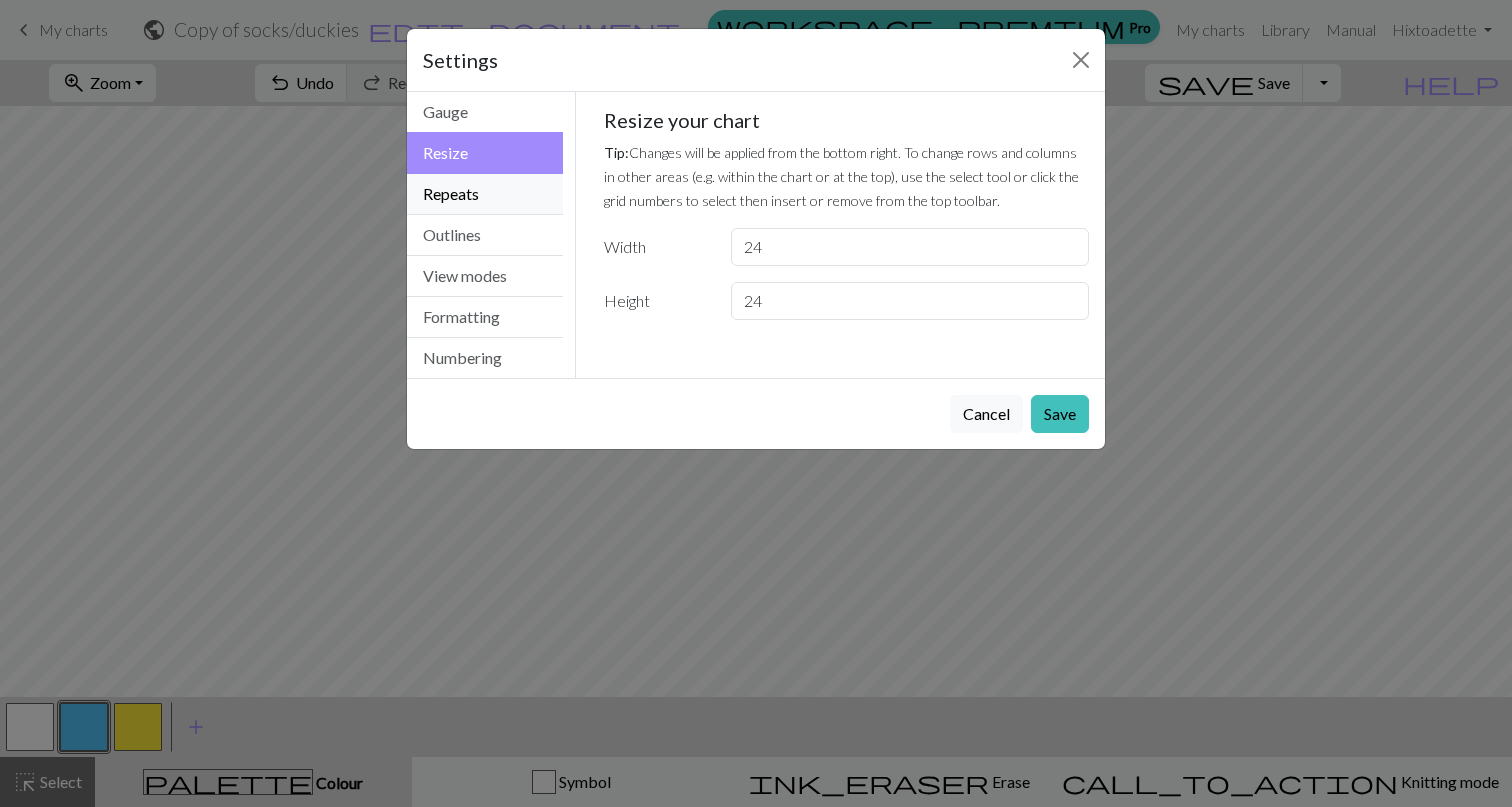 click on "Repeats" at bounding box center [485, 194] 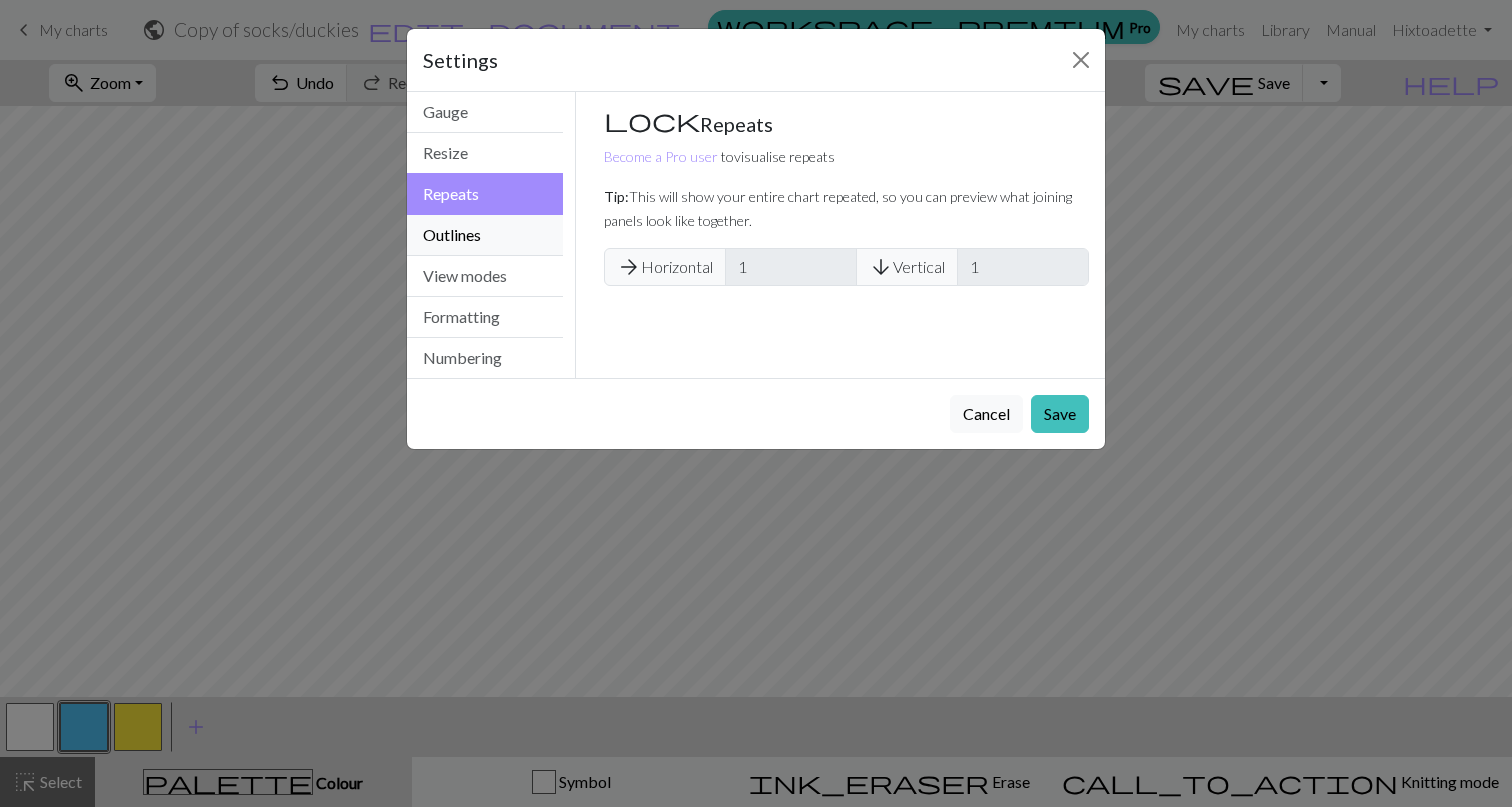 click on "Outlines" at bounding box center (485, 235) 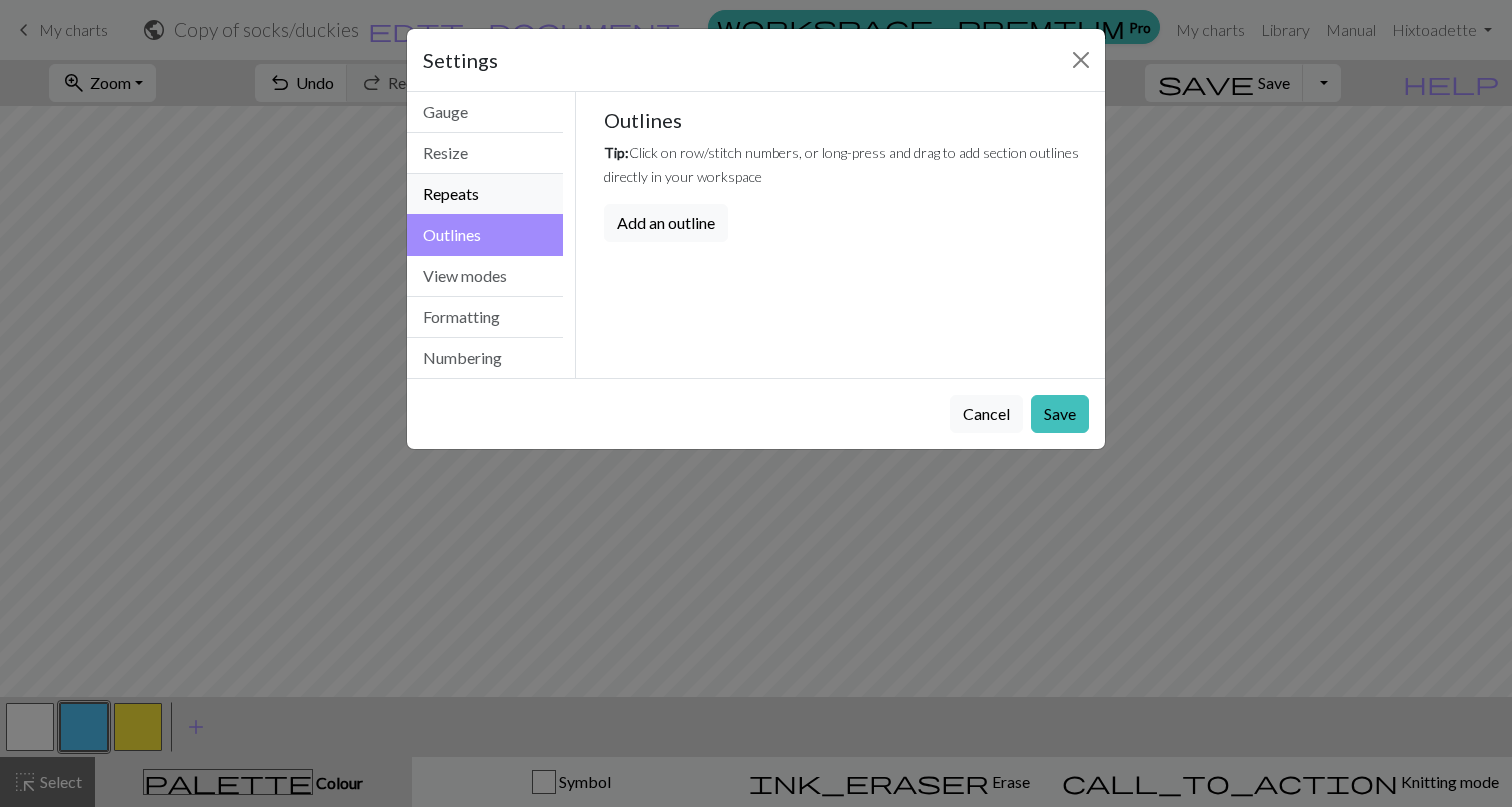 click on "Repeats" at bounding box center [485, 194] 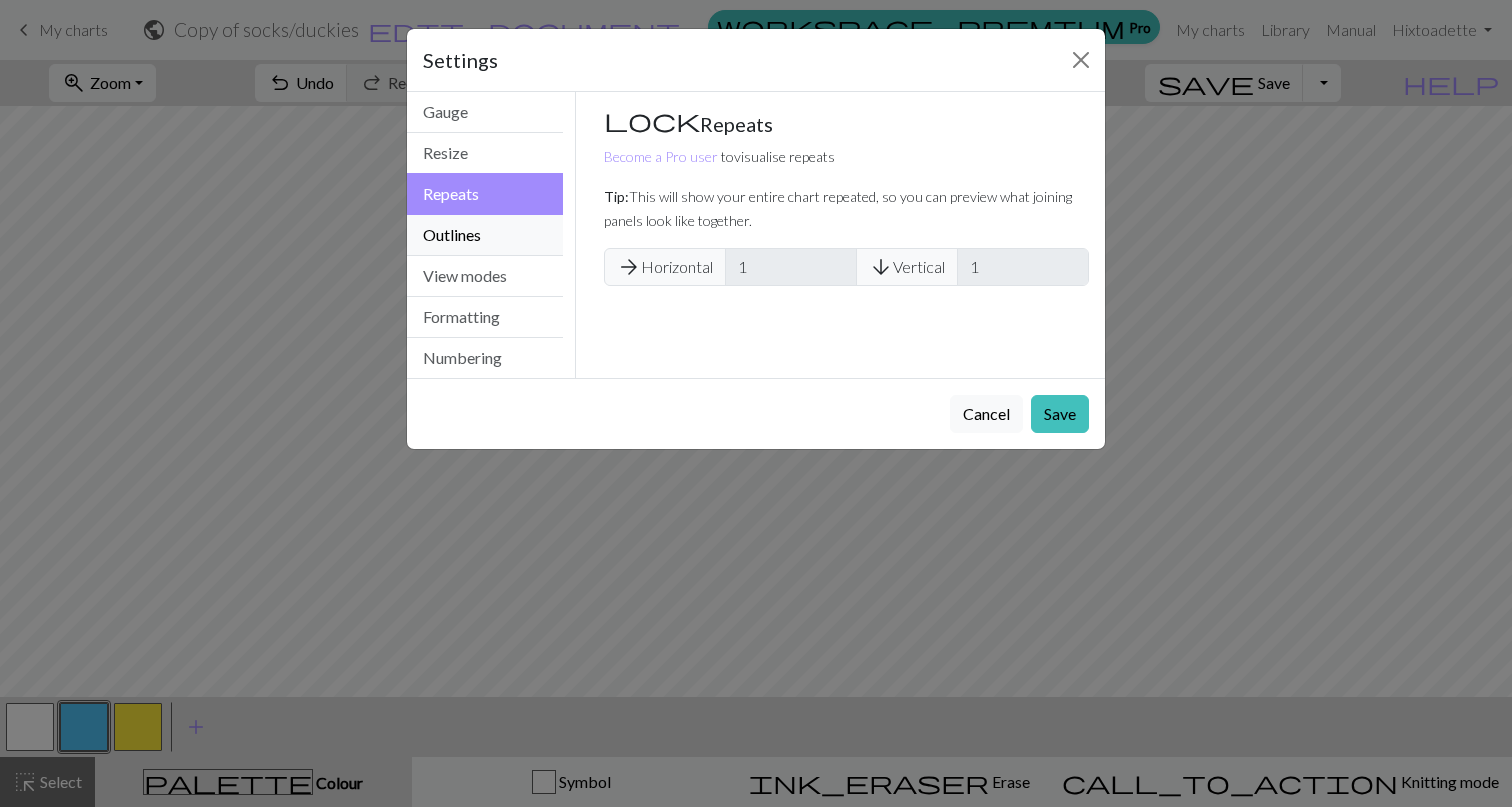 click on "Outlines" at bounding box center (485, 235) 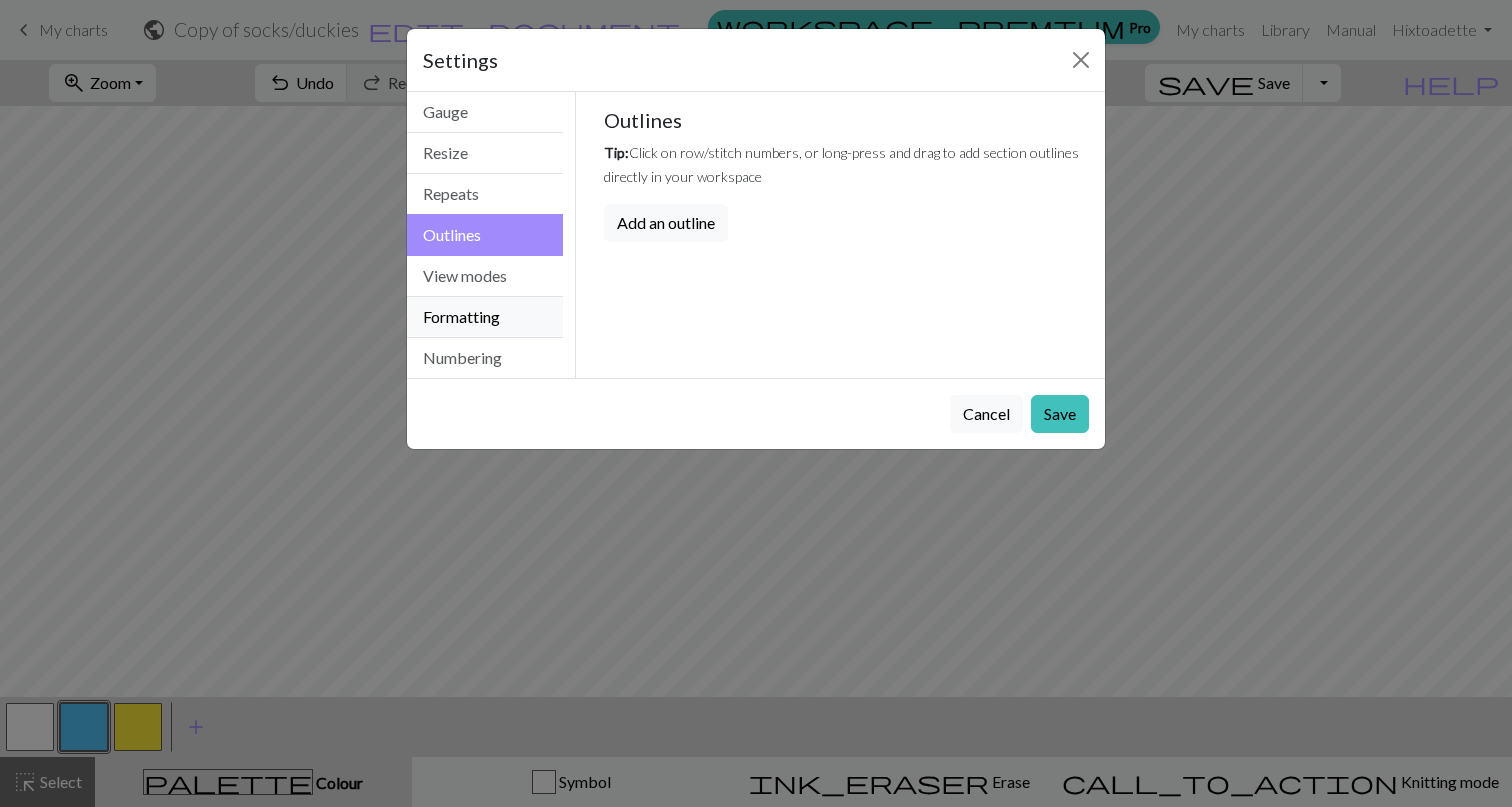 click on "Formatting" at bounding box center [485, 317] 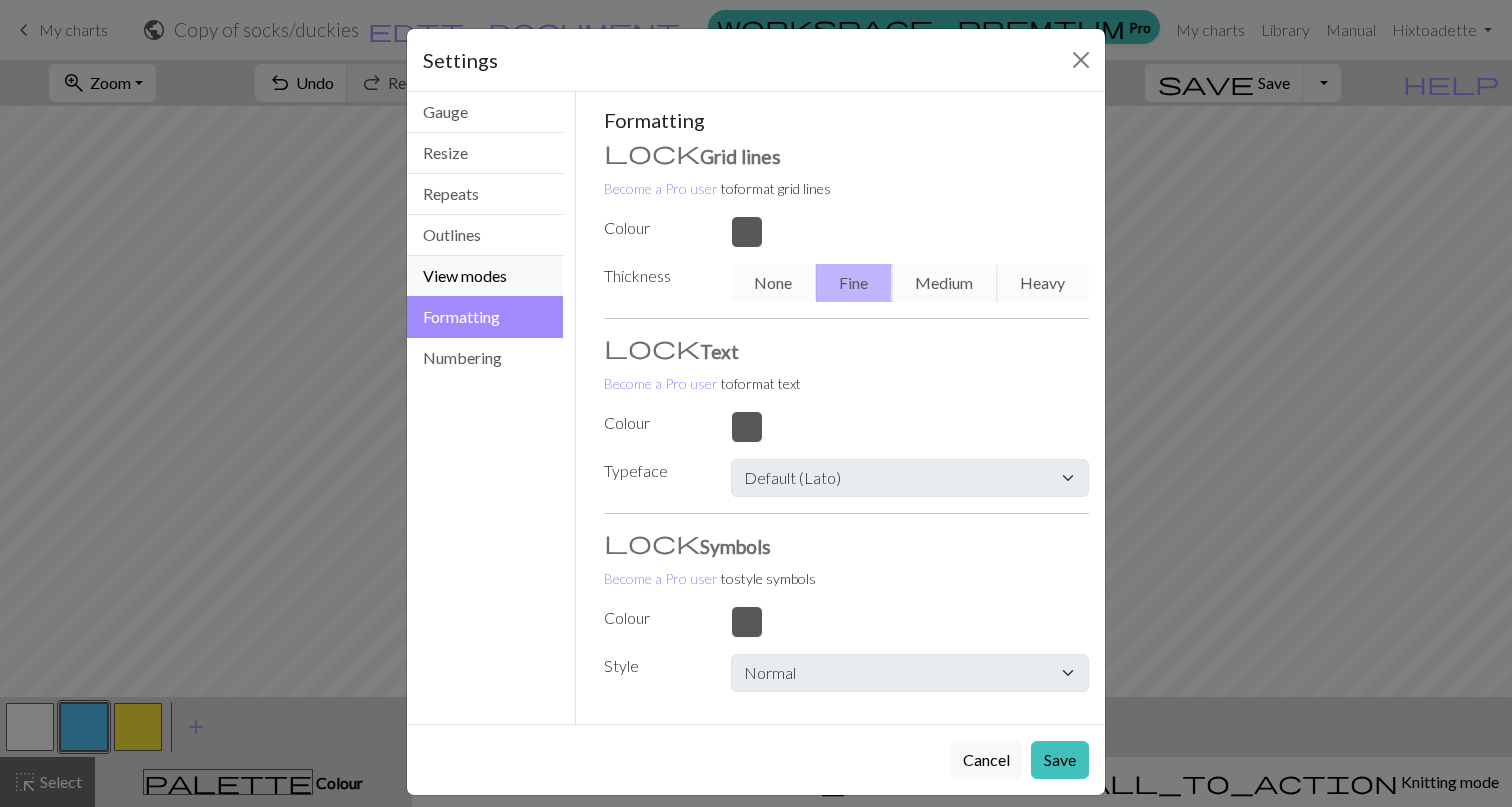 click on "View modes" at bounding box center [485, 276] 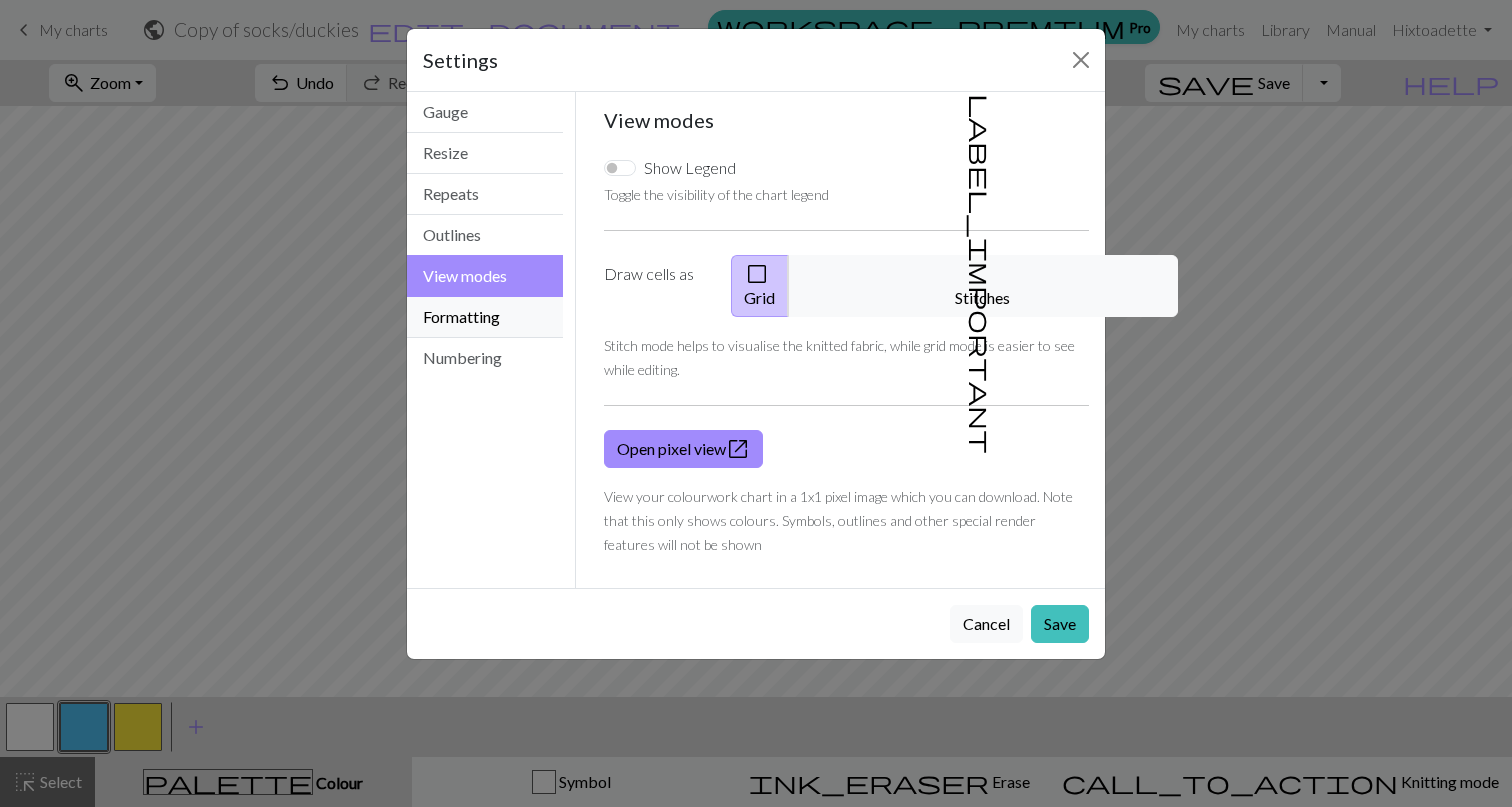 click on "Formatting" at bounding box center [485, 317] 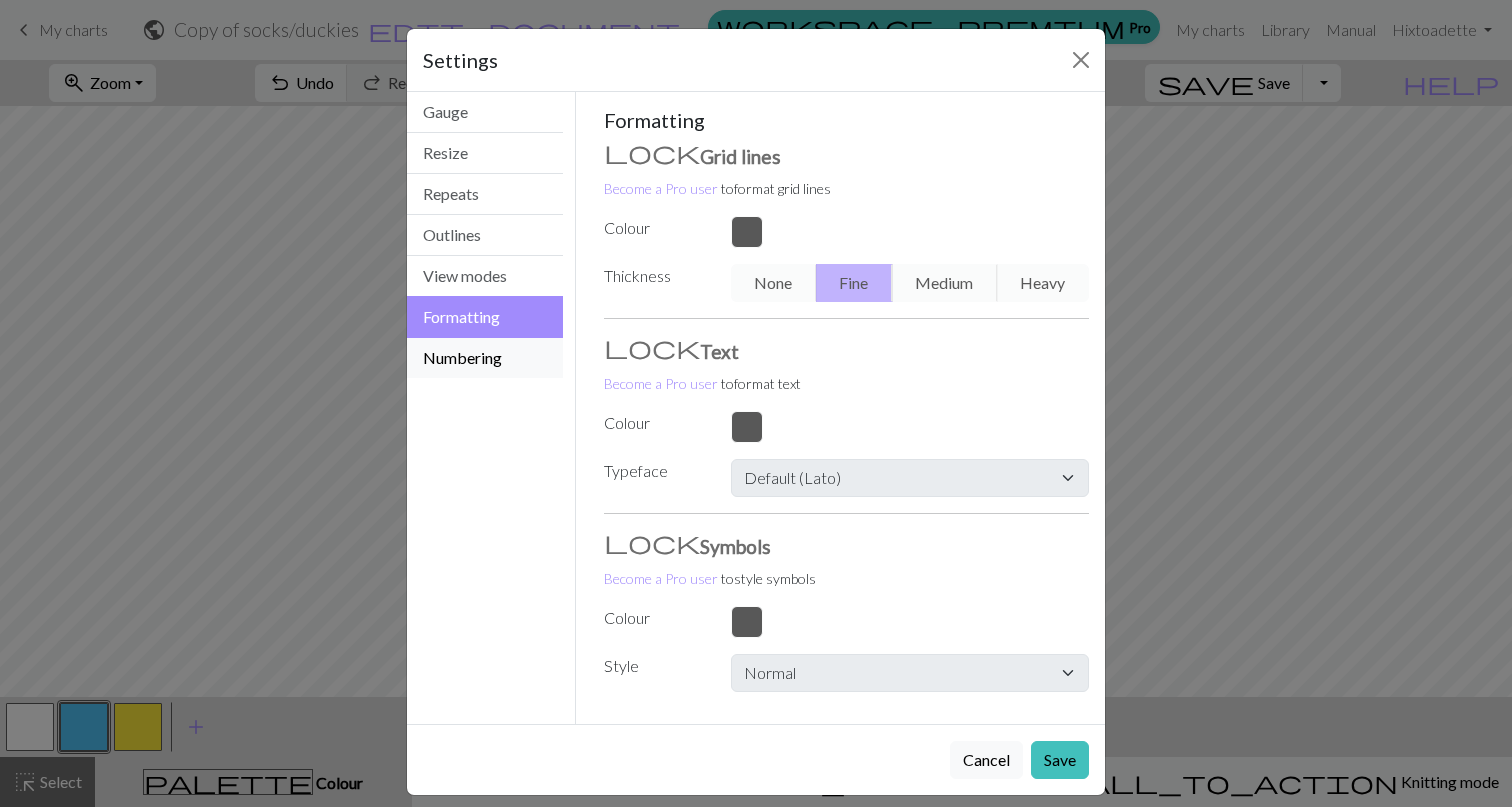 click on "Numbering" at bounding box center [485, 358] 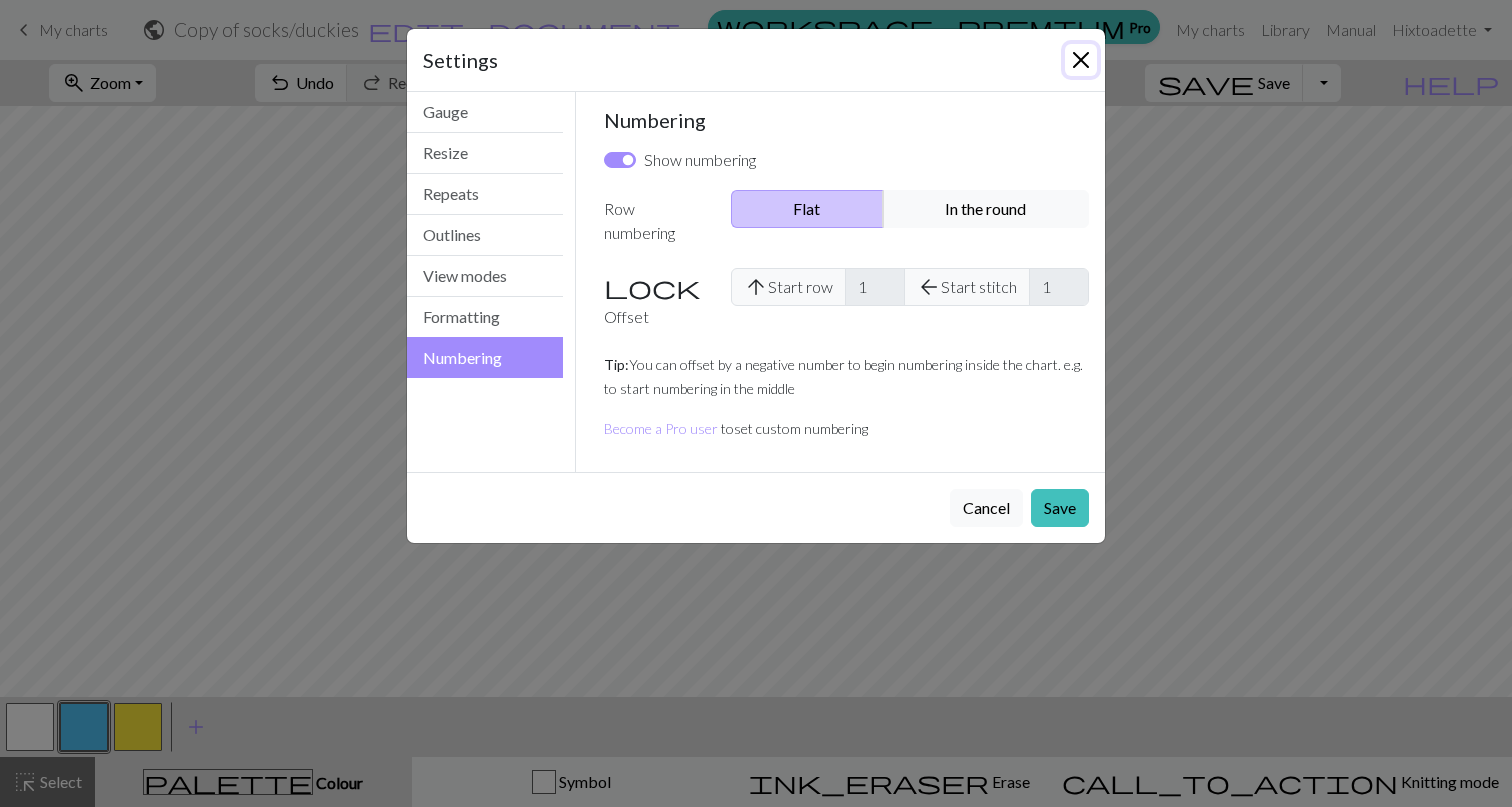 click at bounding box center (1081, 60) 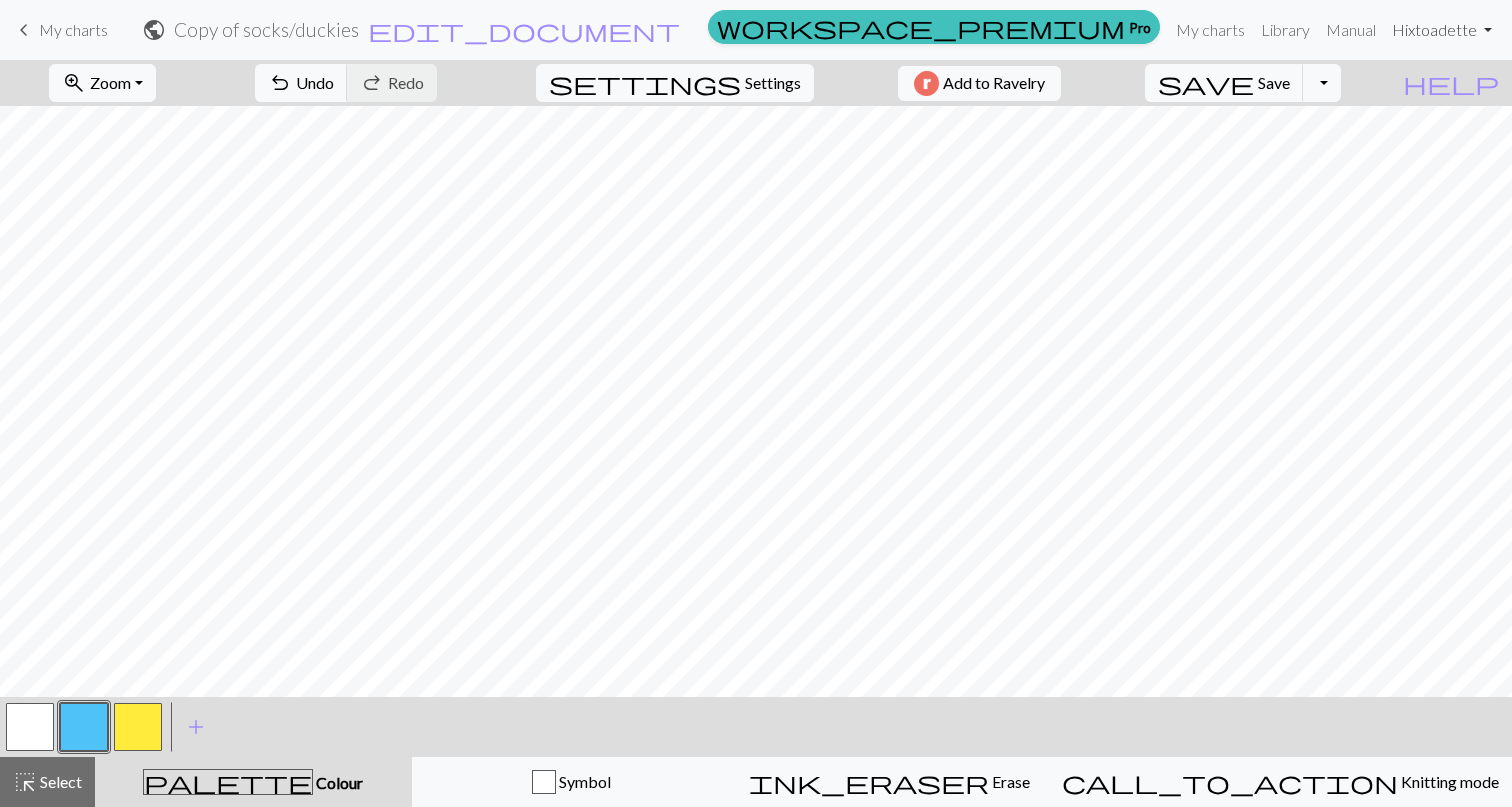 click on "Hi  xtoadette" at bounding box center (1442, 30) 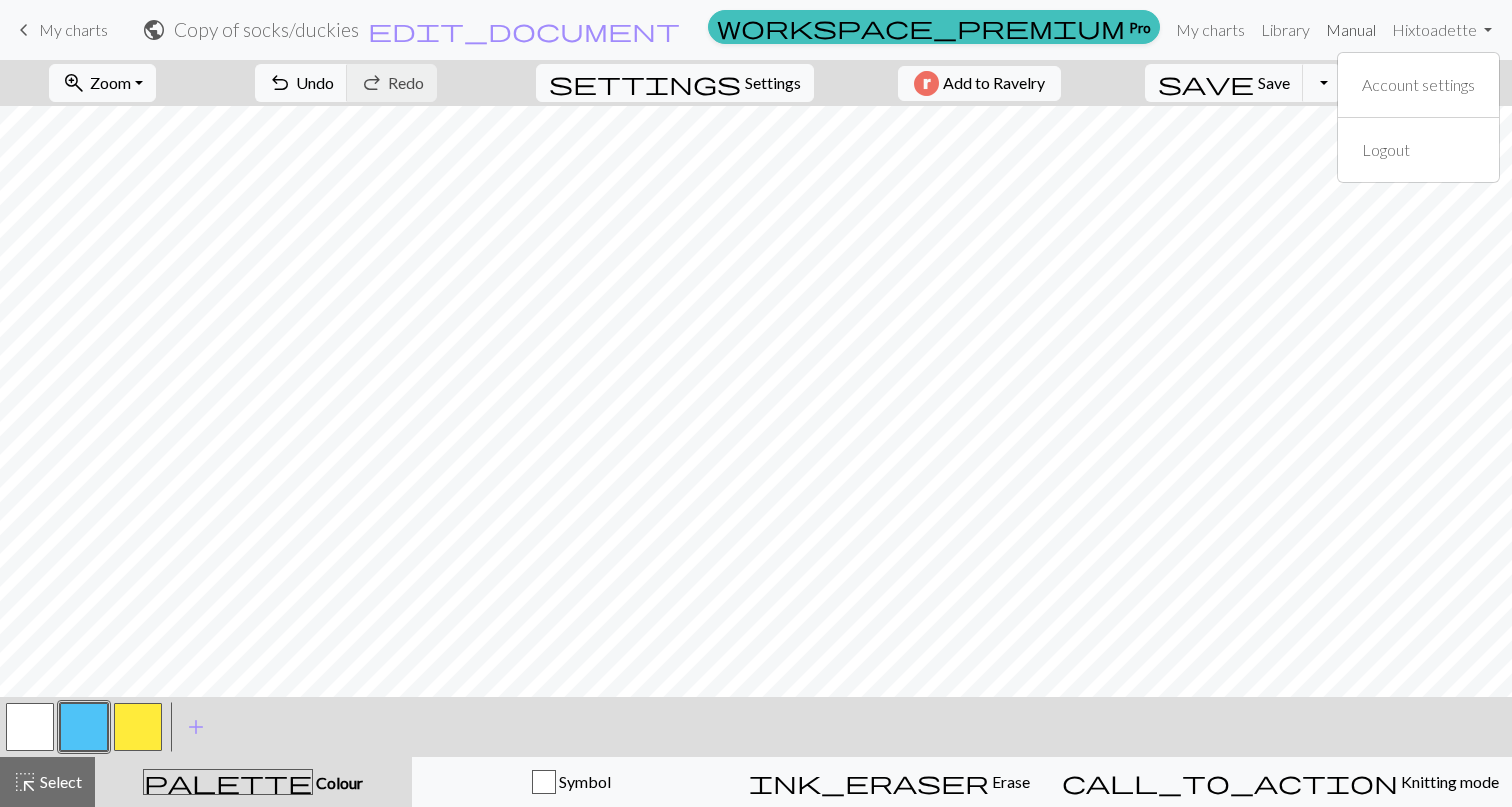 click on "Manual" at bounding box center [1351, 30] 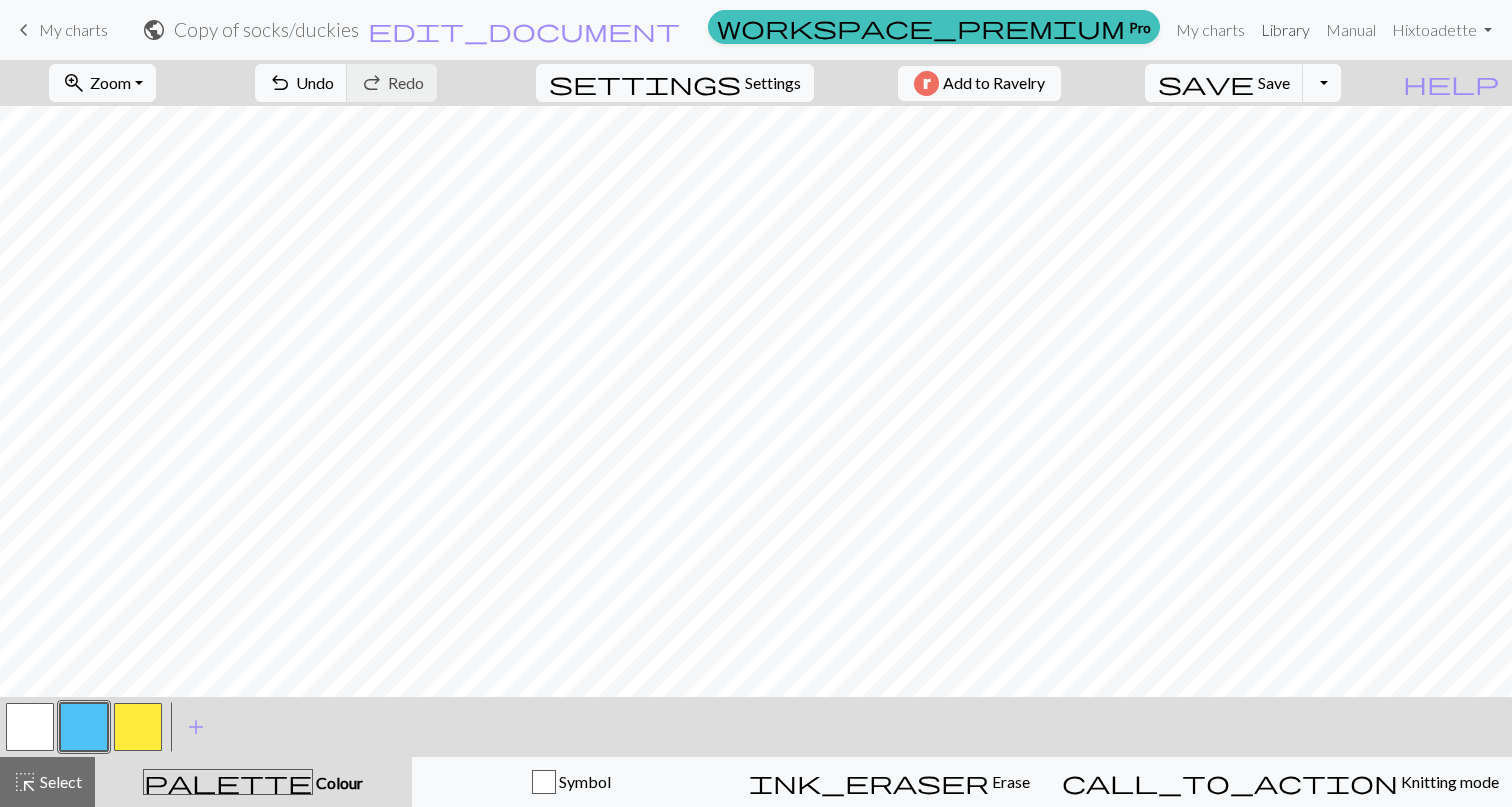 click on "Library" at bounding box center [1285, 30] 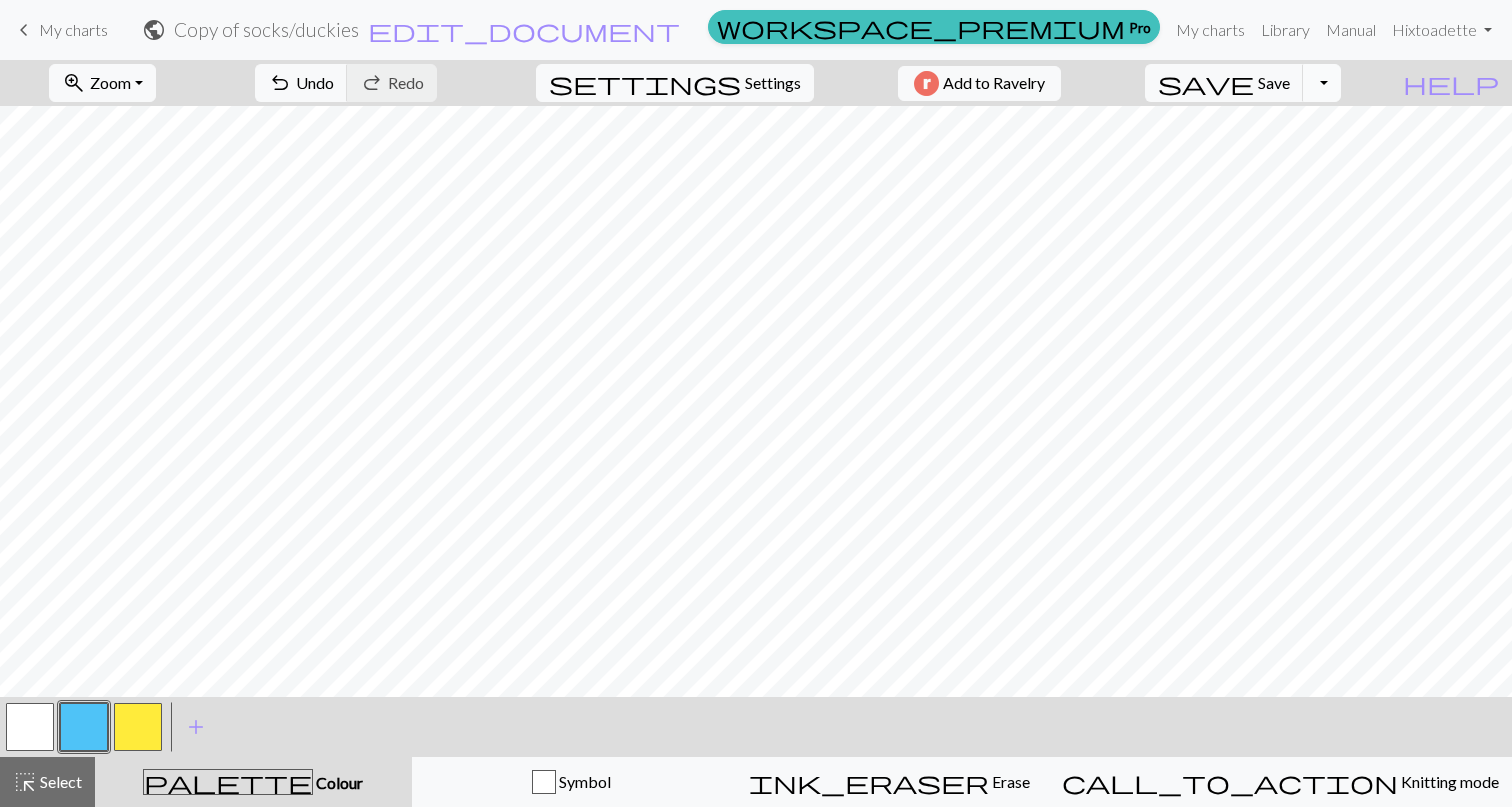 click on "Toggle Dropdown" at bounding box center (1322, 83) 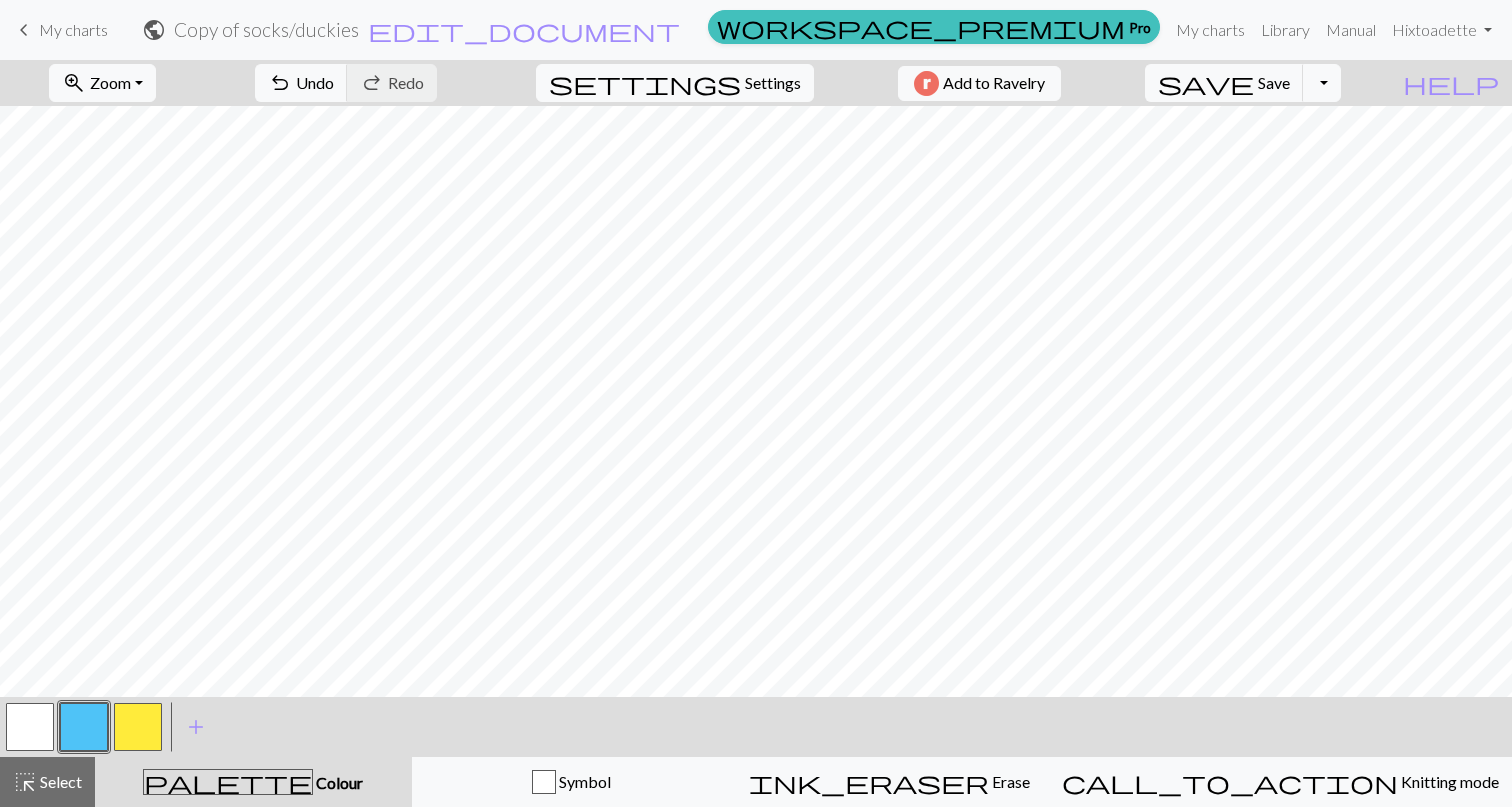 click on "keyboard_arrow_left   My charts" at bounding box center (60, 30) 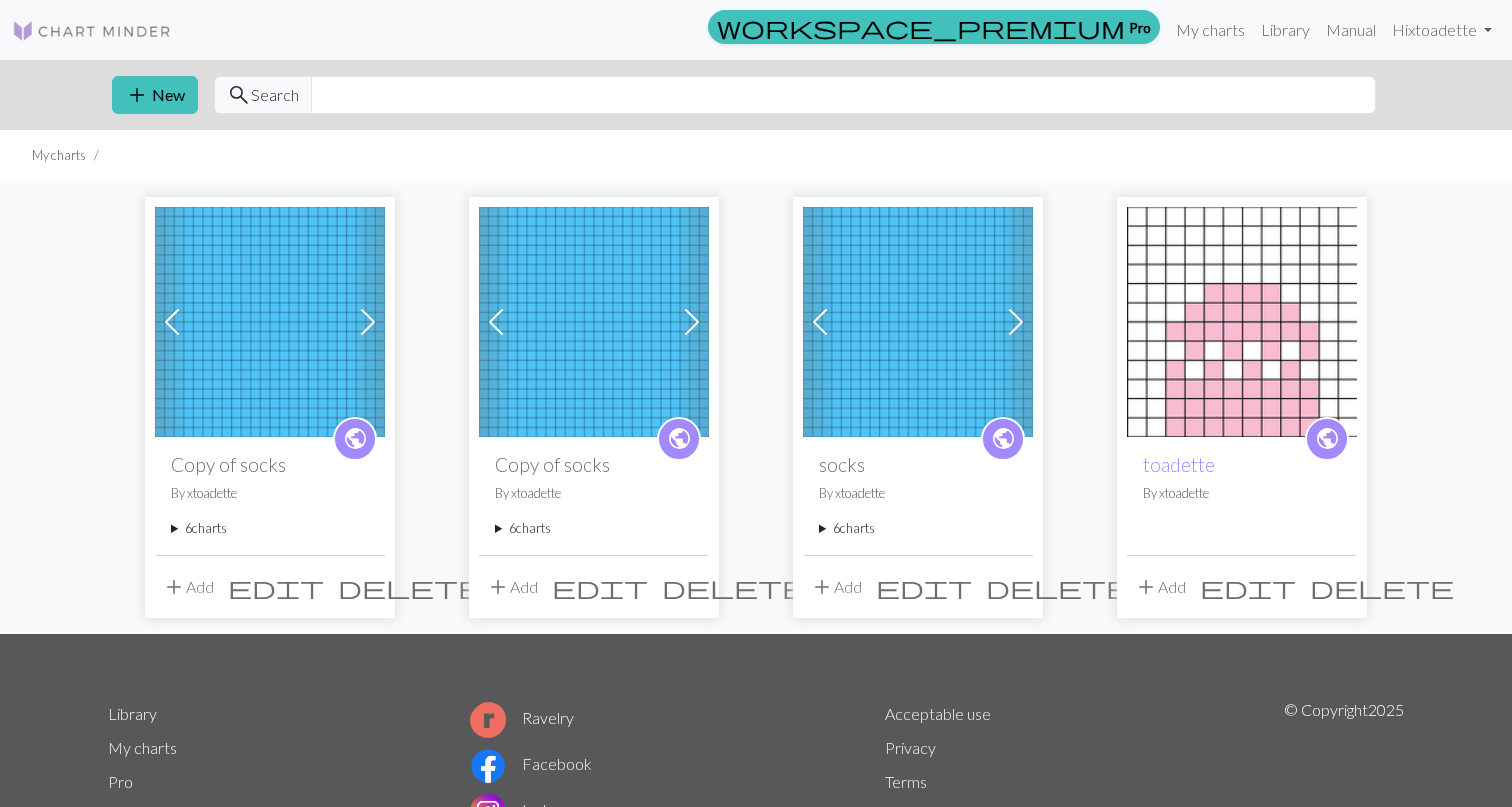 click on "delete" at bounding box center [410, 587] 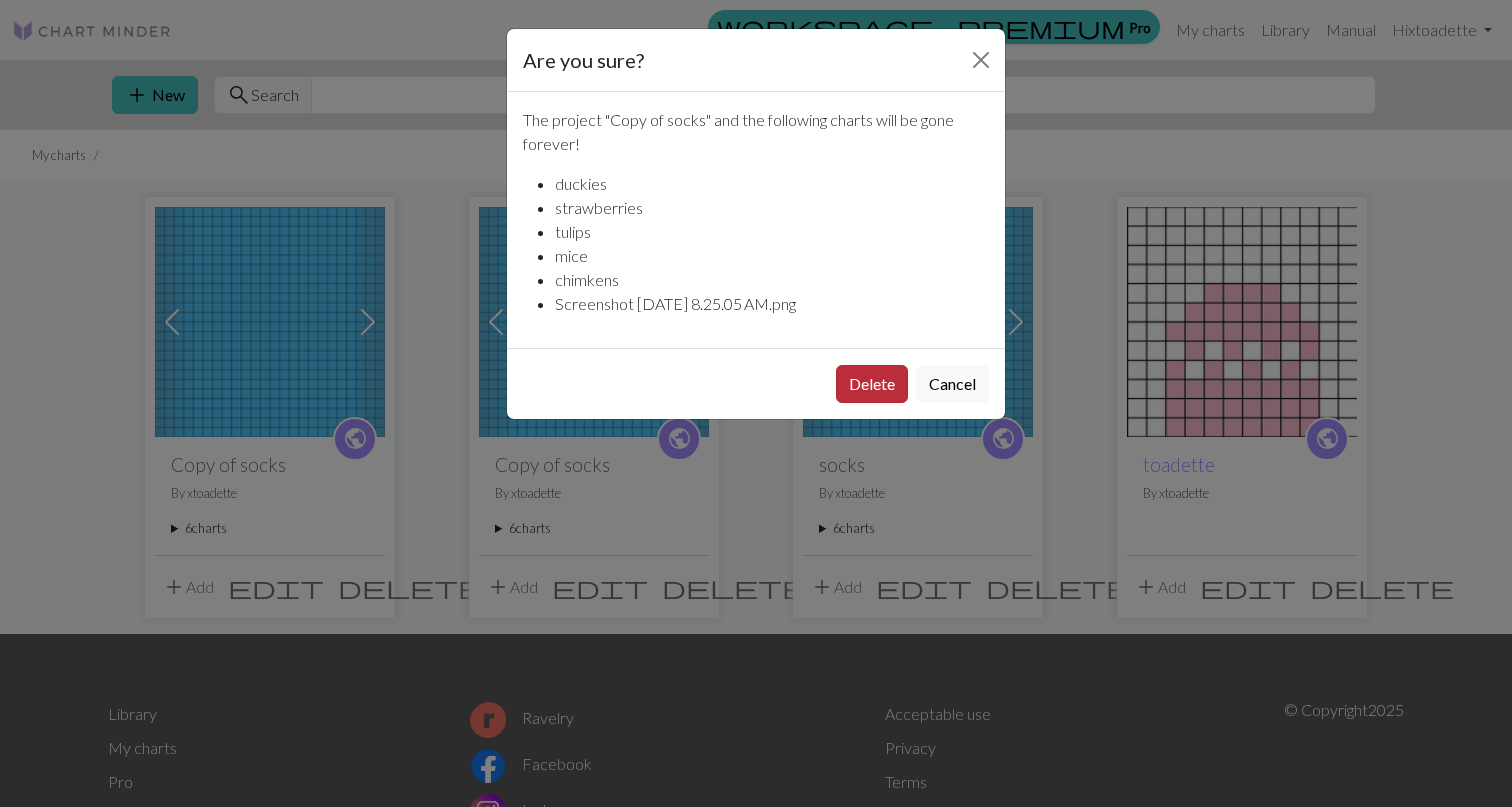 click on "Delete" at bounding box center (872, 384) 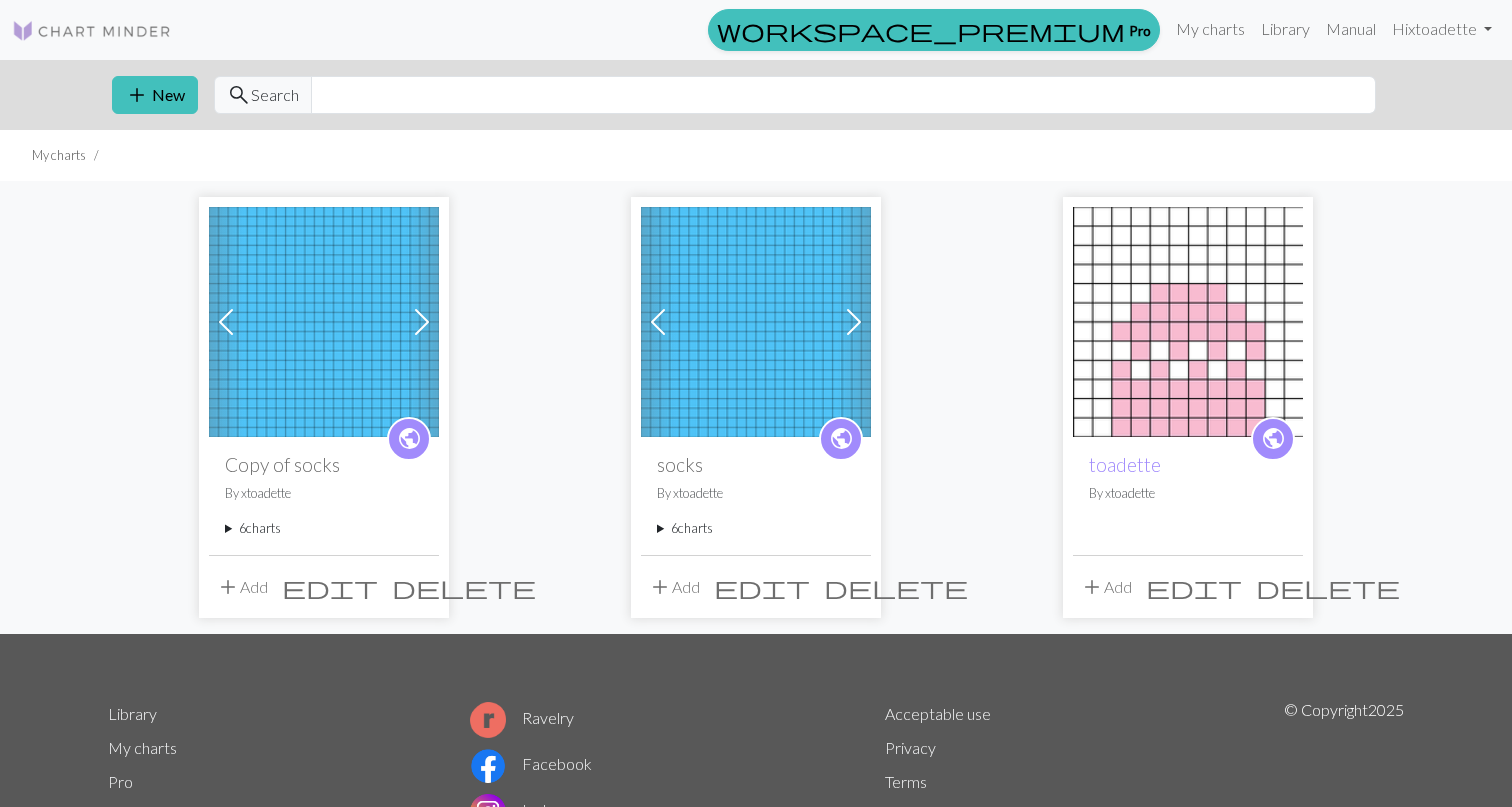 scroll, scrollTop: 0, scrollLeft: 0, axis: both 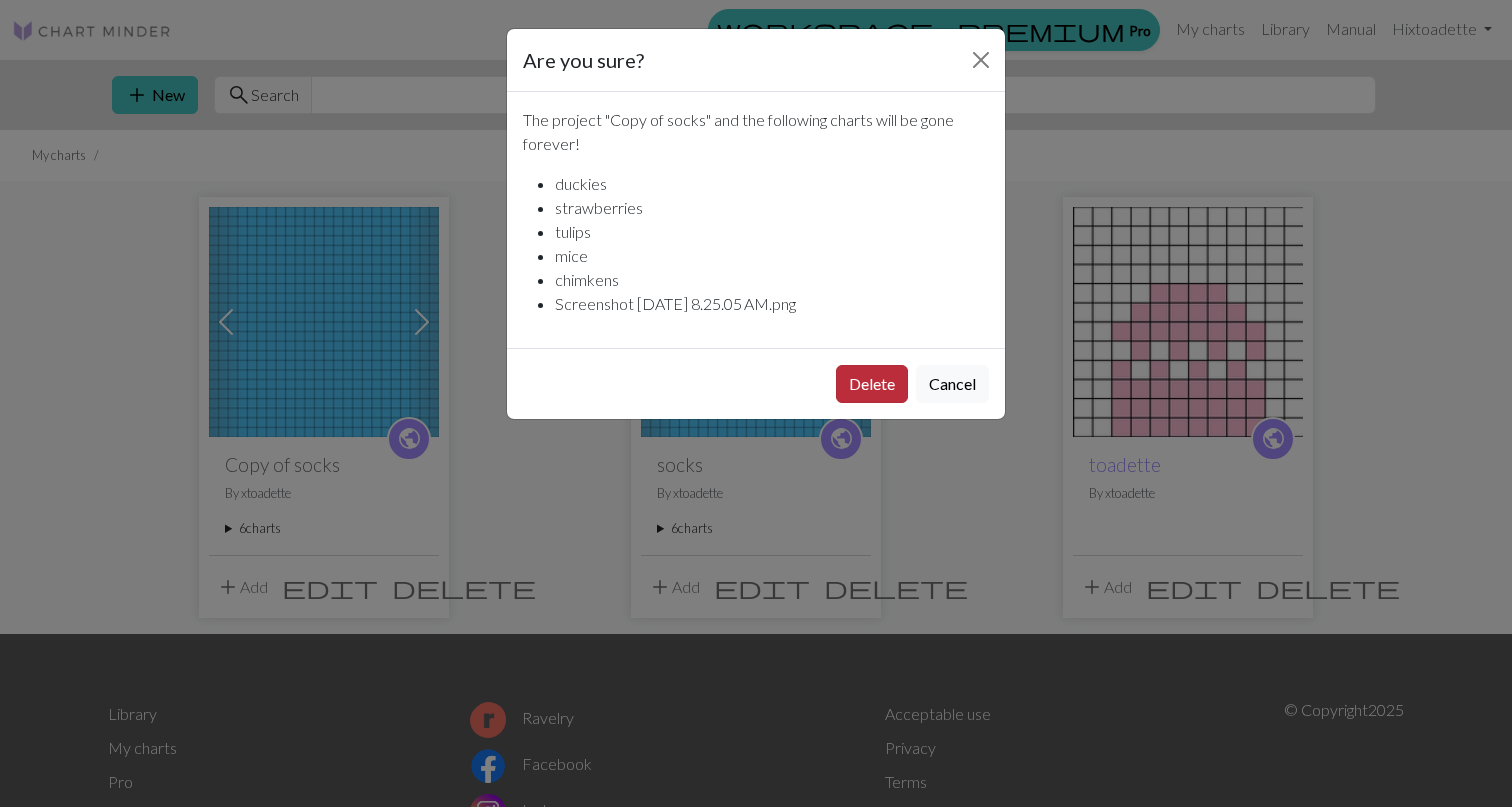 click on "Delete" at bounding box center (872, 384) 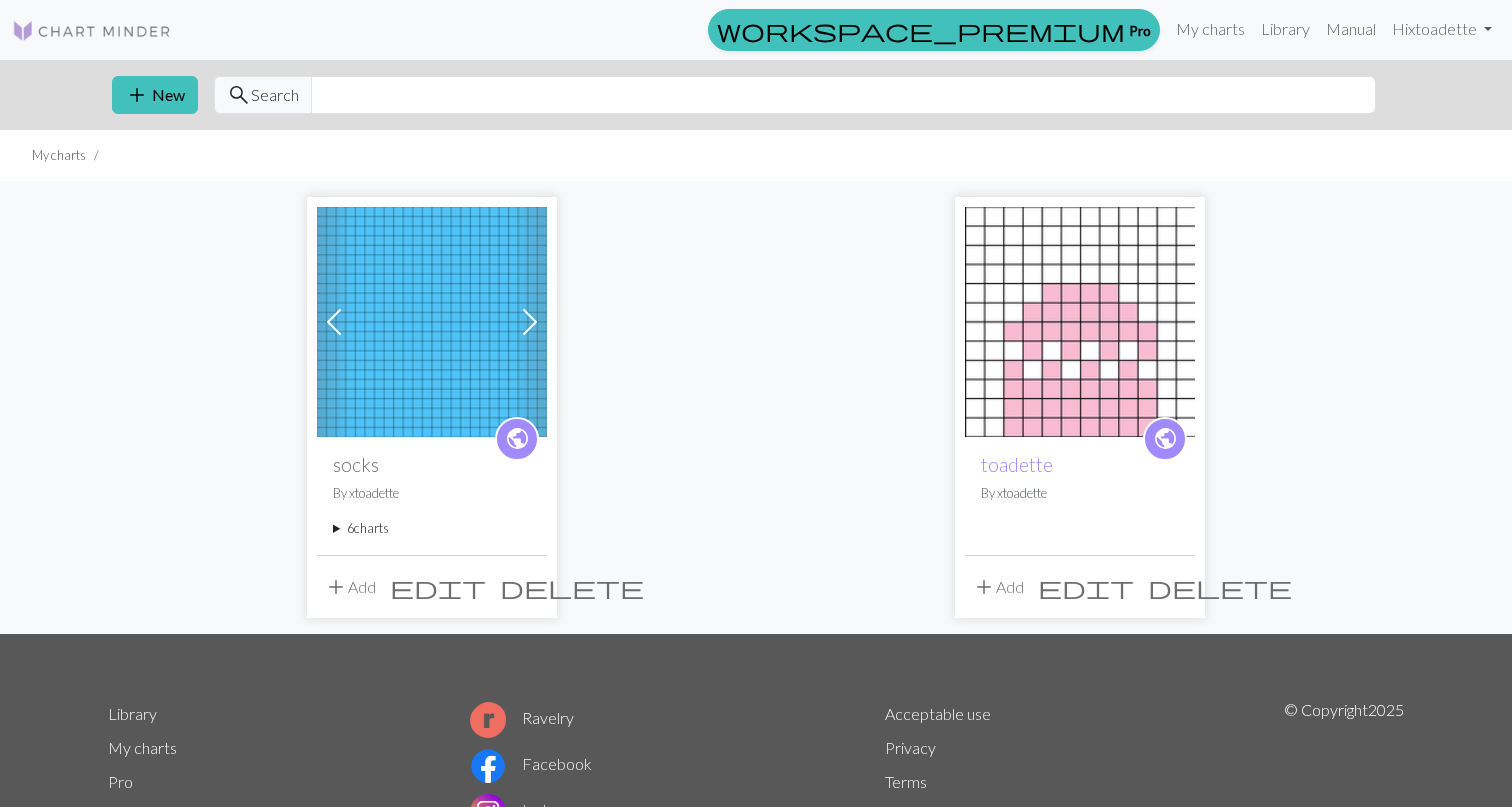 scroll, scrollTop: 0, scrollLeft: 0, axis: both 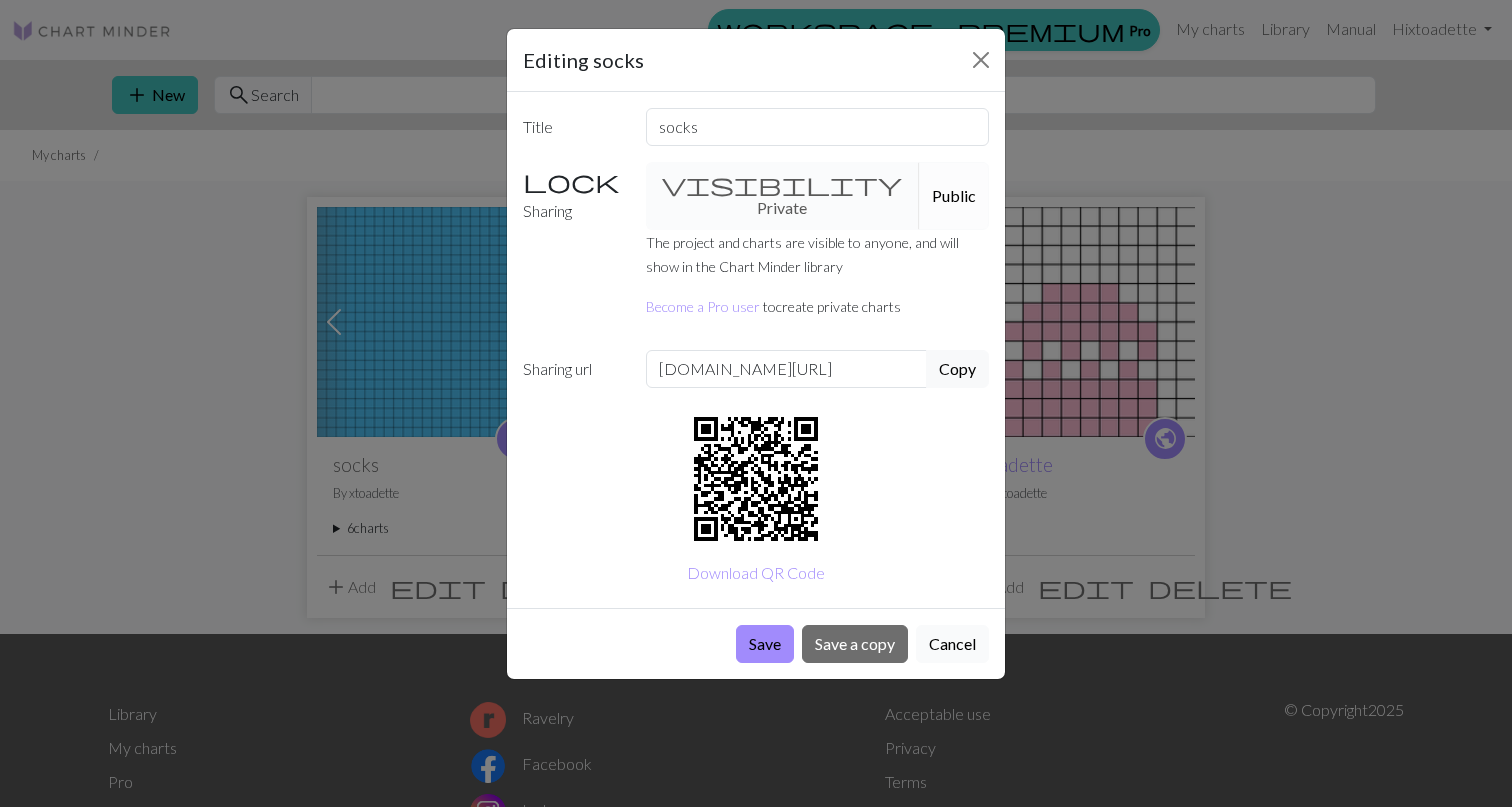 click on "Cancel" at bounding box center [952, 644] 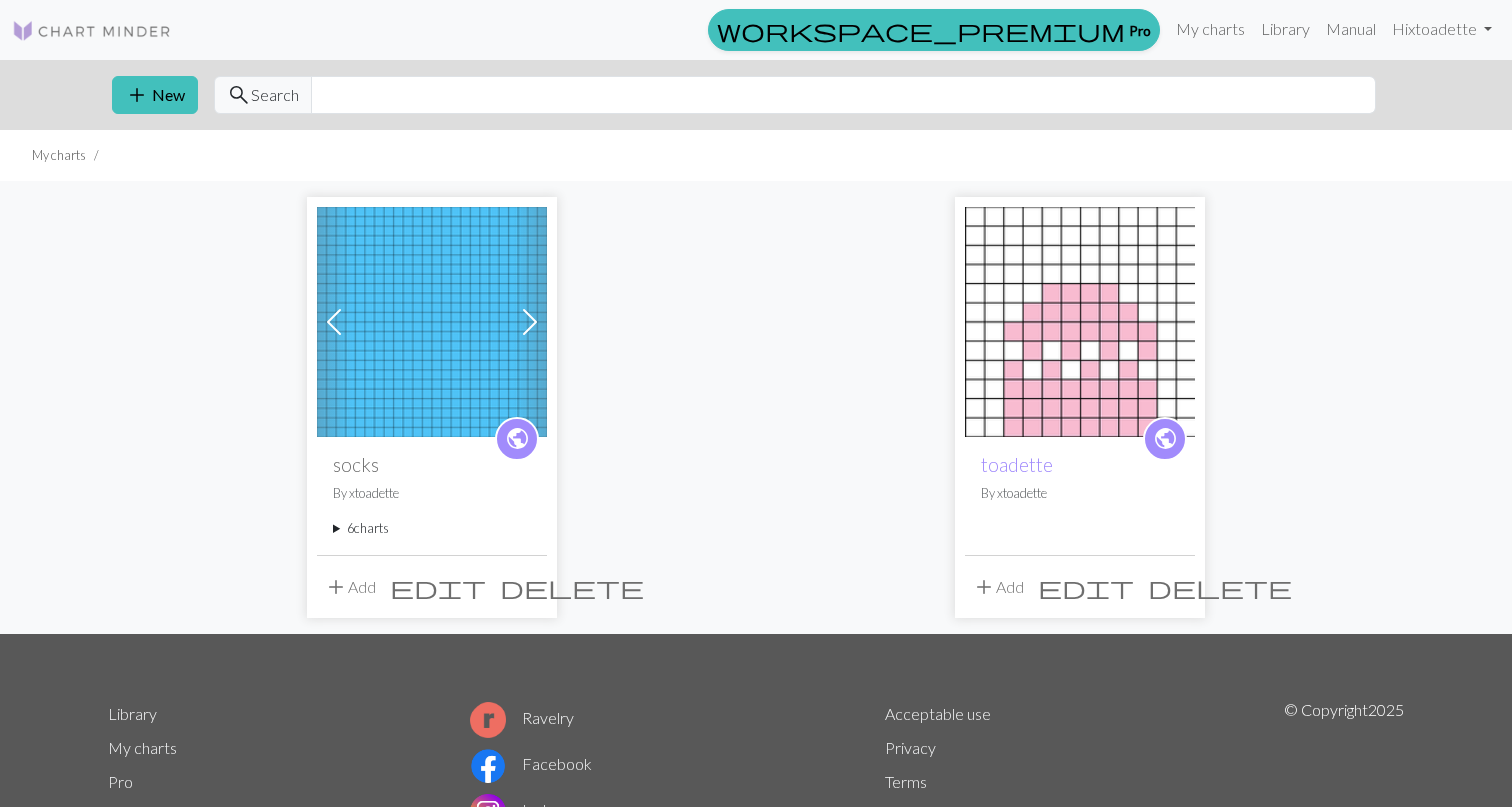 click at bounding box center (530, 322) 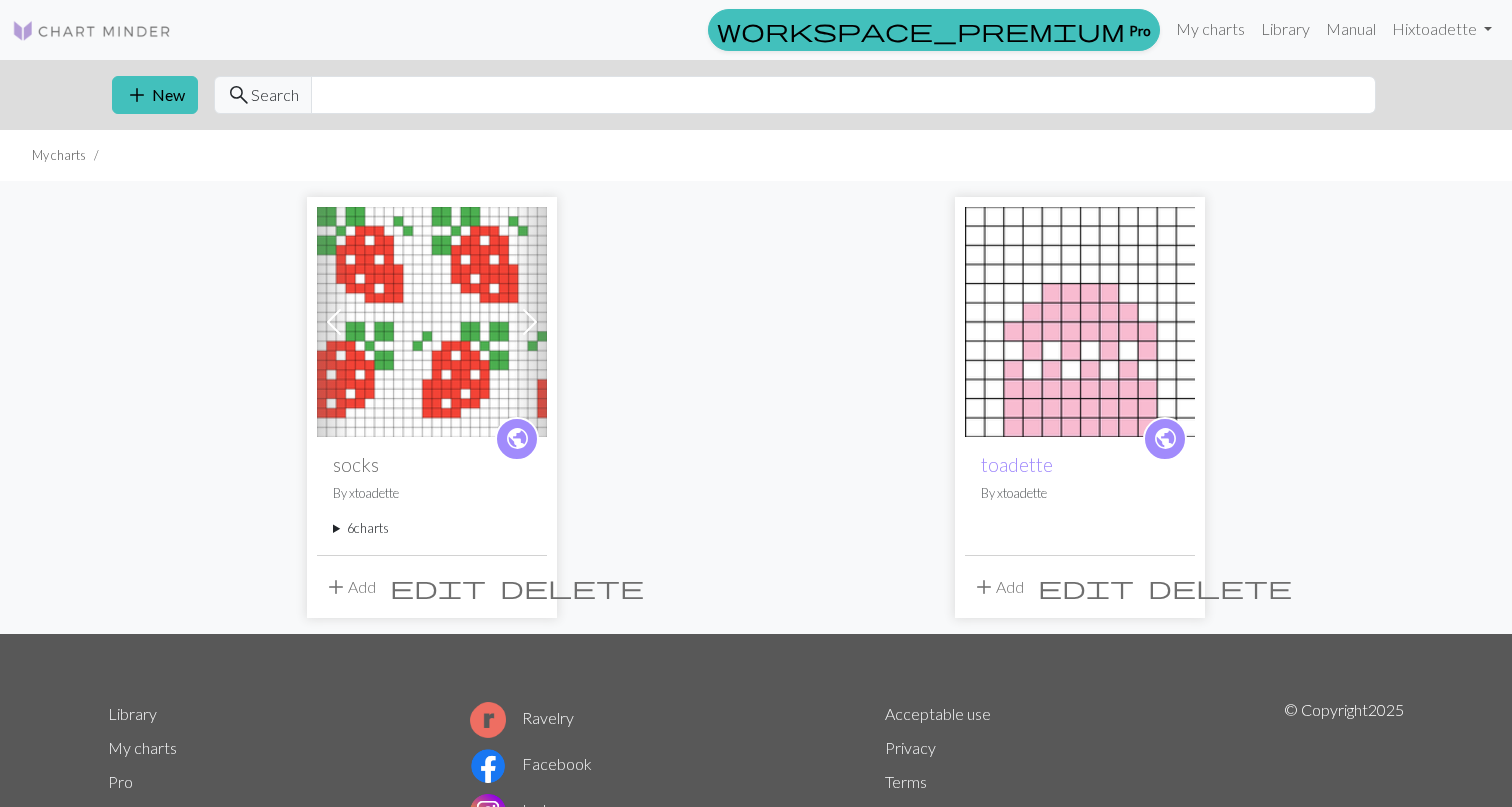 click at bounding box center (530, 322) 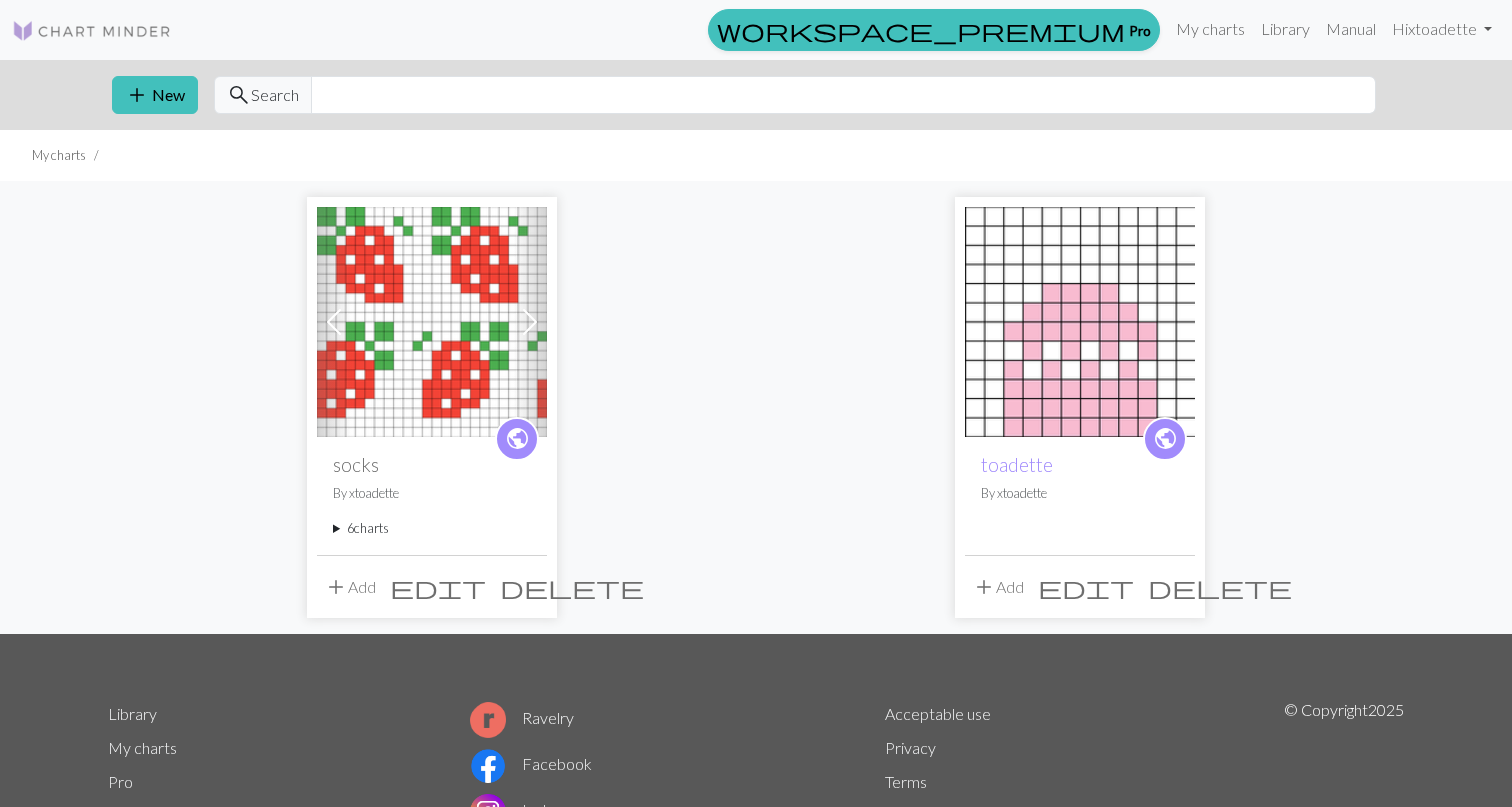 click at bounding box center [530, 322] 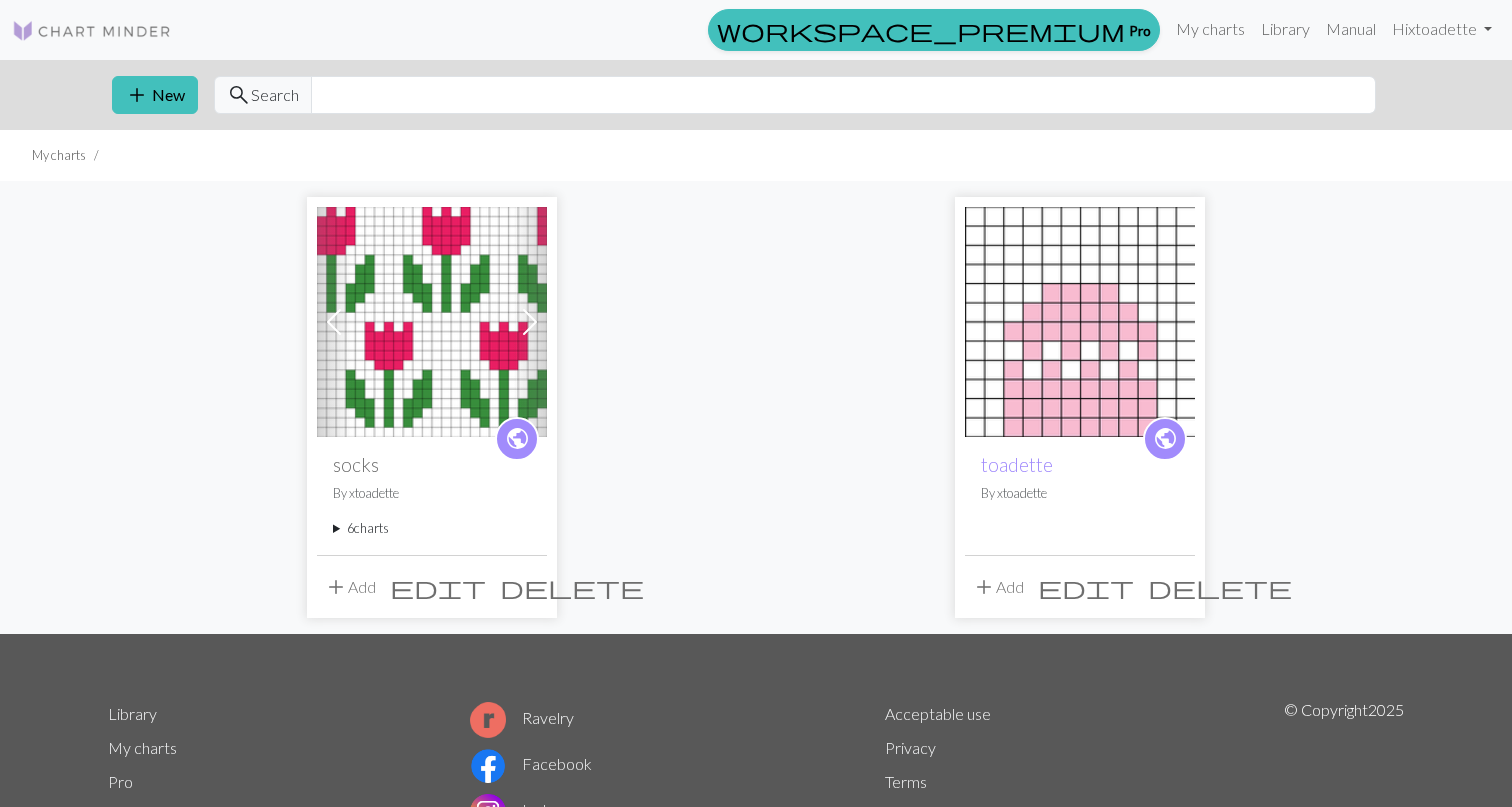 click at bounding box center (530, 322) 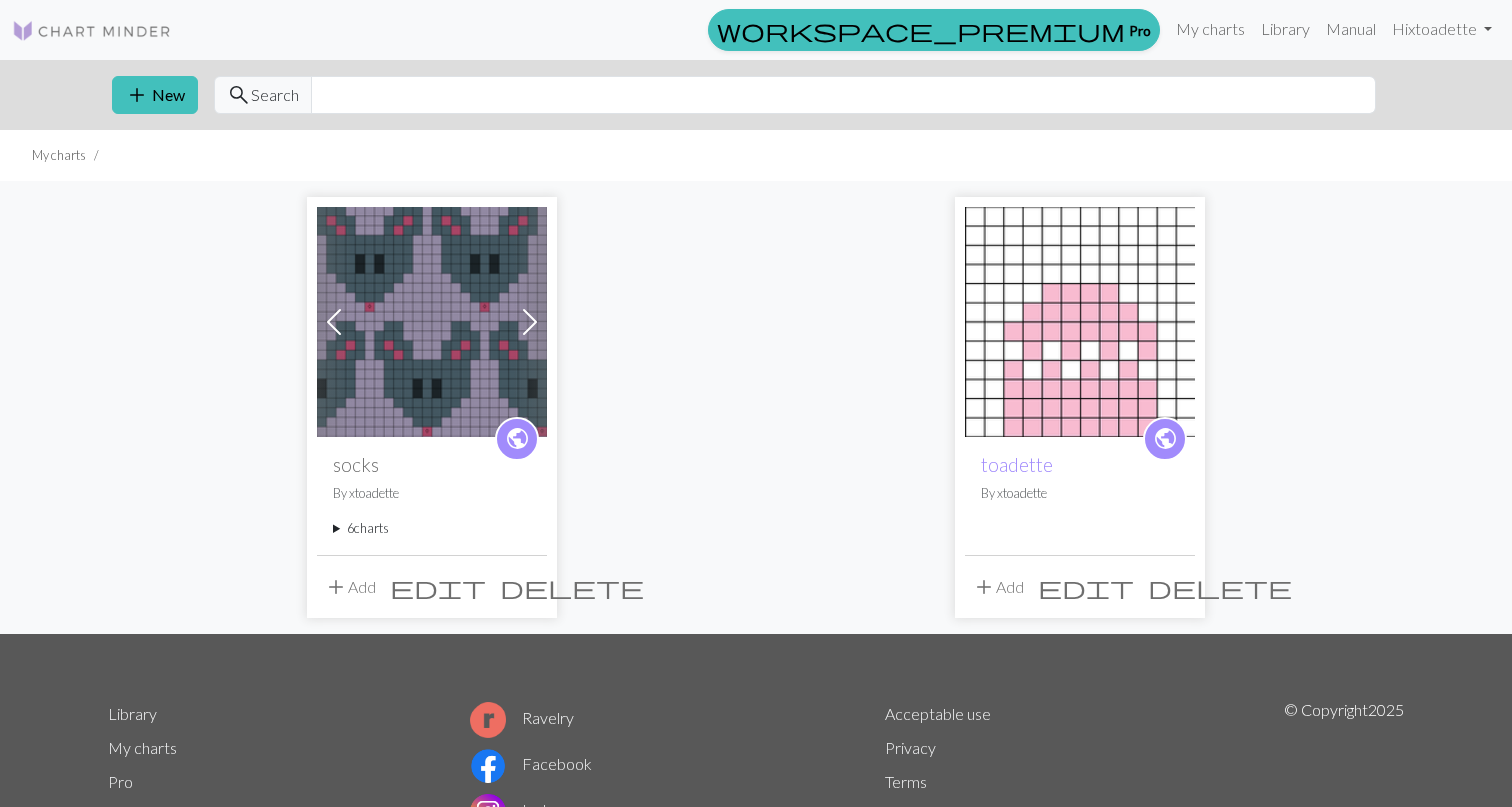 click at bounding box center (530, 322) 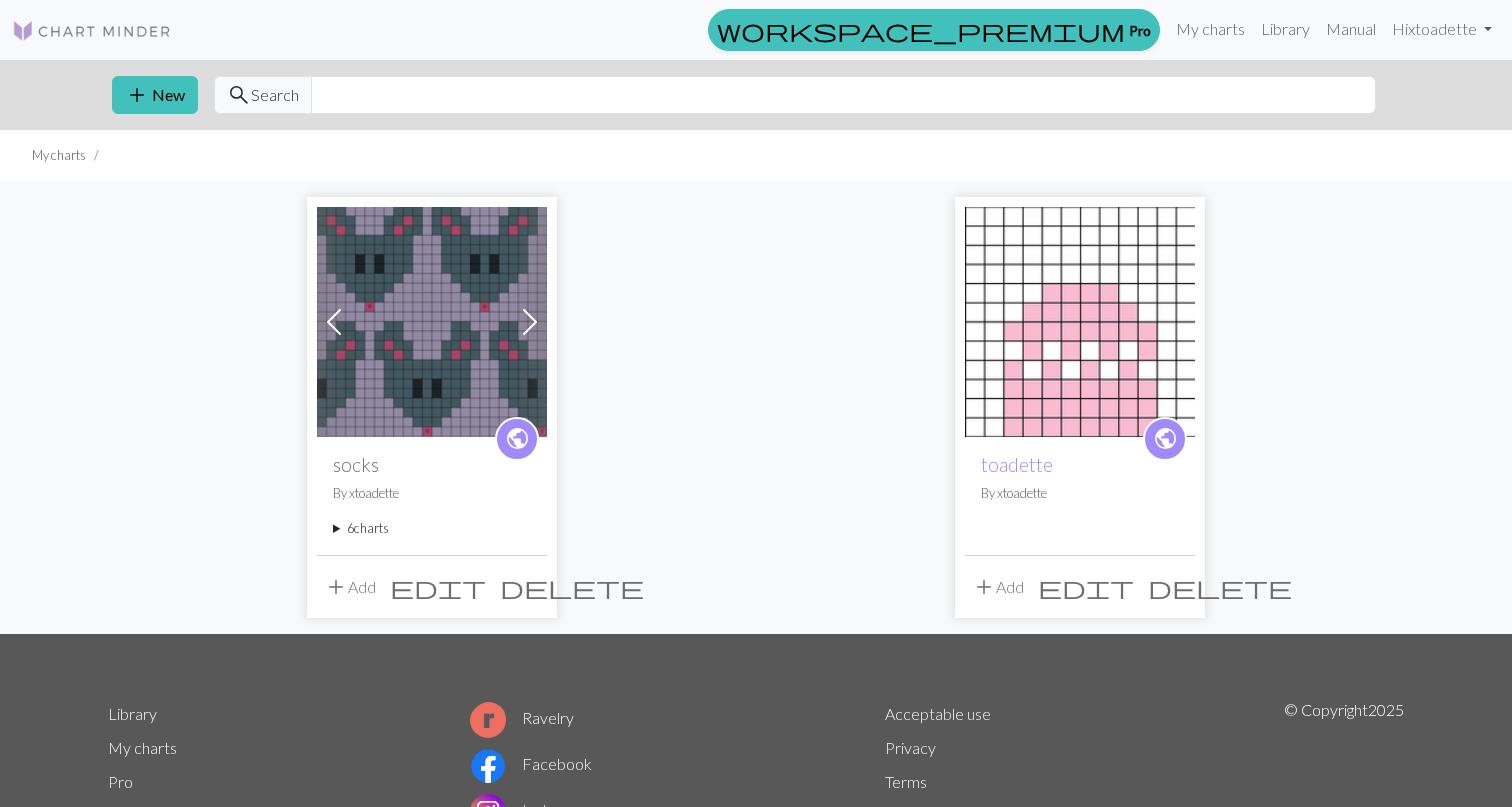 click at bounding box center [530, 322] 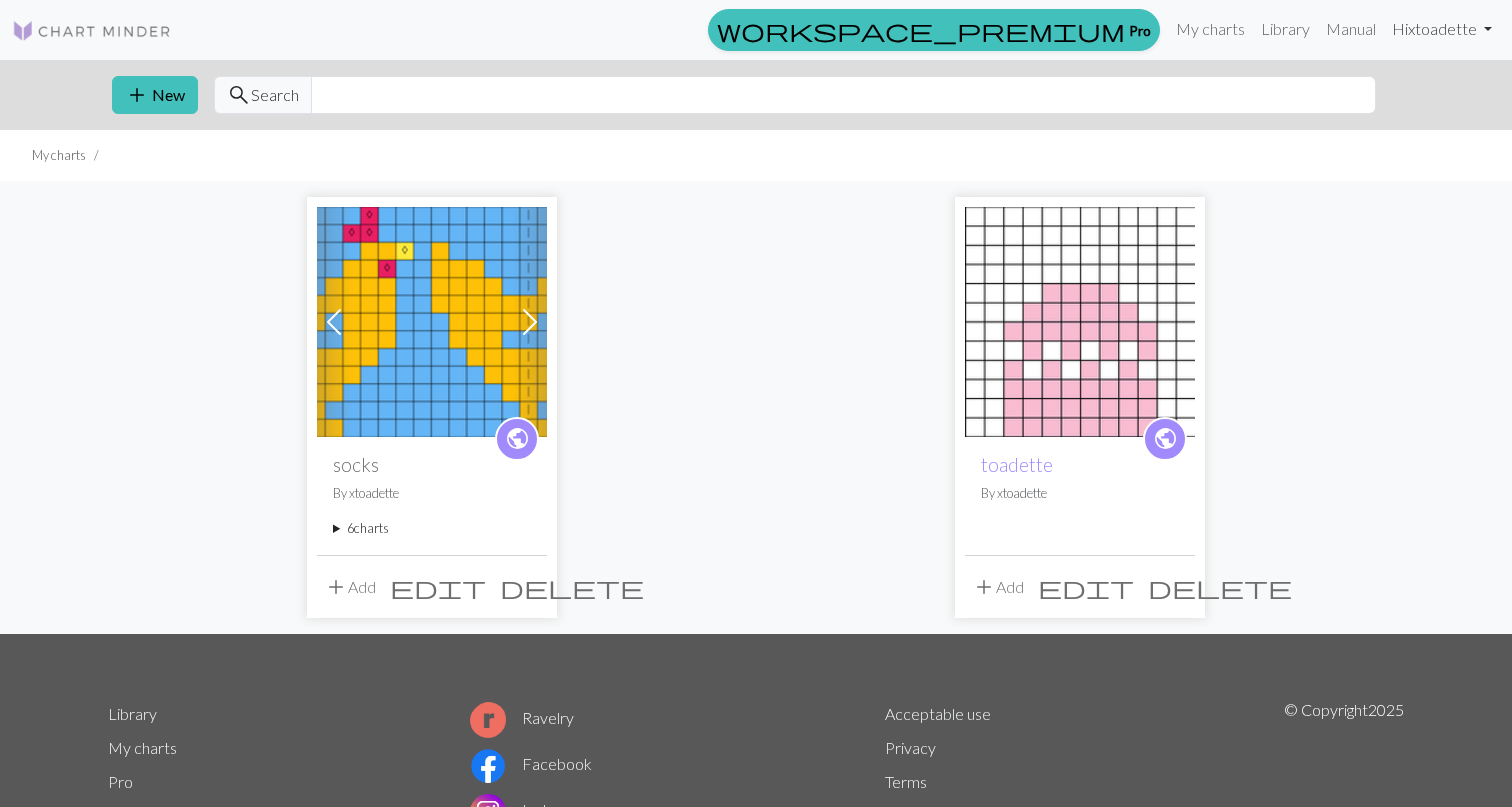 click on "Hi  xtoadette" at bounding box center [1442, 29] 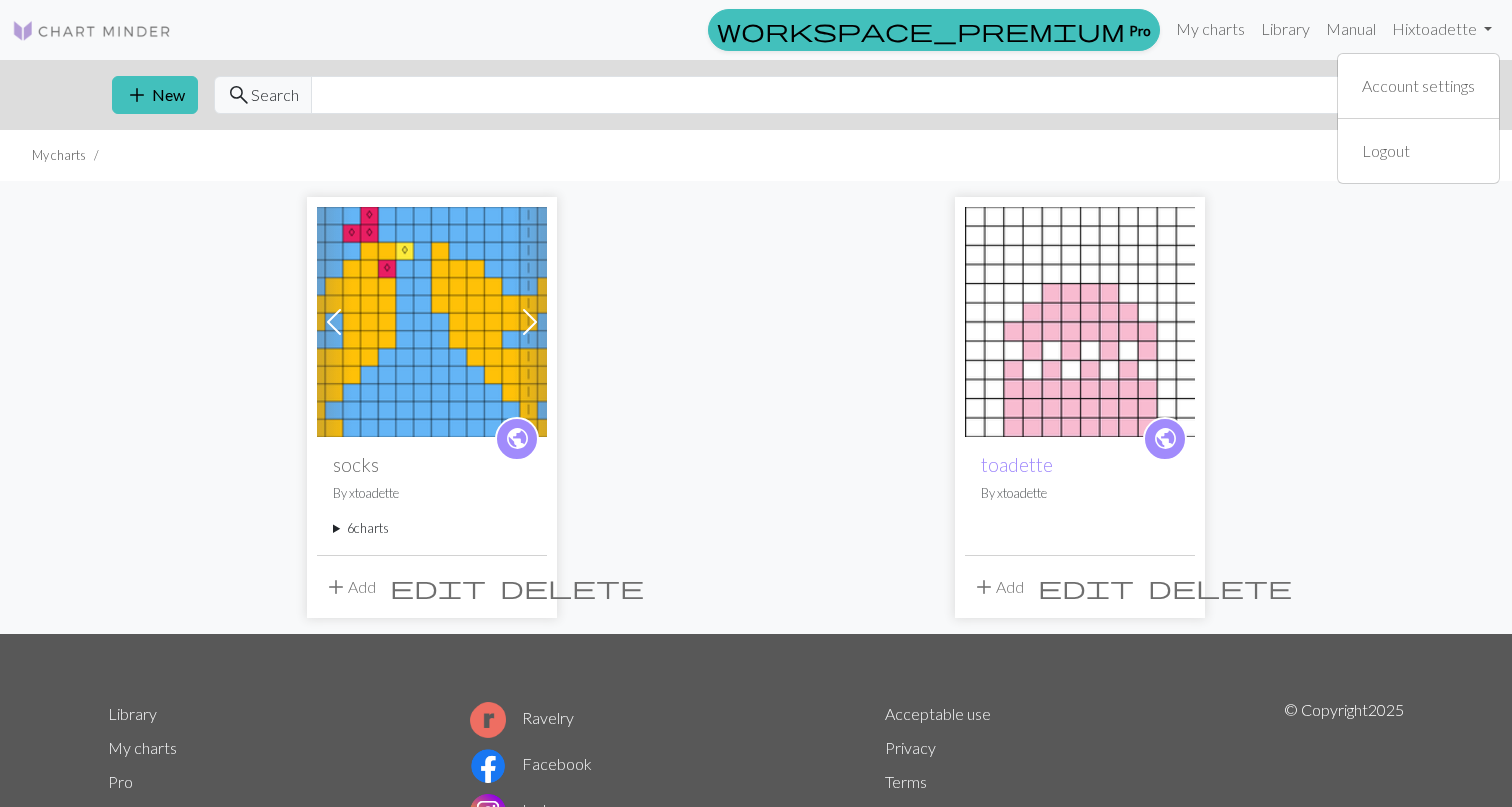 click at bounding box center (334, 322) 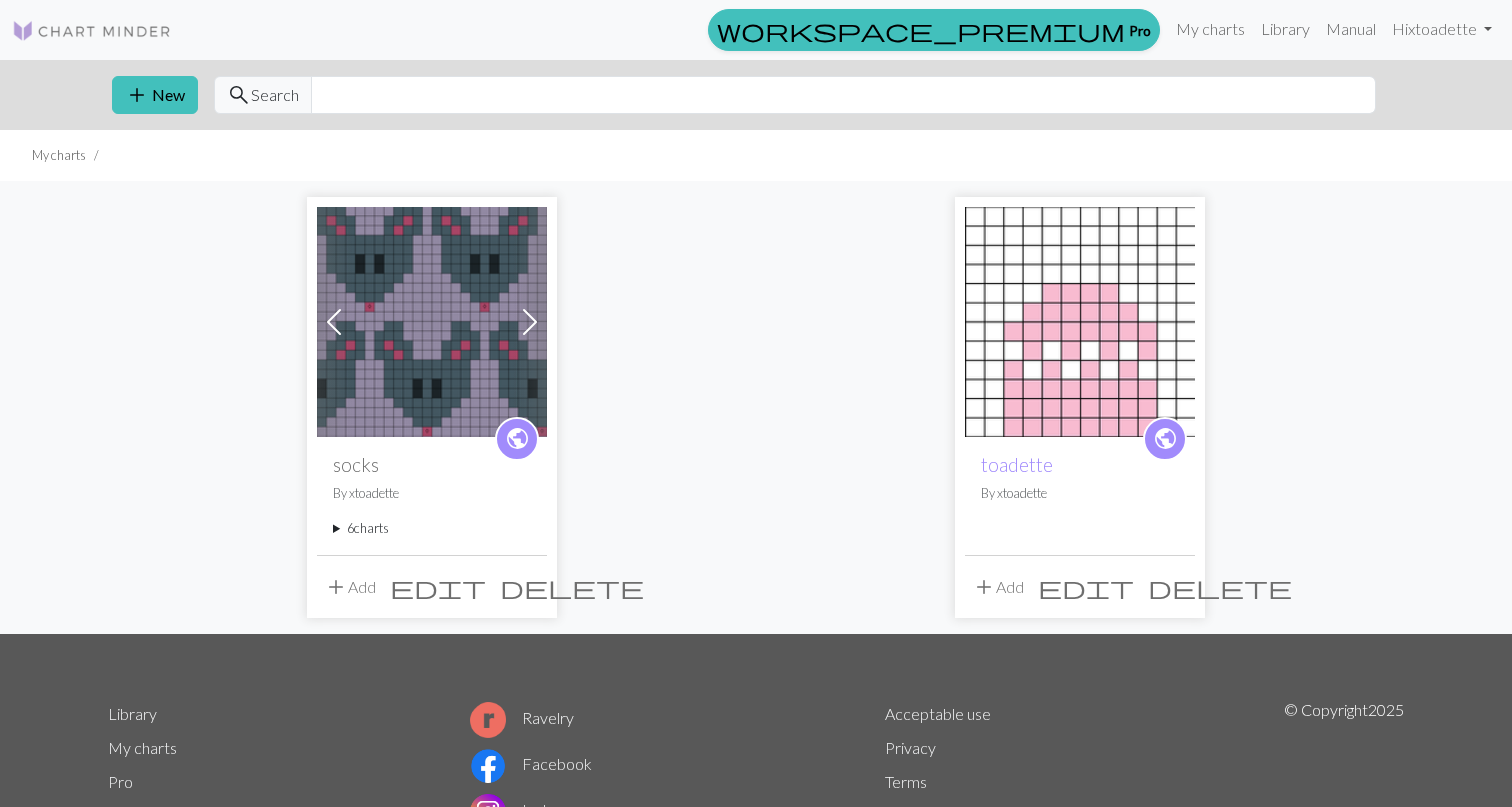 click at bounding box center (334, 322) 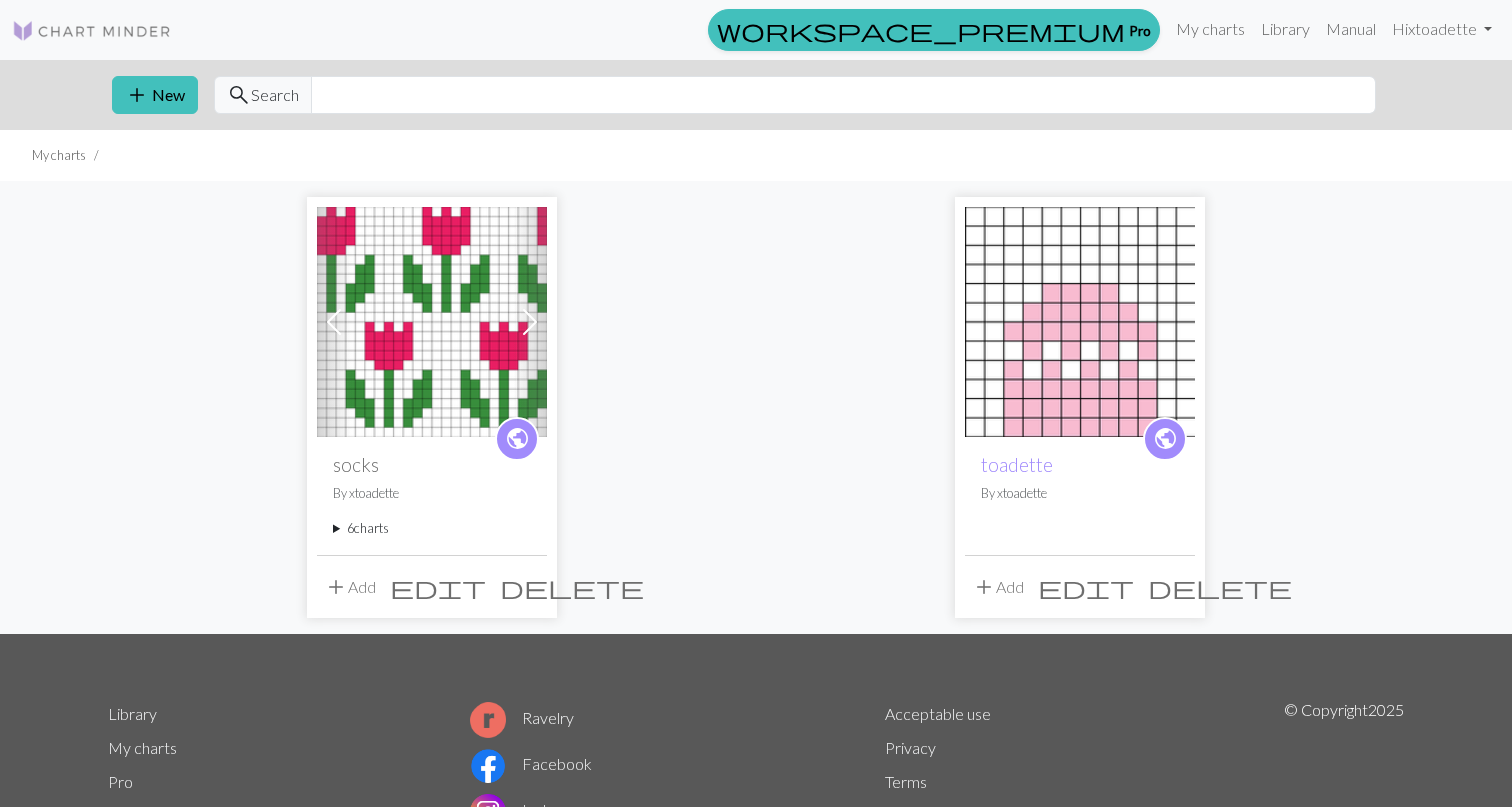 click at bounding box center (334, 322) 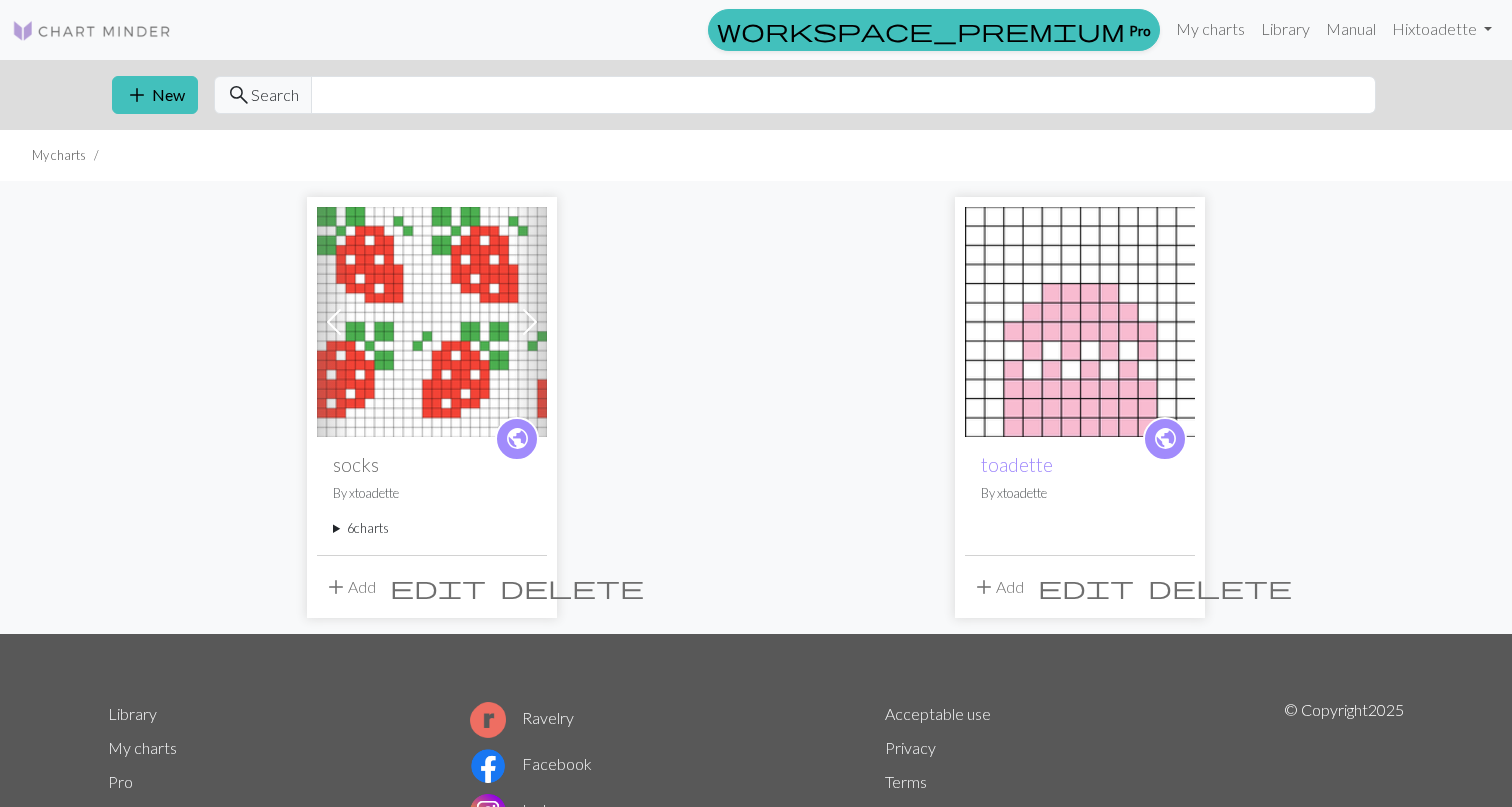click at bounding box center [334, 322] 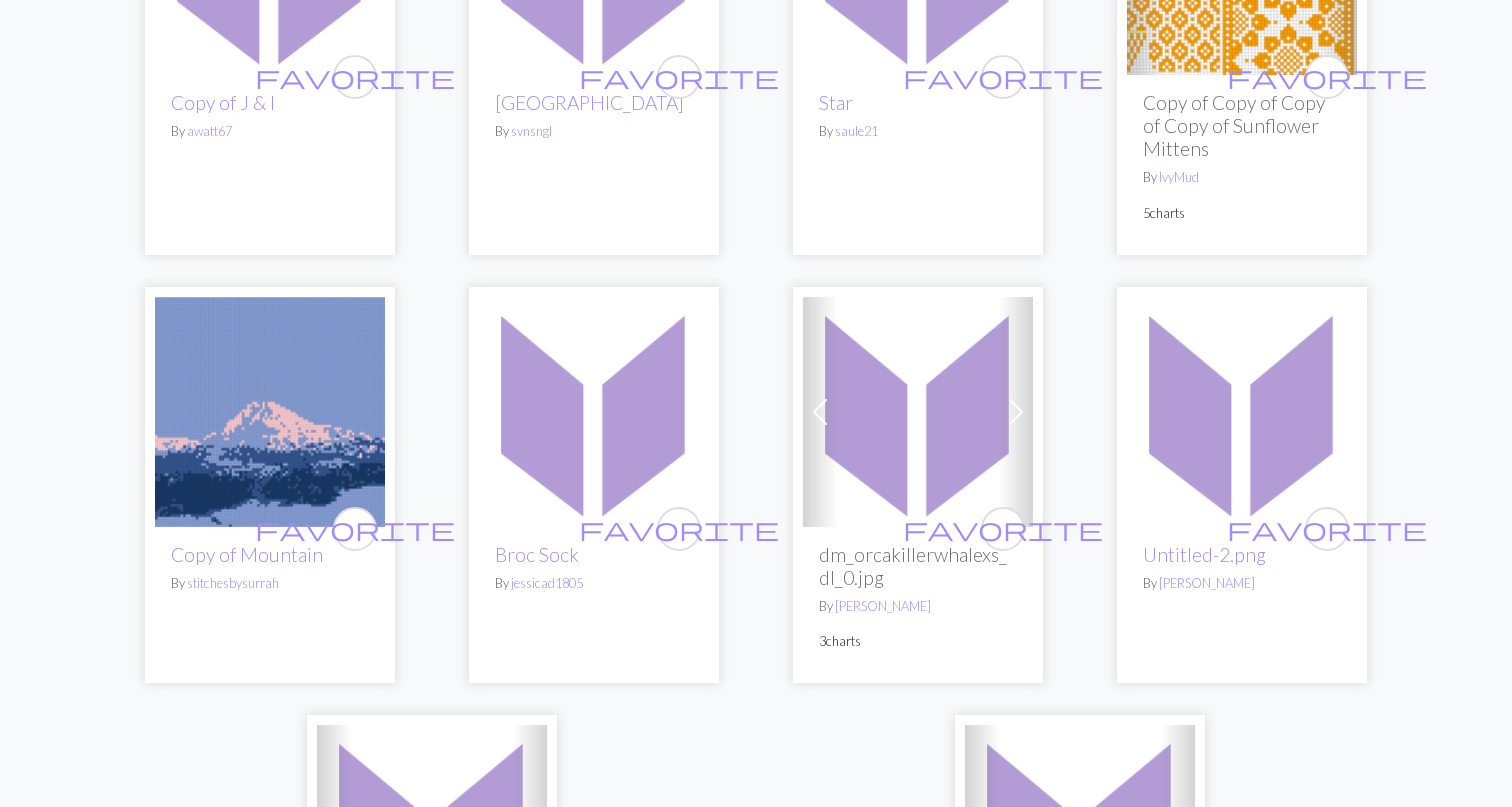 scroll, scrollTop: 5522, scrollLeft: 0, axis: vertical 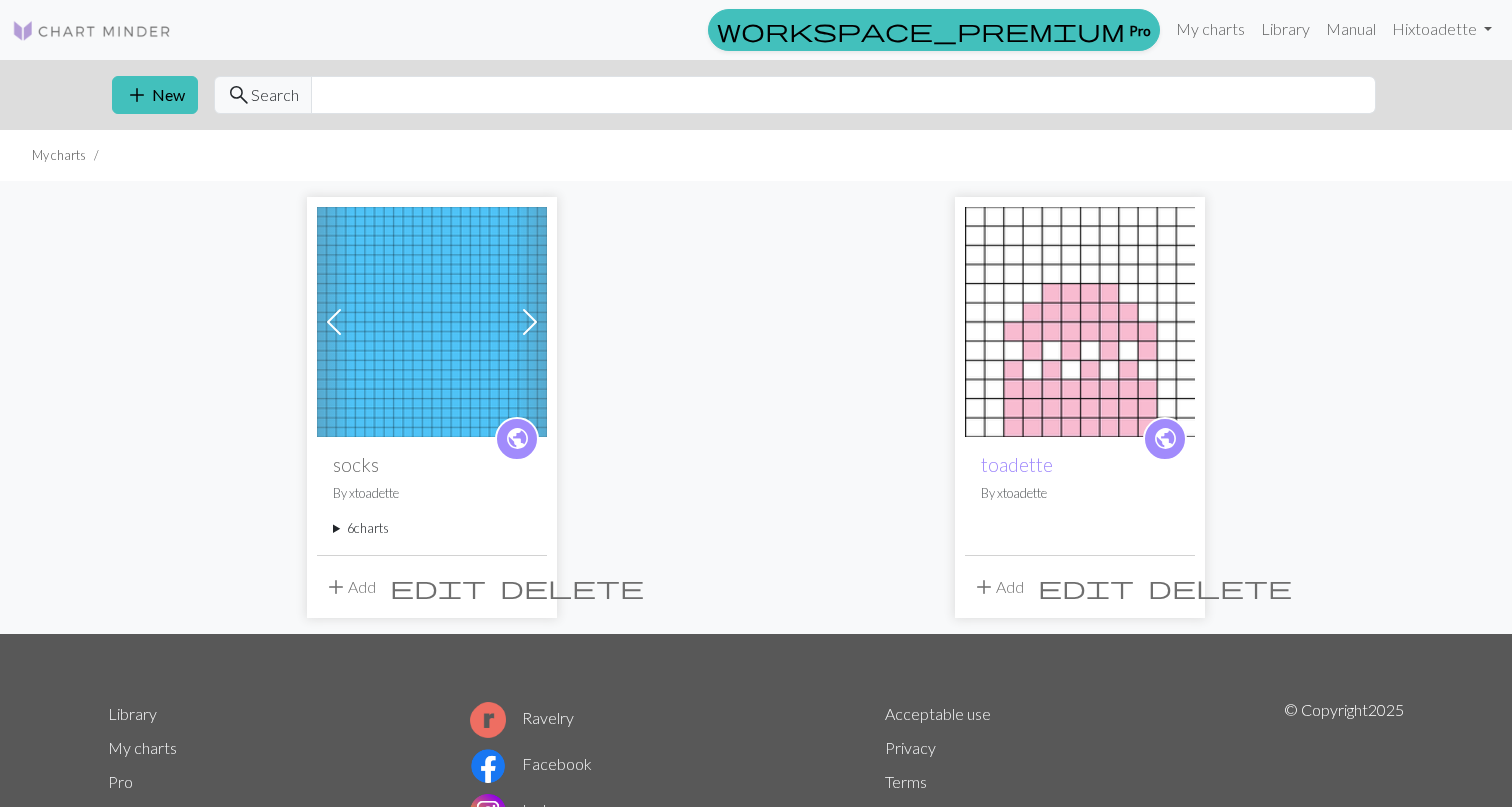 click on "public socks By   xtoadette 6  charts duckies delete strawberries delete tulips delete mice delete chimkens delete Screenshot [DATE] 8.25.05 AM.png delete" at bounding box center (432, 495) 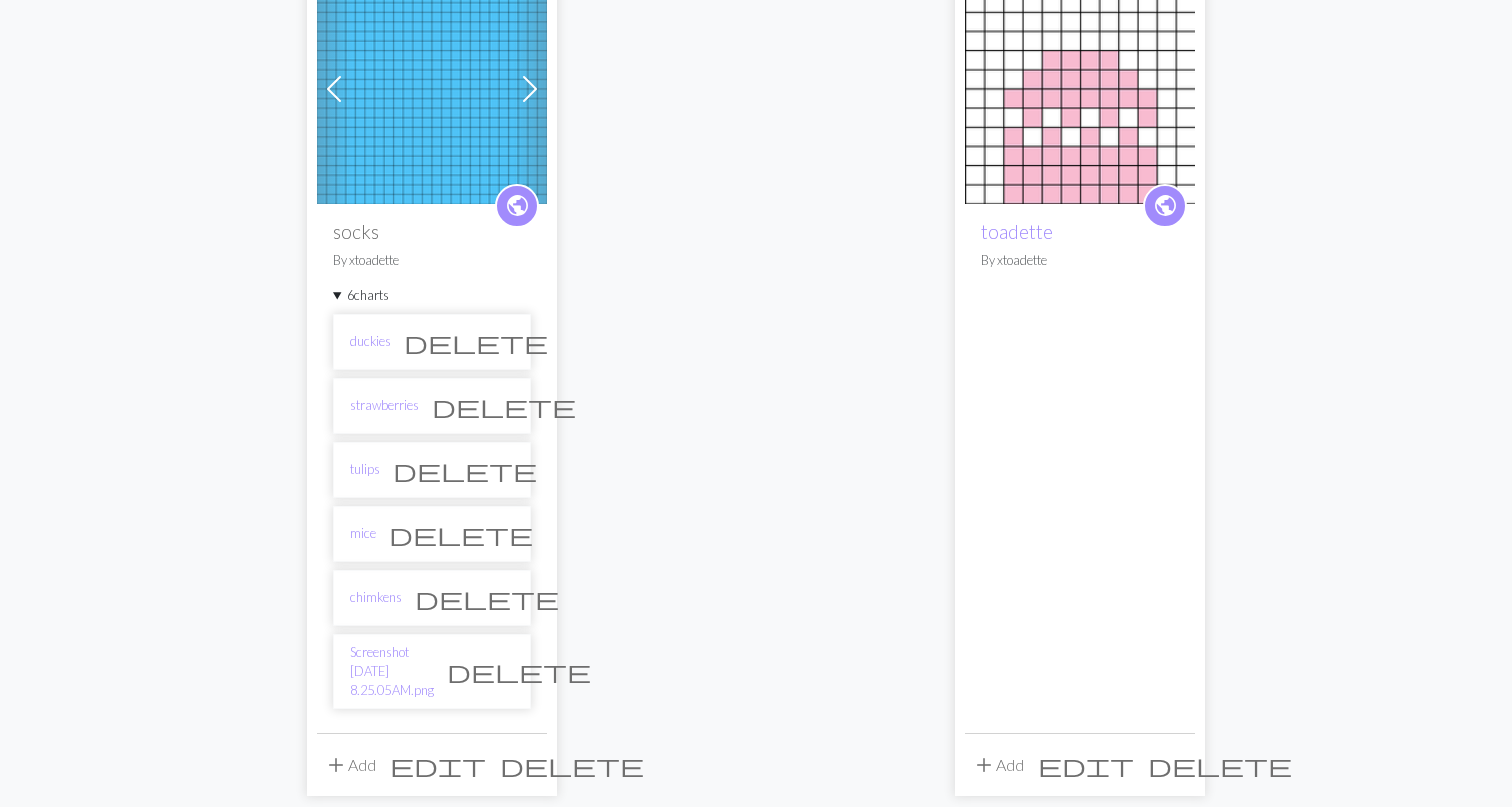 scroll, scrollTop: 235, scrollLeft: 0, axis: vertical 